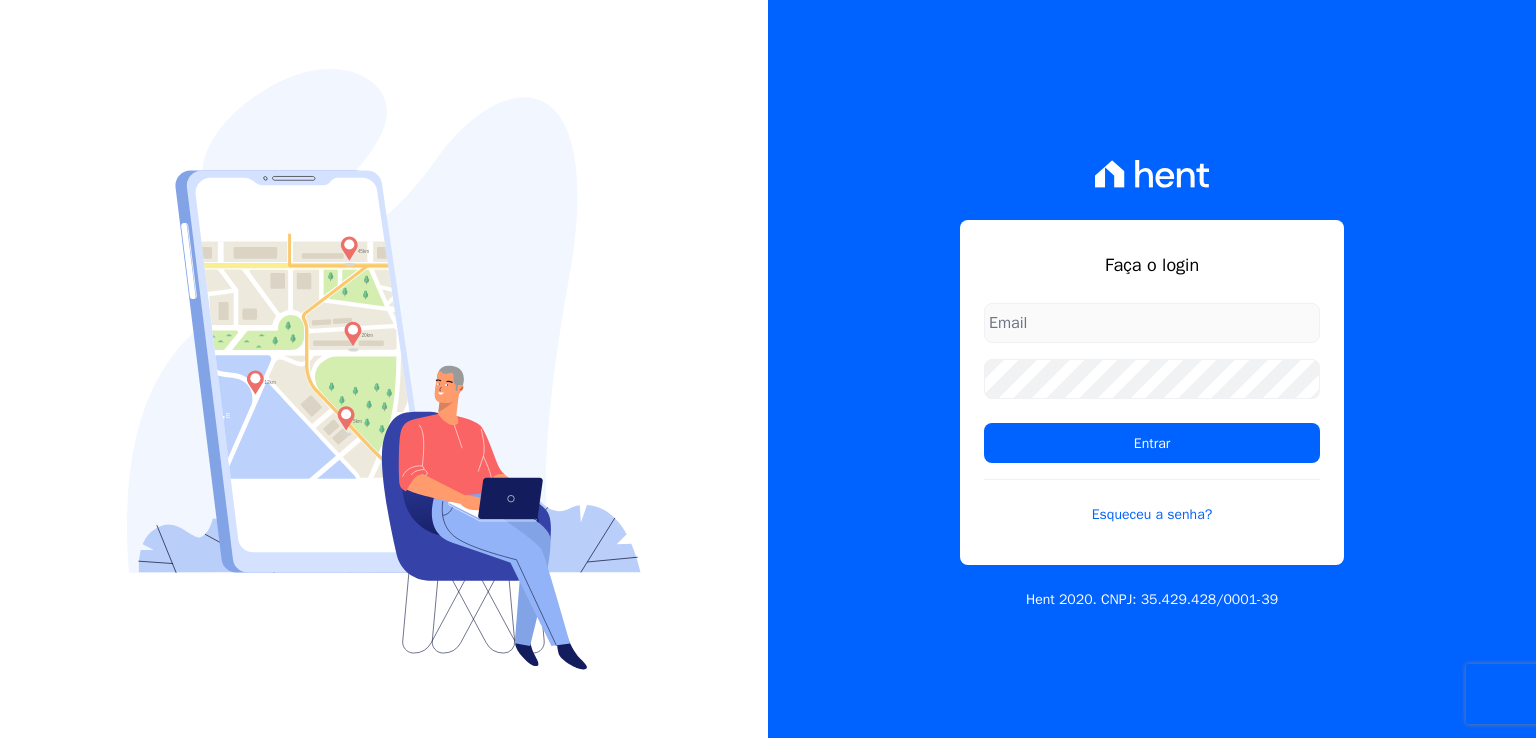 scroll, scrollTop: 0, scrollLeft: 0, axis: both 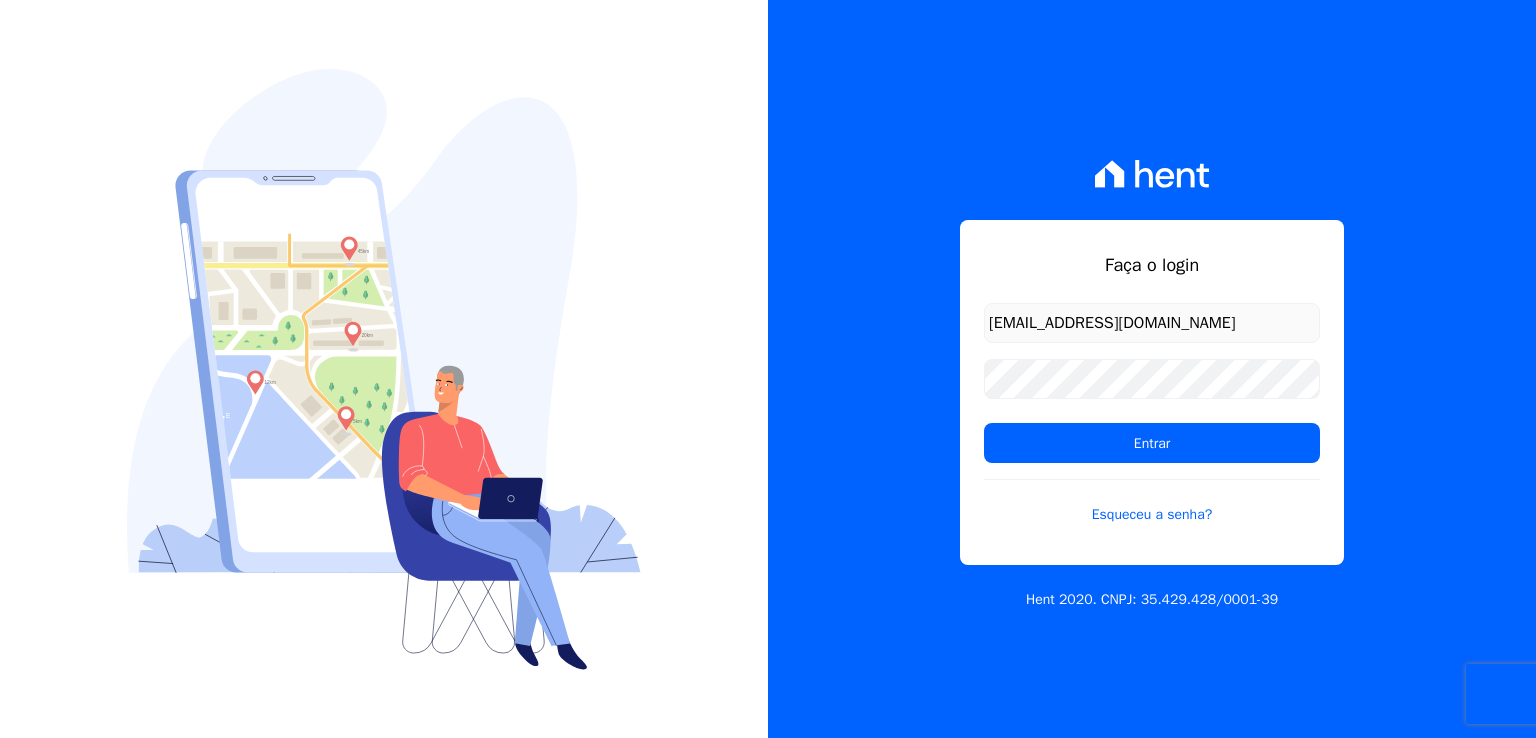 type on "thiago@apiceincorporadora.com.br" 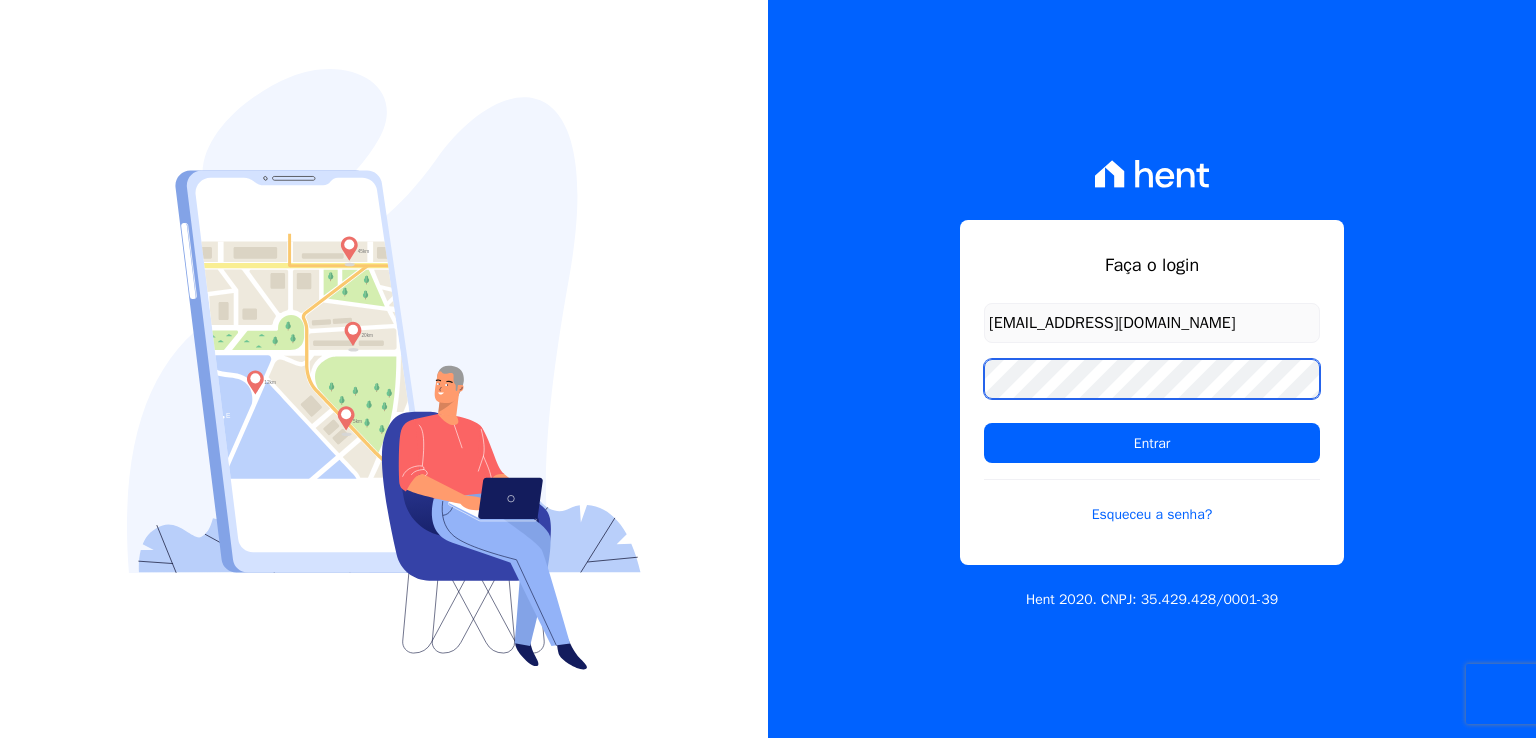 click on "Entrar" at bounding box center (1152, 443) 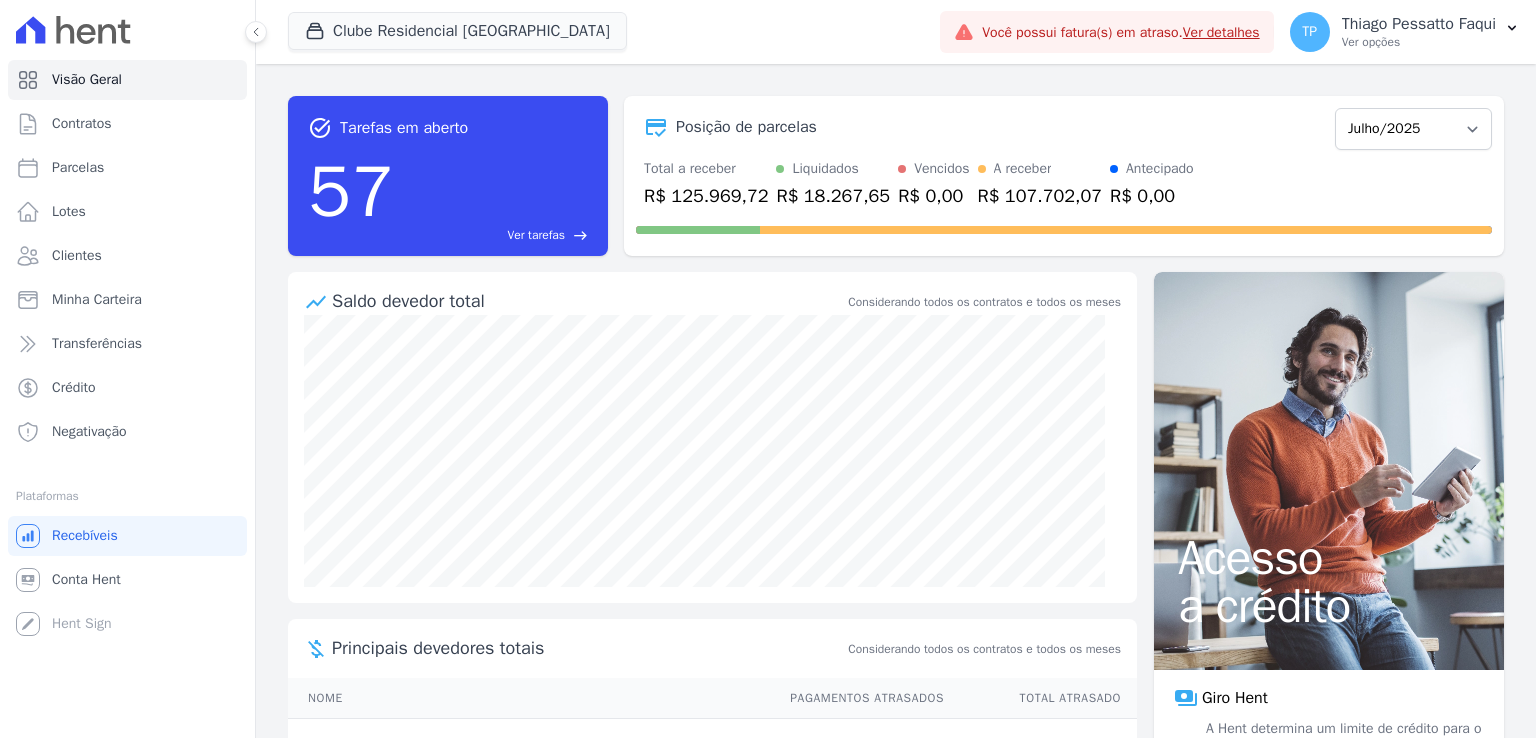 scroll, scrollTop: 0, scrollLeft: 0, axis: both 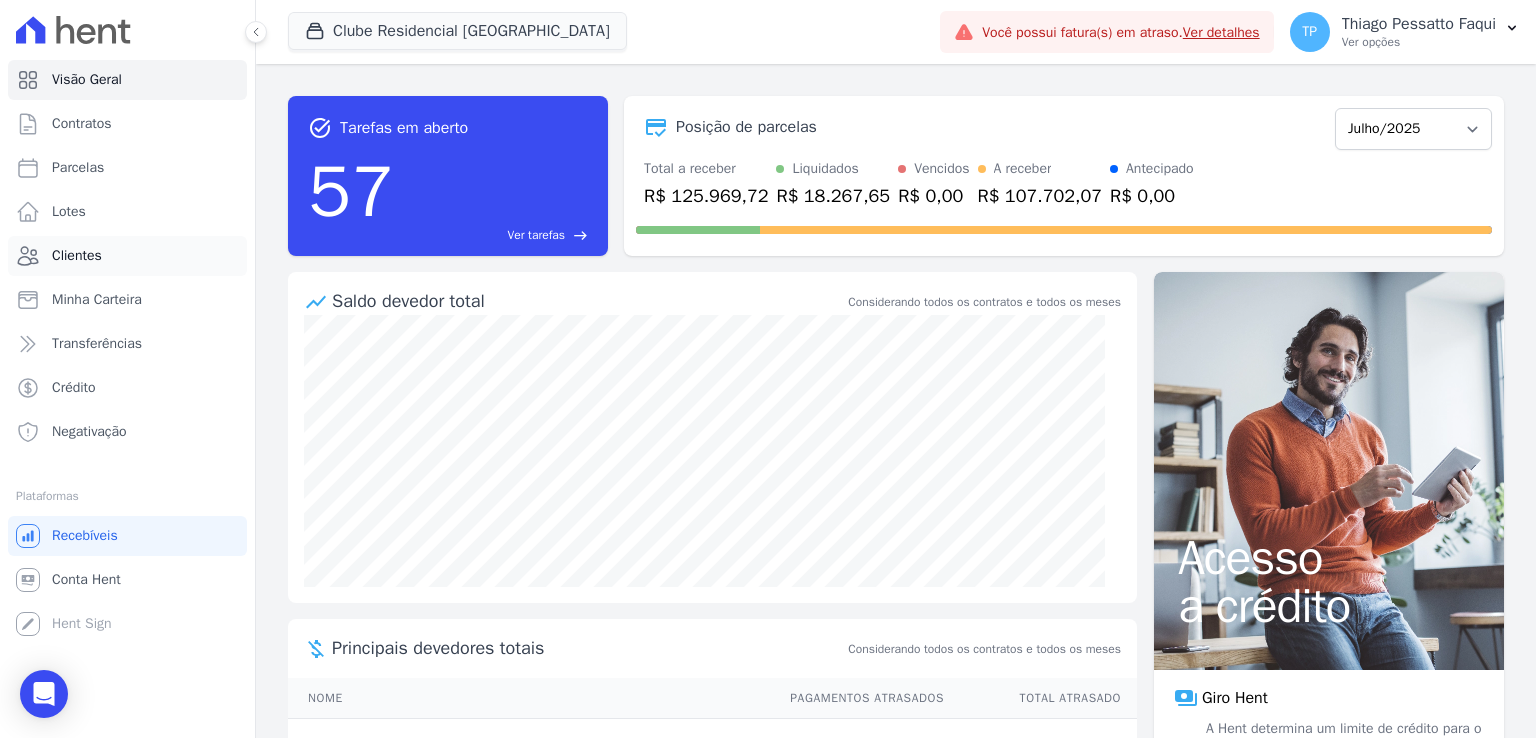 click on "Clientes" at bounding box center [77, 256] 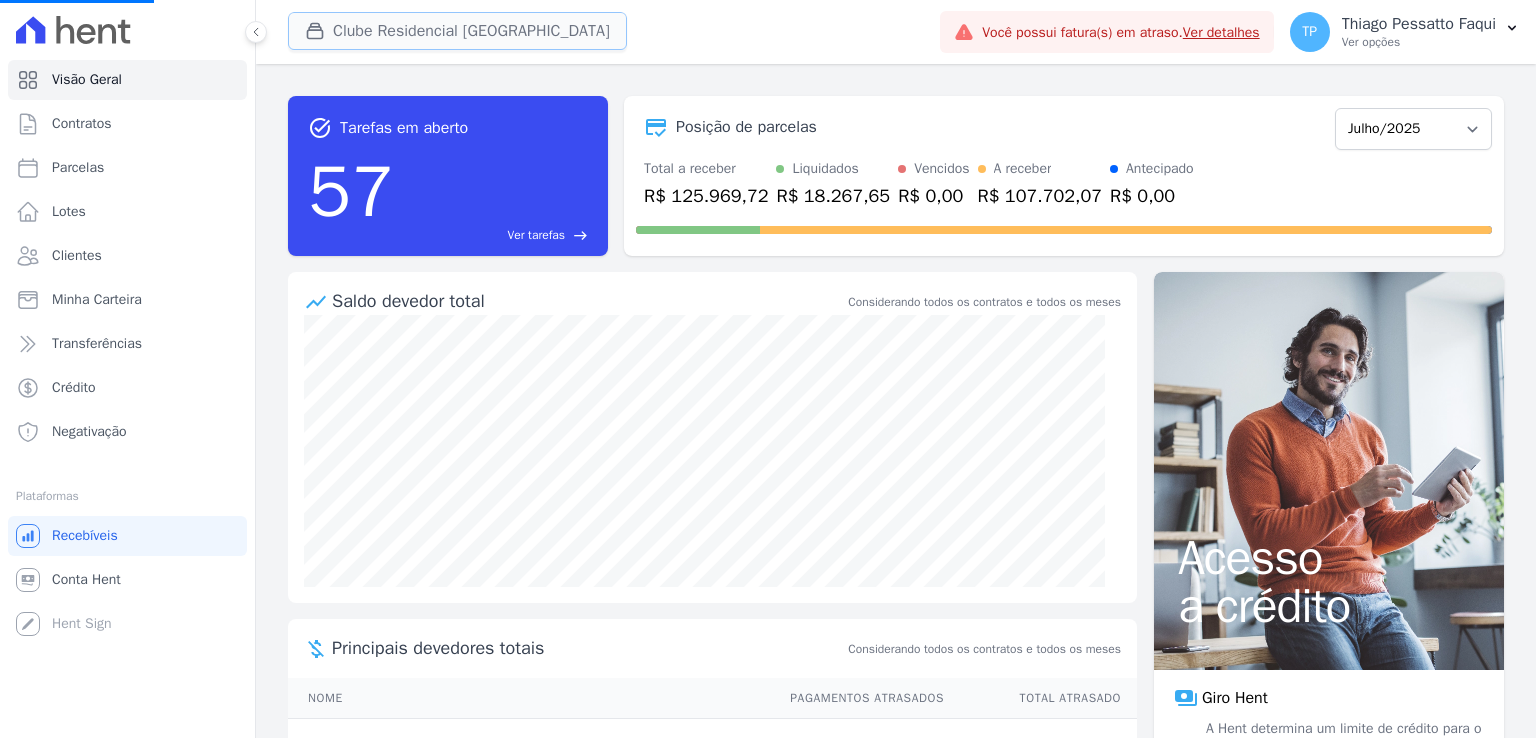 click on "Clube Residencial [GEOGRAPHIC_DATA]" at bounding box center (457, 31) 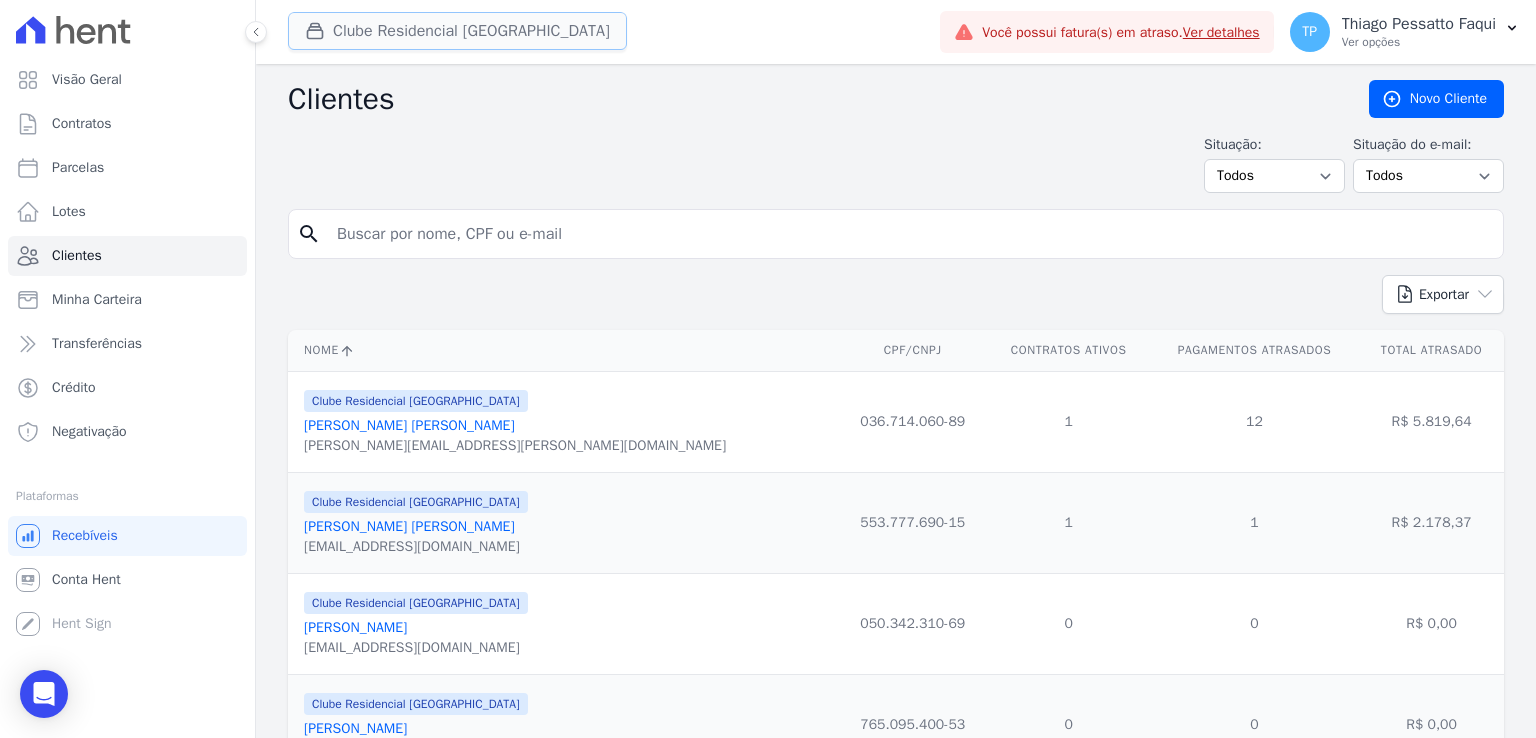 click on "Clube Residencial [GEOGRAPHIC_DATA]" at bounding box center [457, 31] 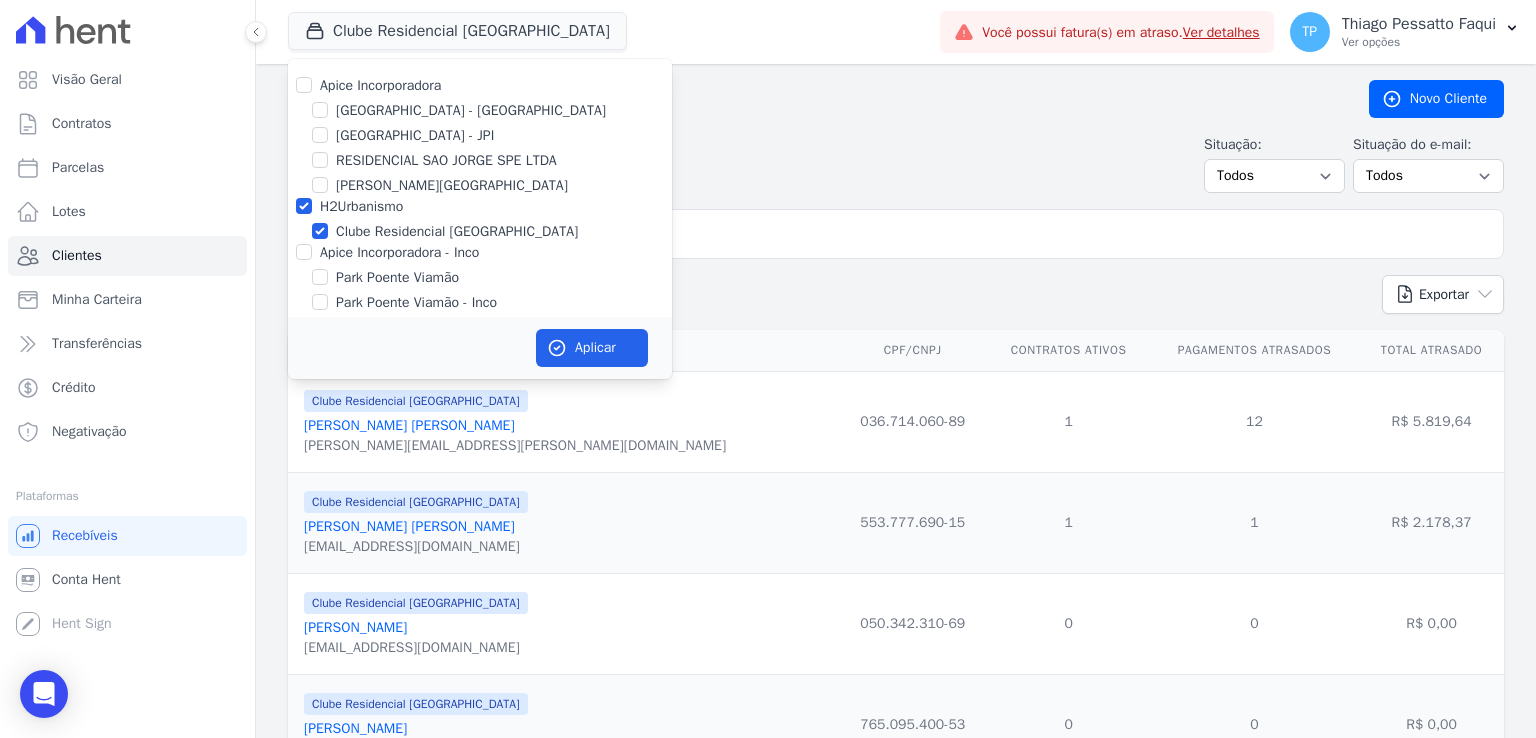 click on "H2Urbanismo" at bounding box center (361, 206) 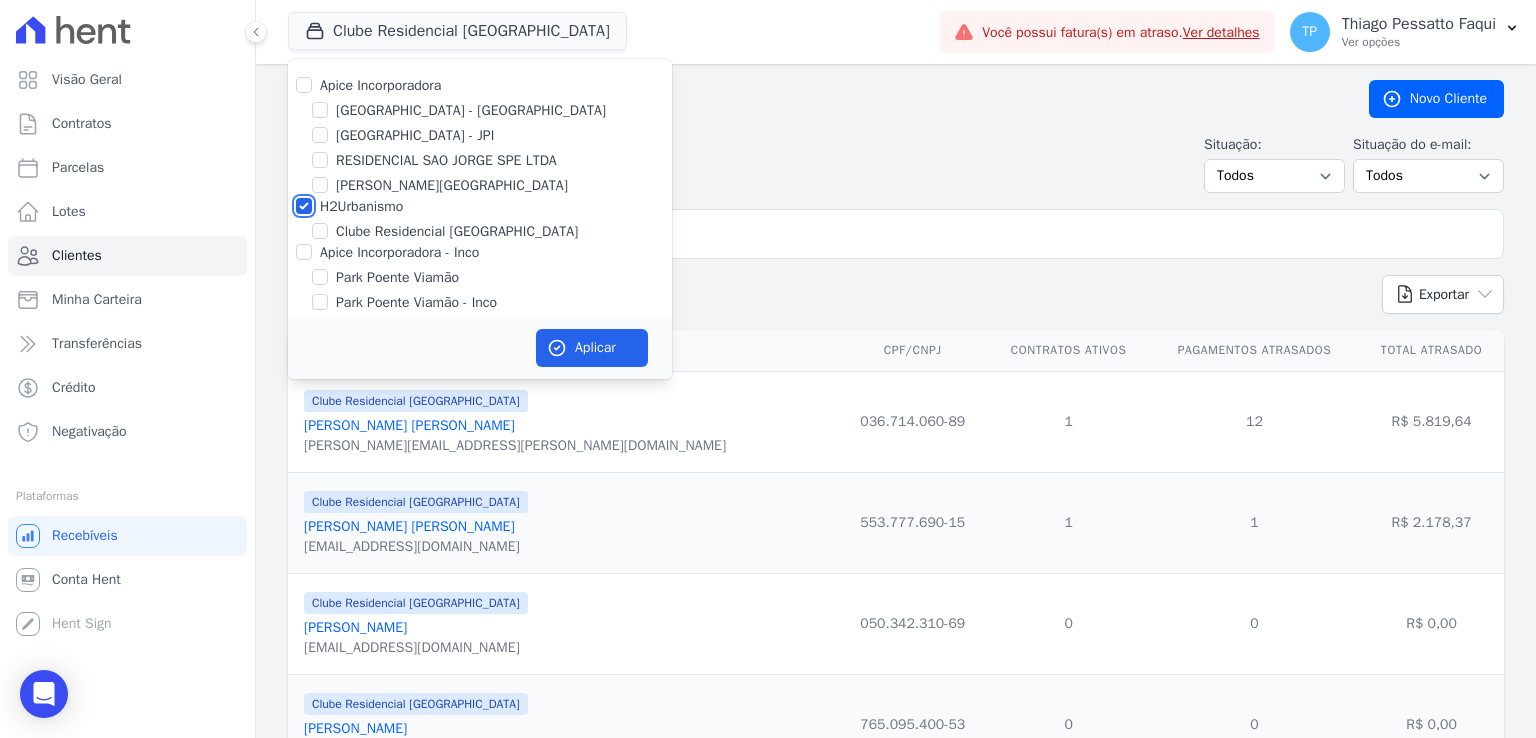 checkbox on "false" 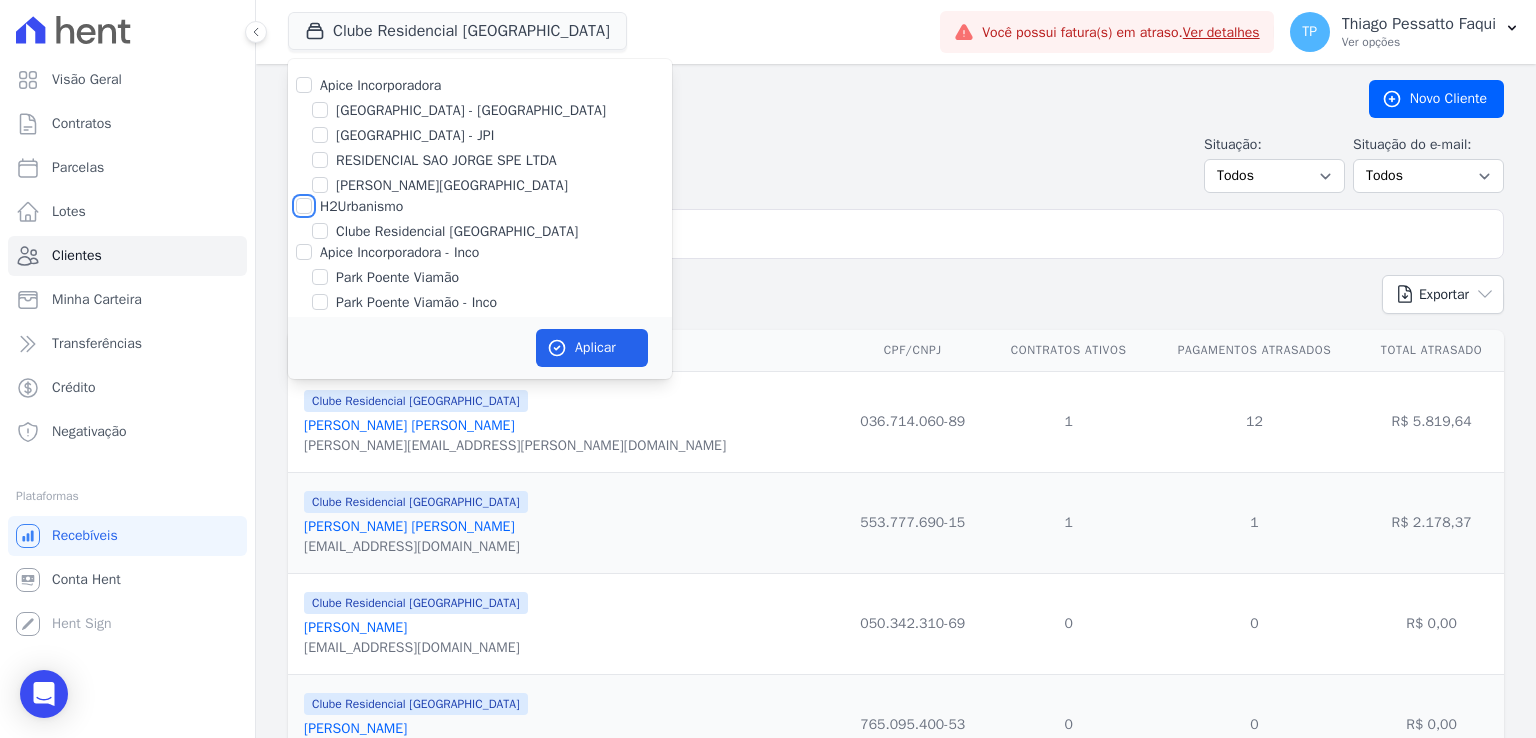 checkbox on "false" 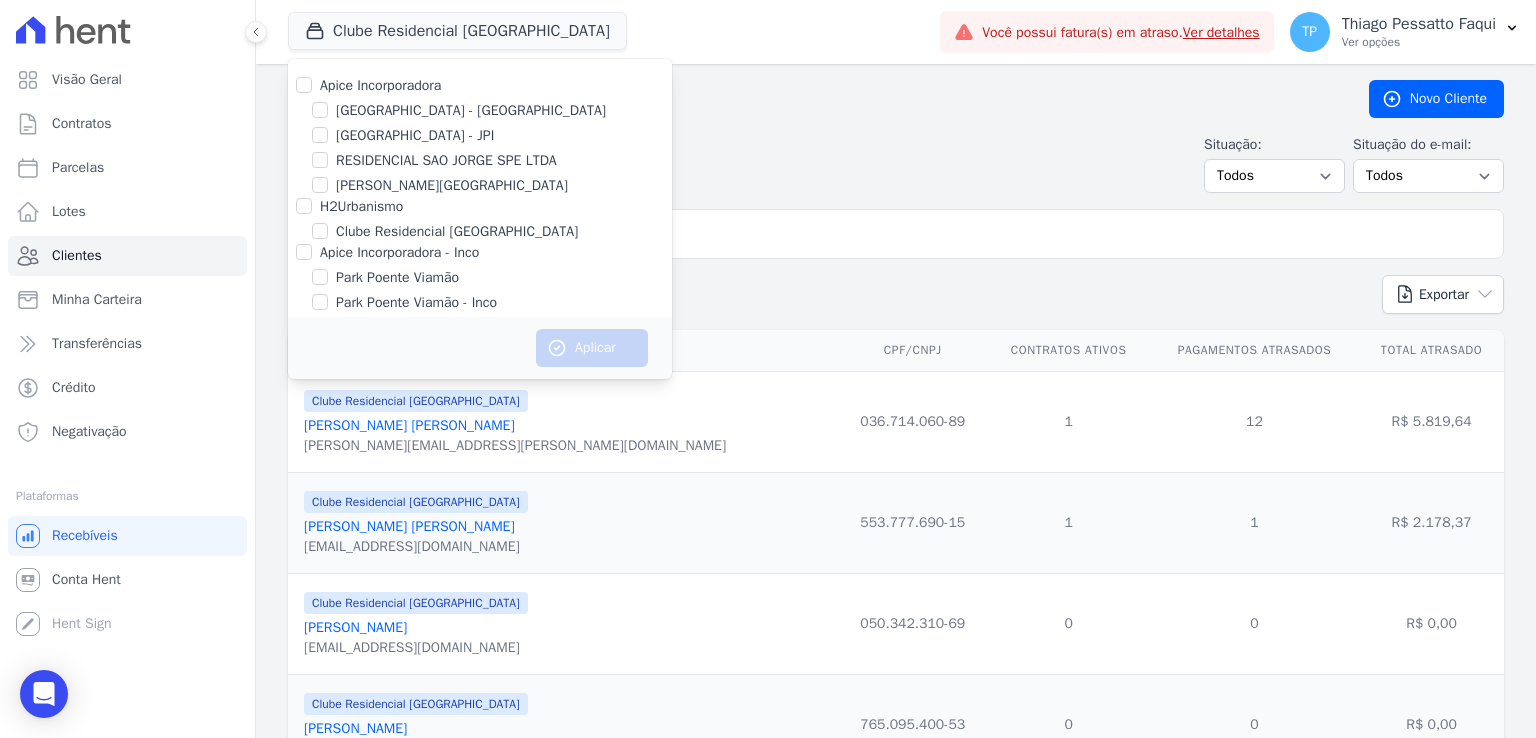 click on "Apice Incorporadora - Inco" at bounding box center (399, 252) 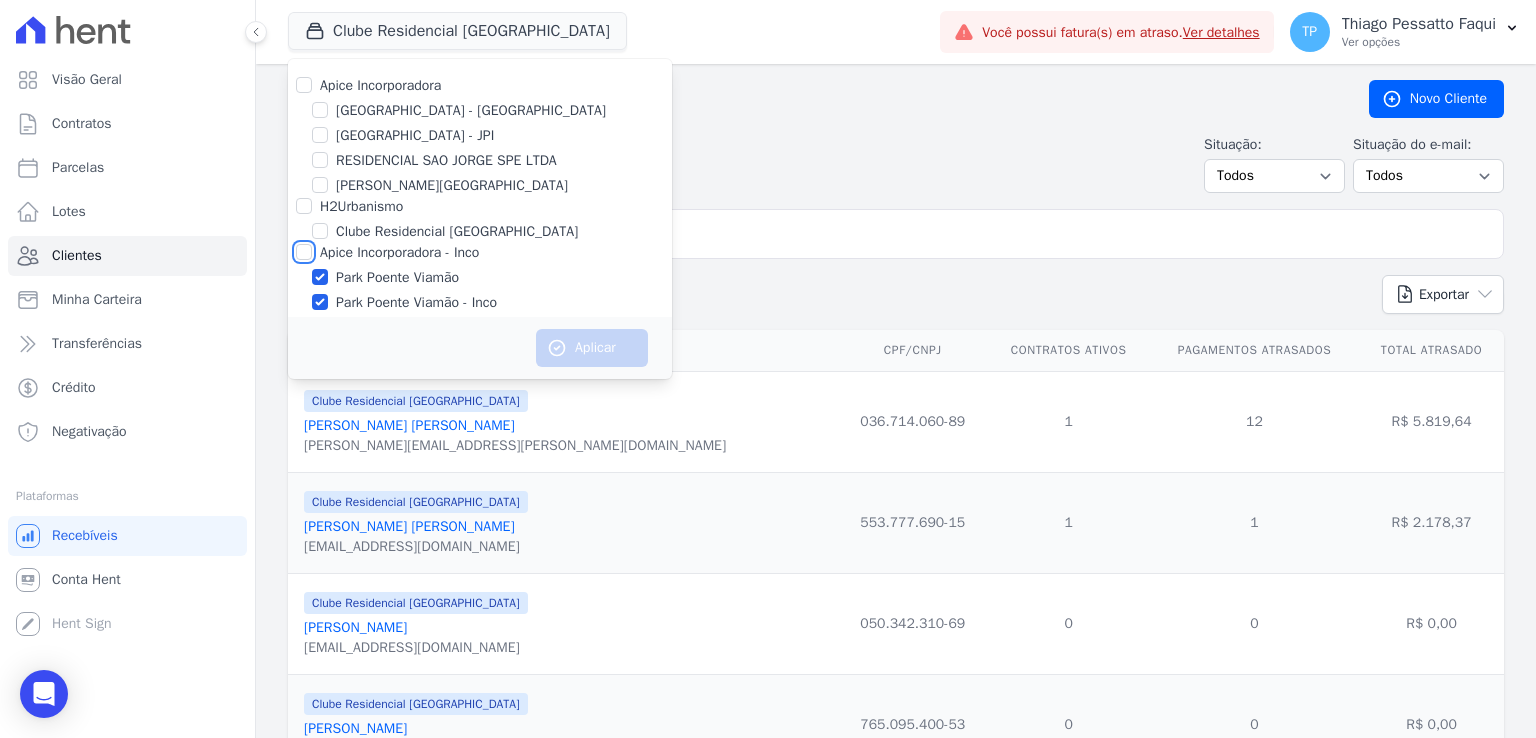 checkbox on "true" 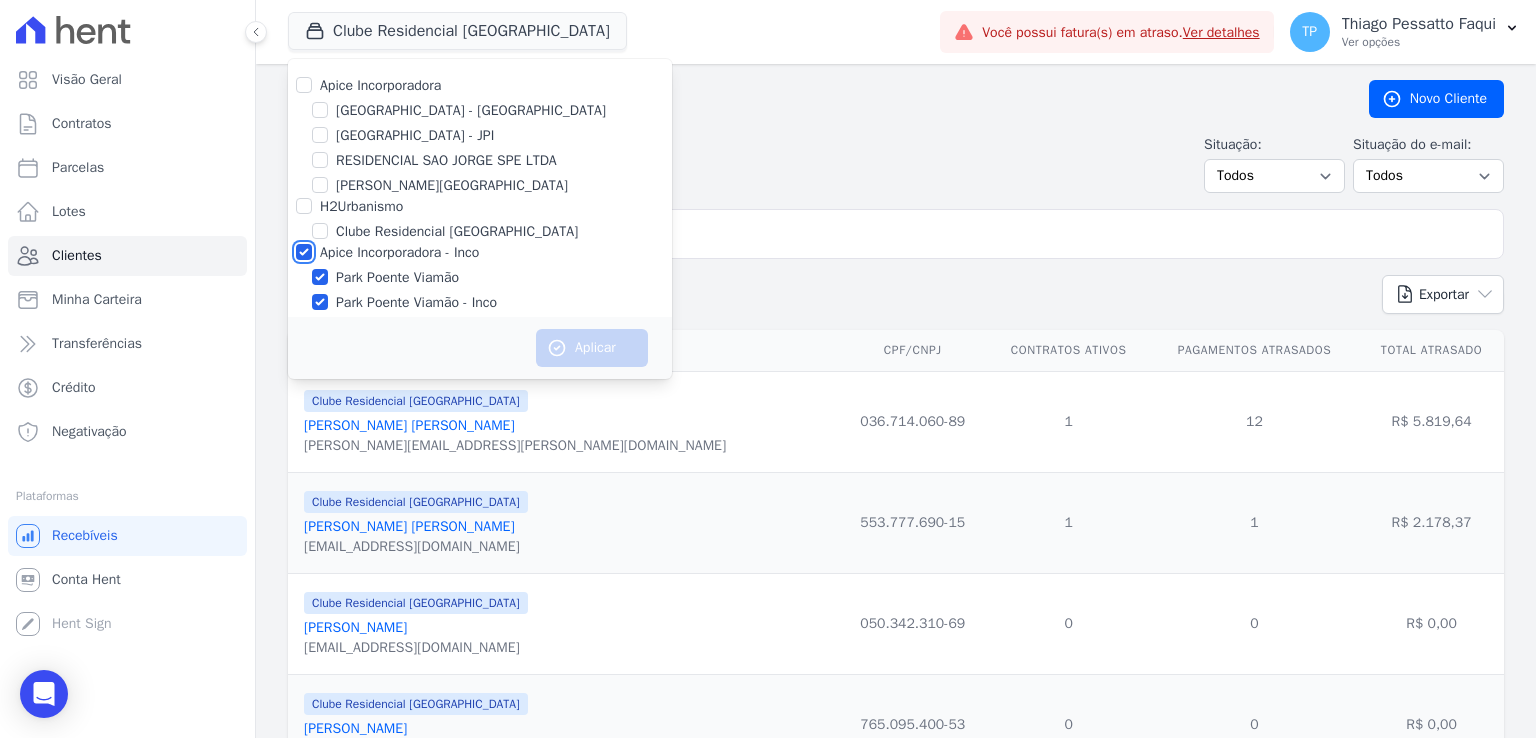 checkbox on "true" 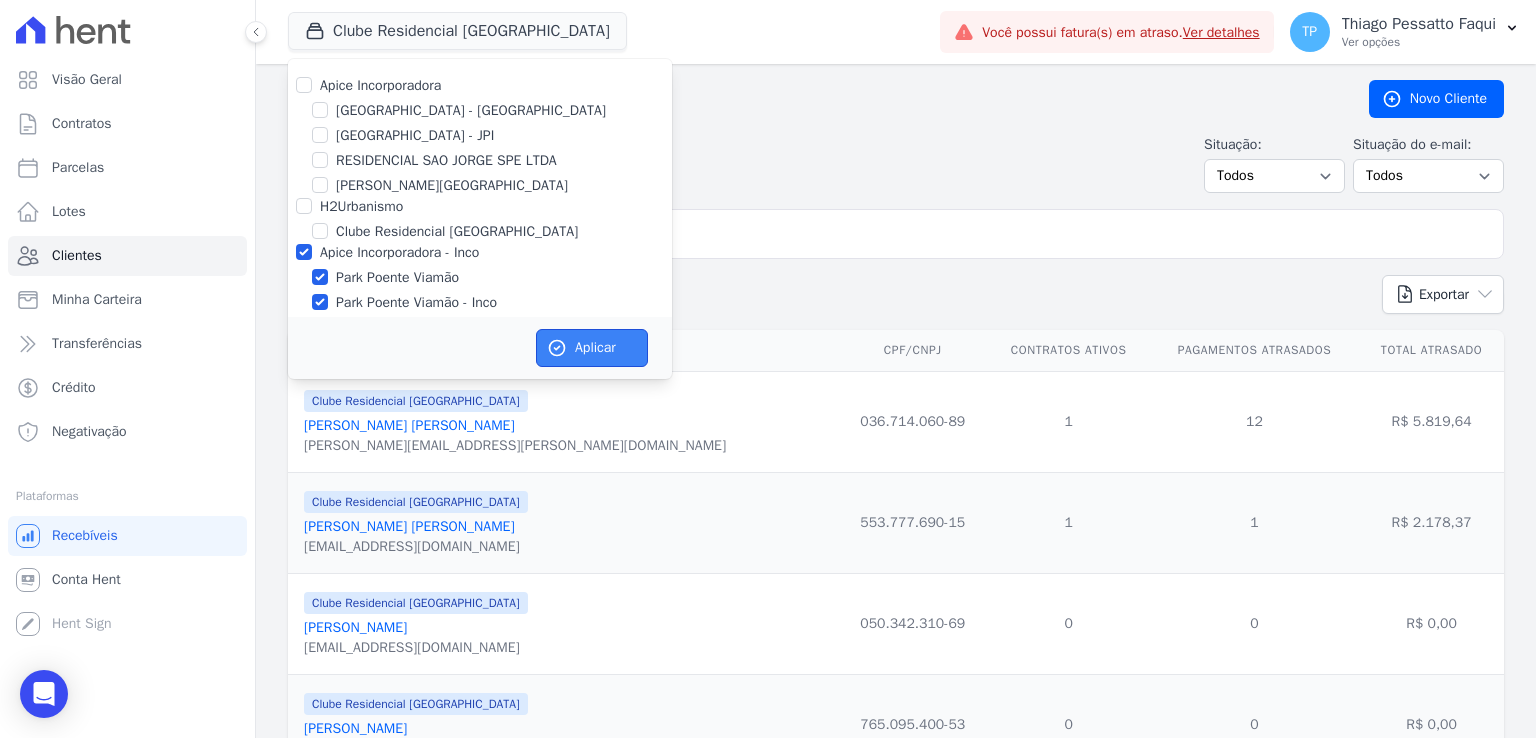 click on "Aplicar" at bounding box center (592, 348) 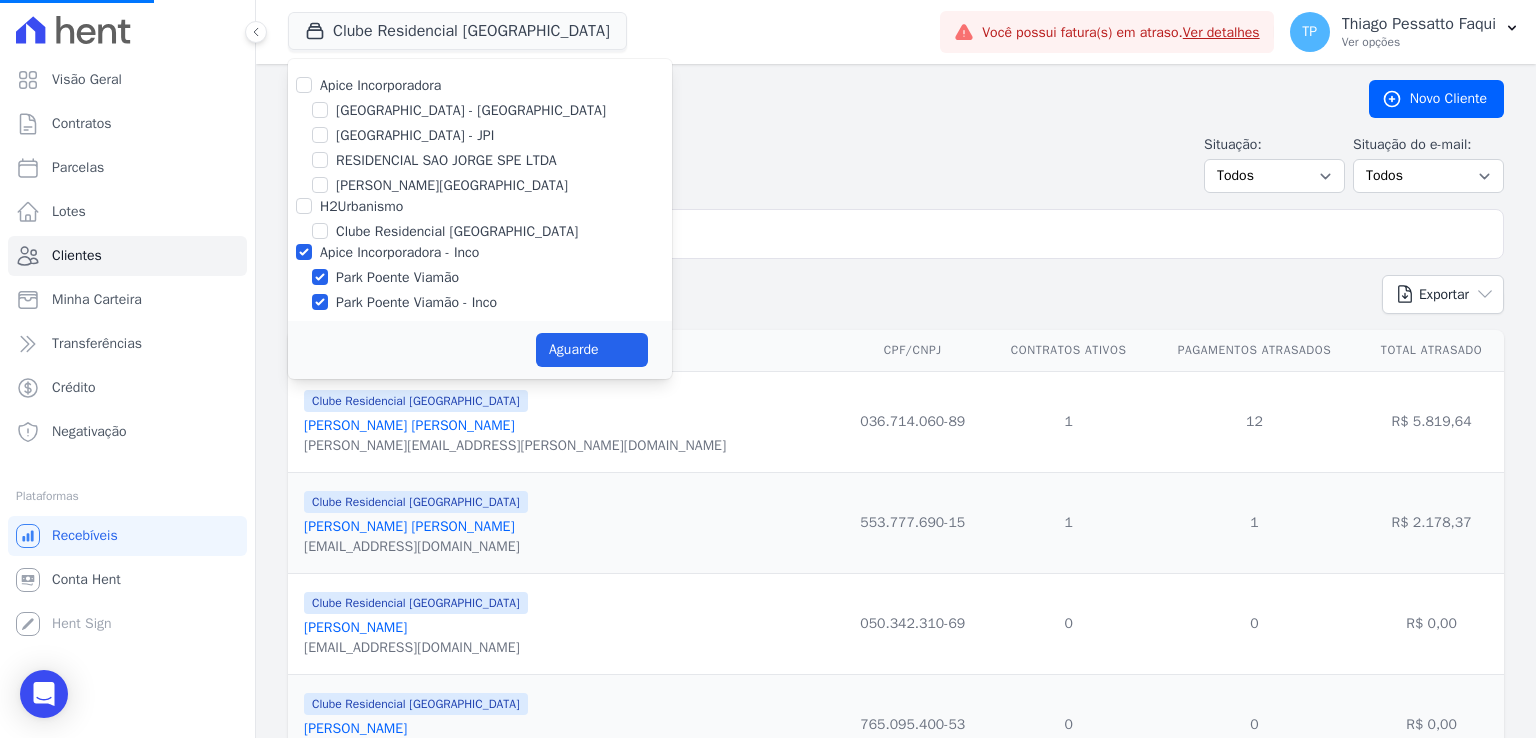 click at bounding box center (910, 234) 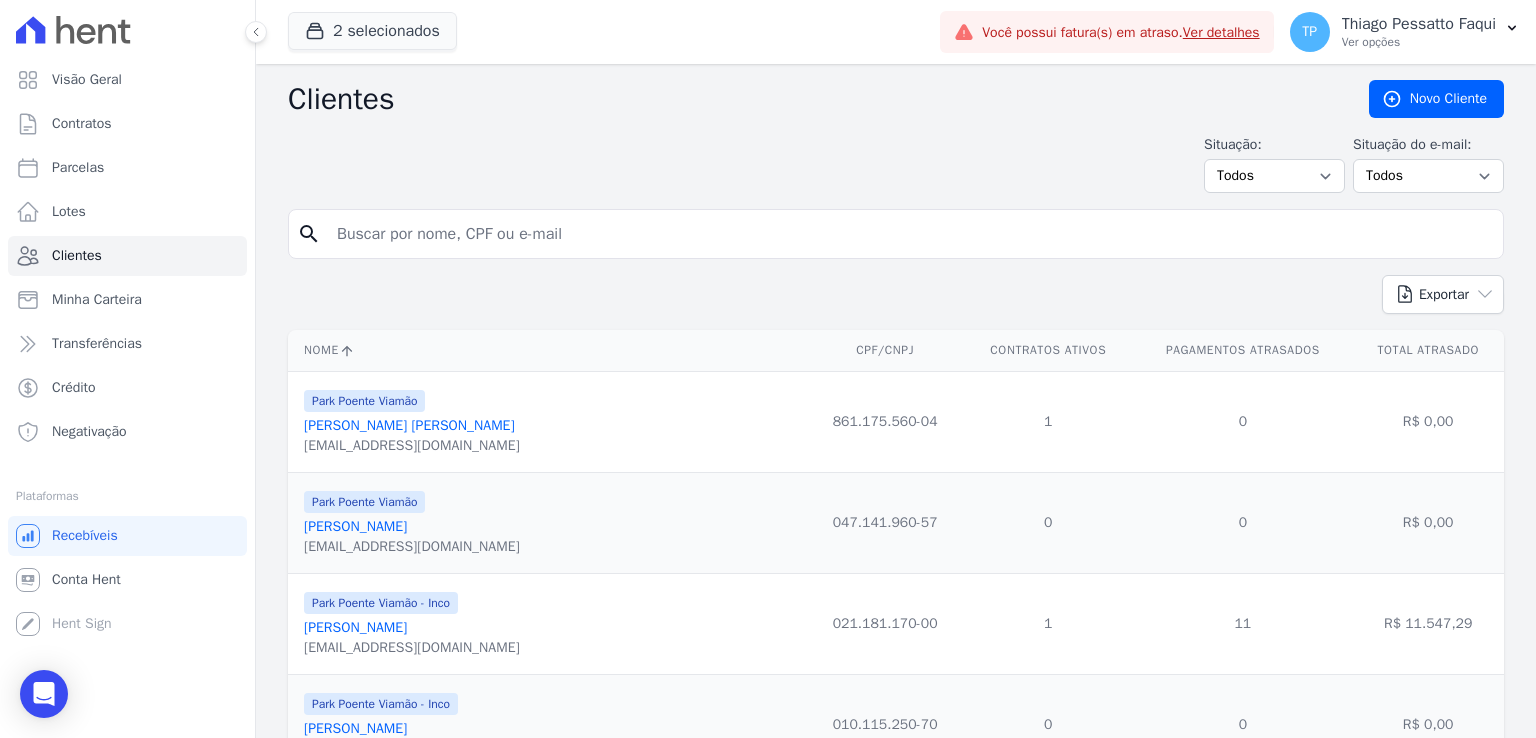 click at bounding box center (910, 234) 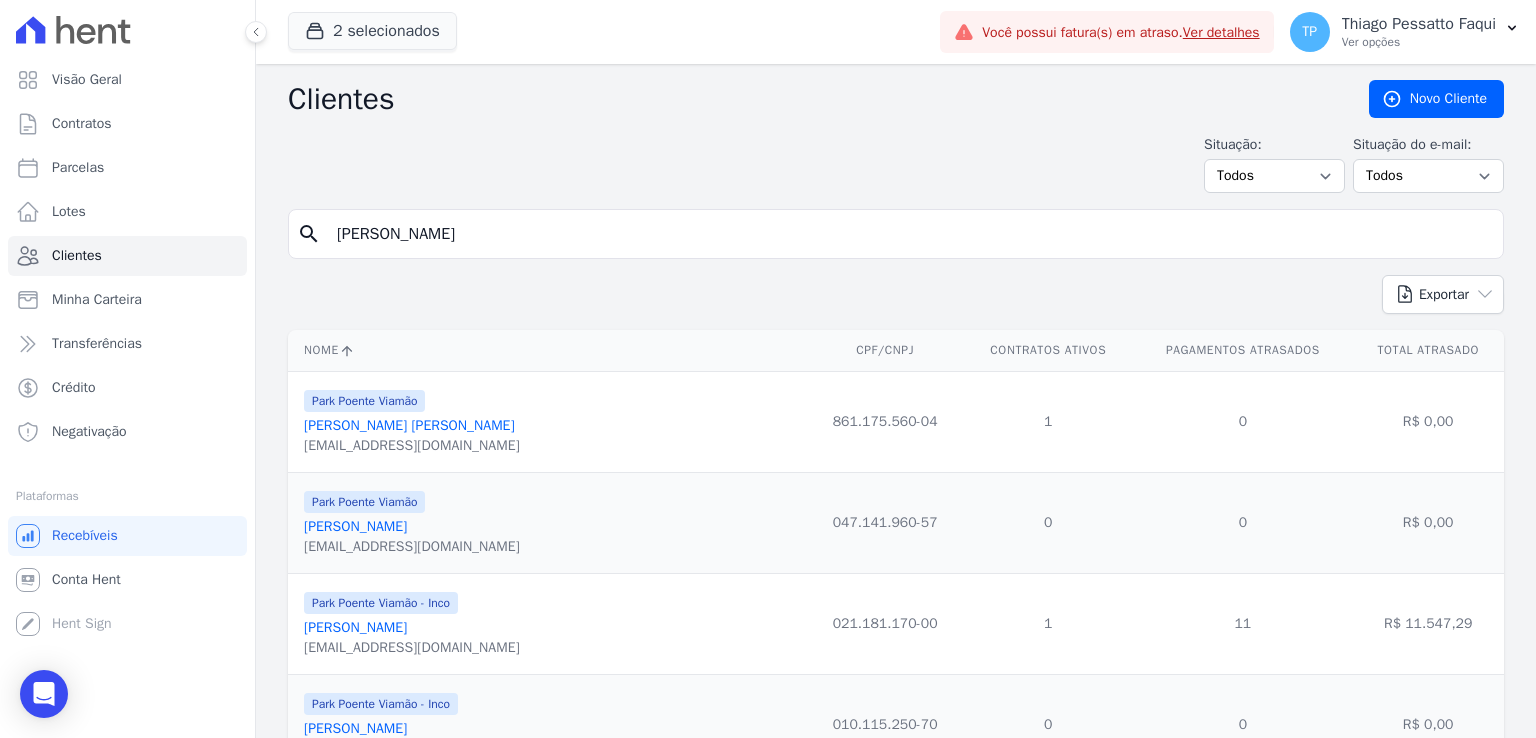 type on "roberta" 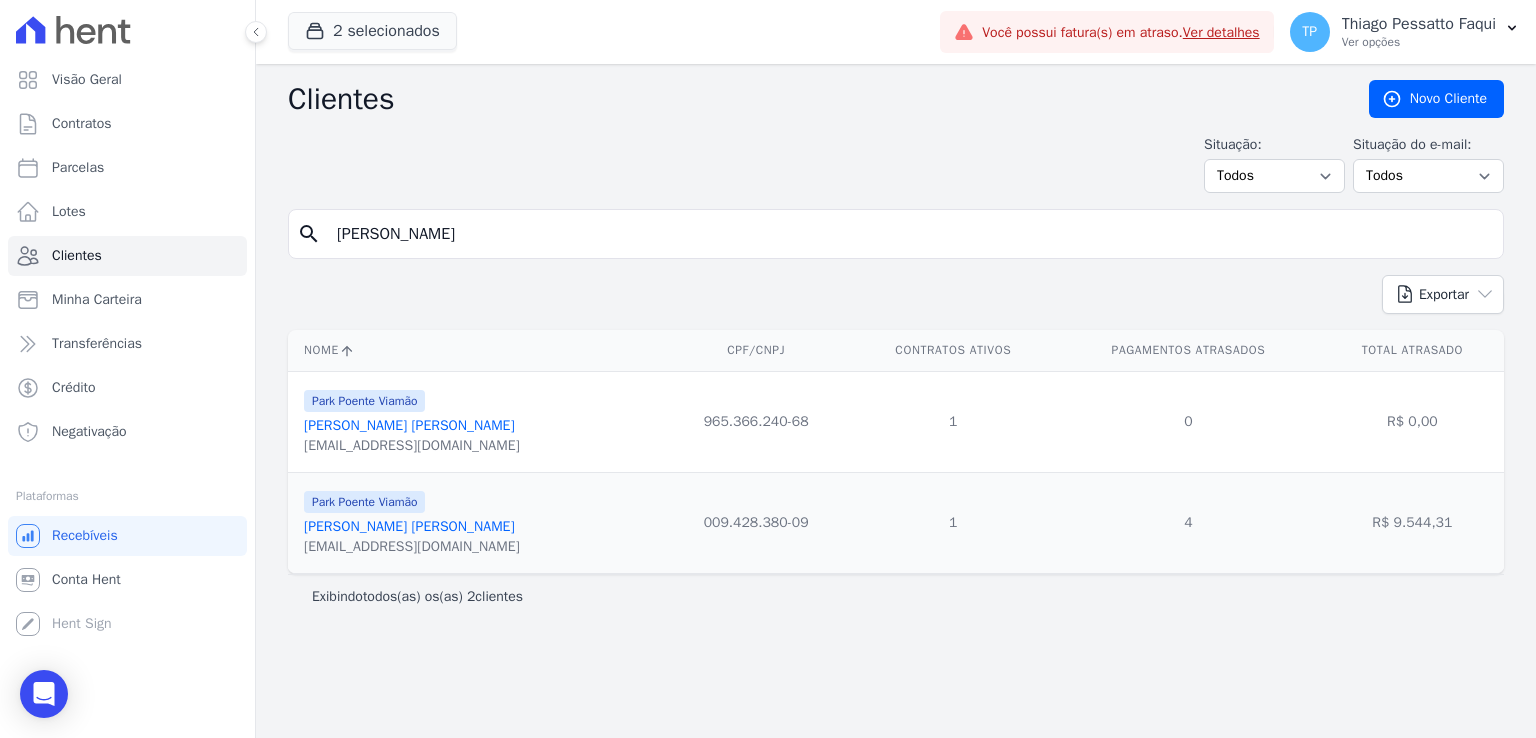 click on "Situação:
Todos
Adimplentes
Inadimplentes
Situação do e-mail:
Todos
Confirmado
Não confirmado" at bounding box center (896, 163) 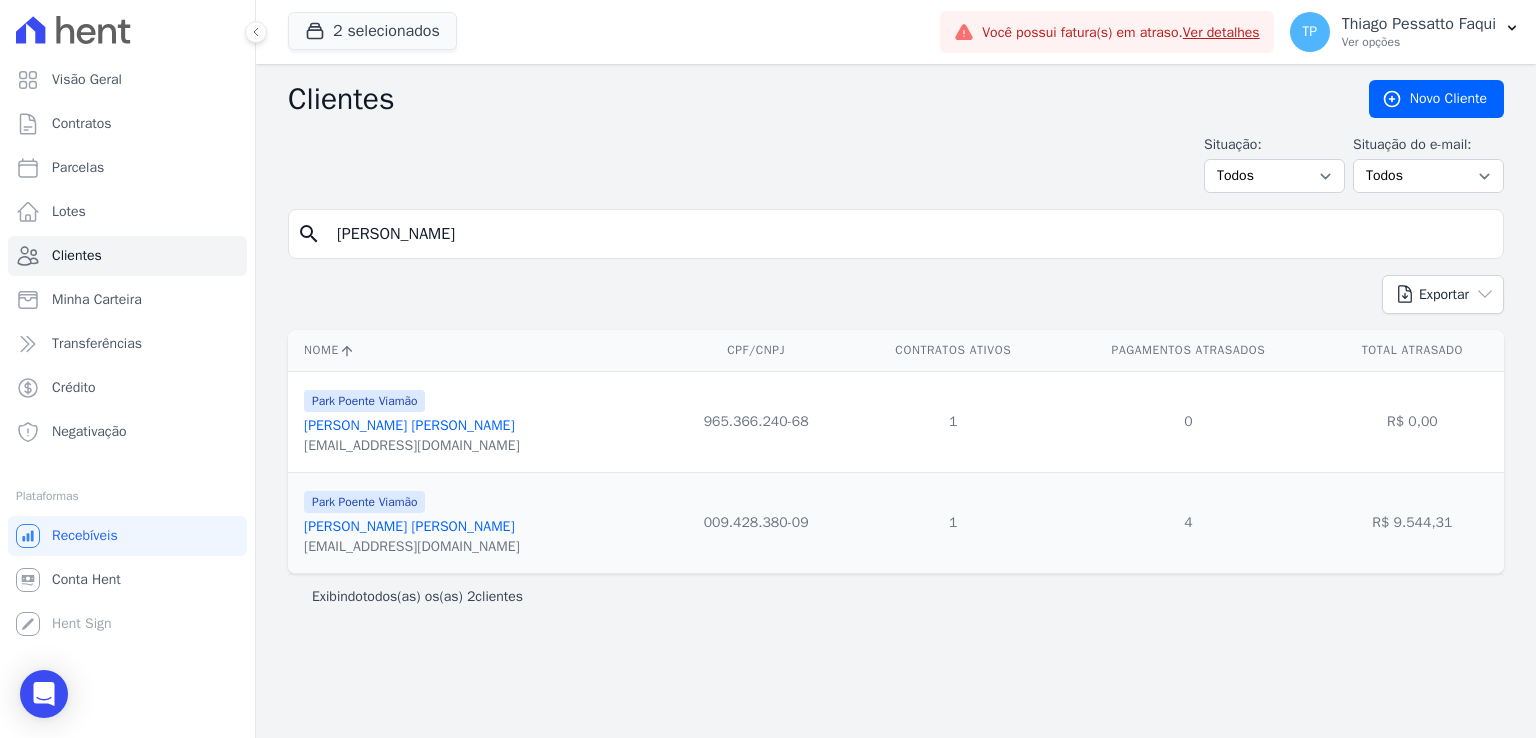 click on "[PERSON_NAME]" at bounding box center [910, 234] 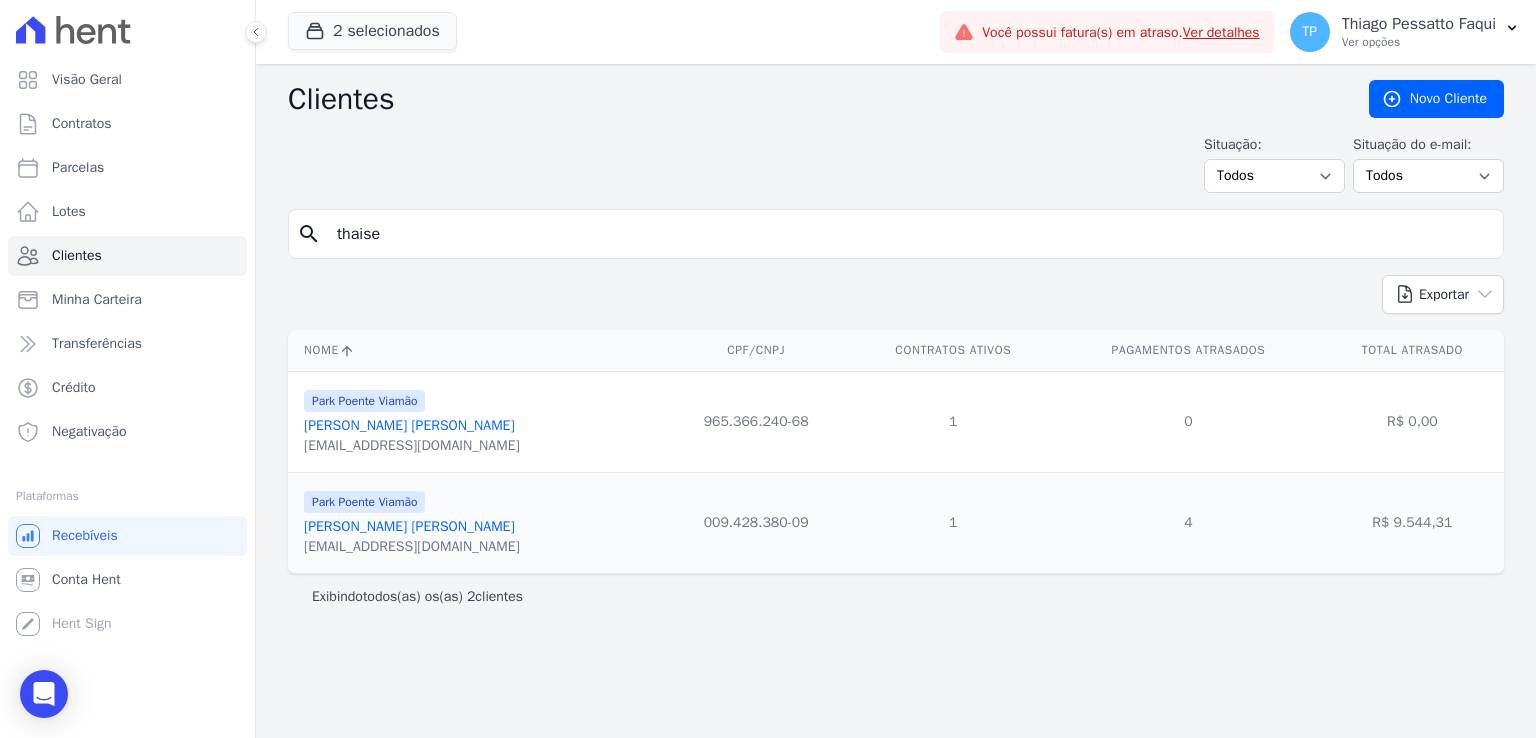 type on "thaise" 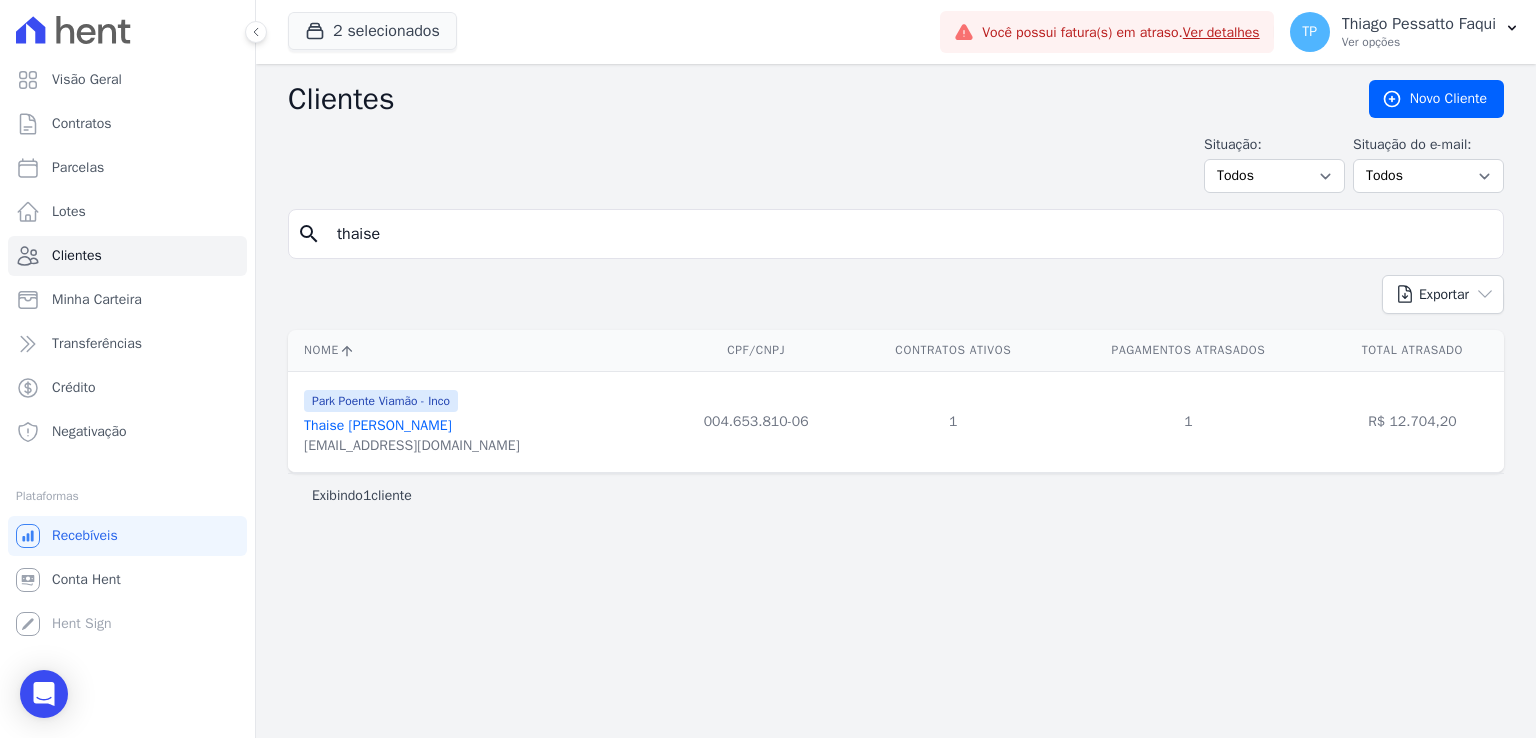 click on "thaise" at bounding box center (910, 234) 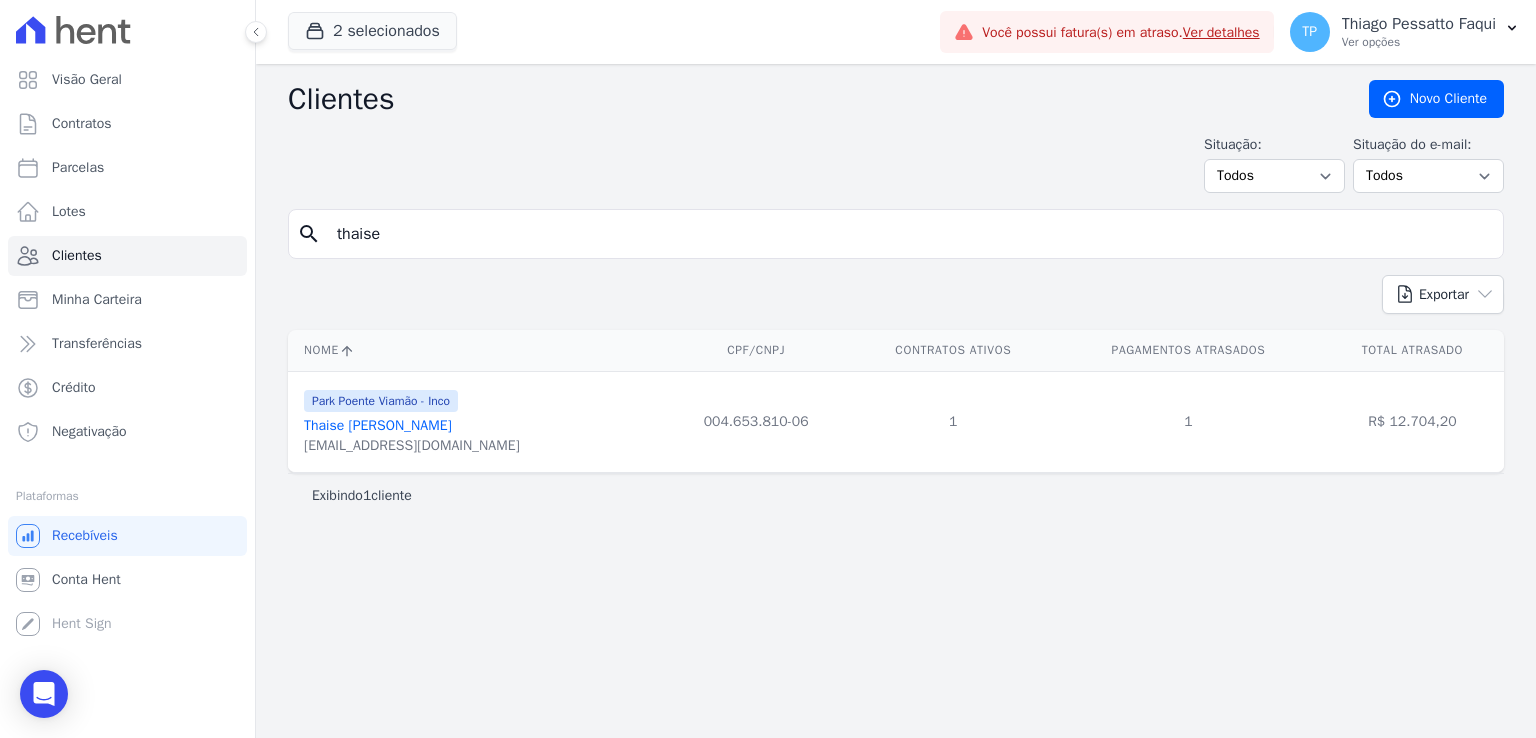 click on "thaise" at bounding box center [910, 234] 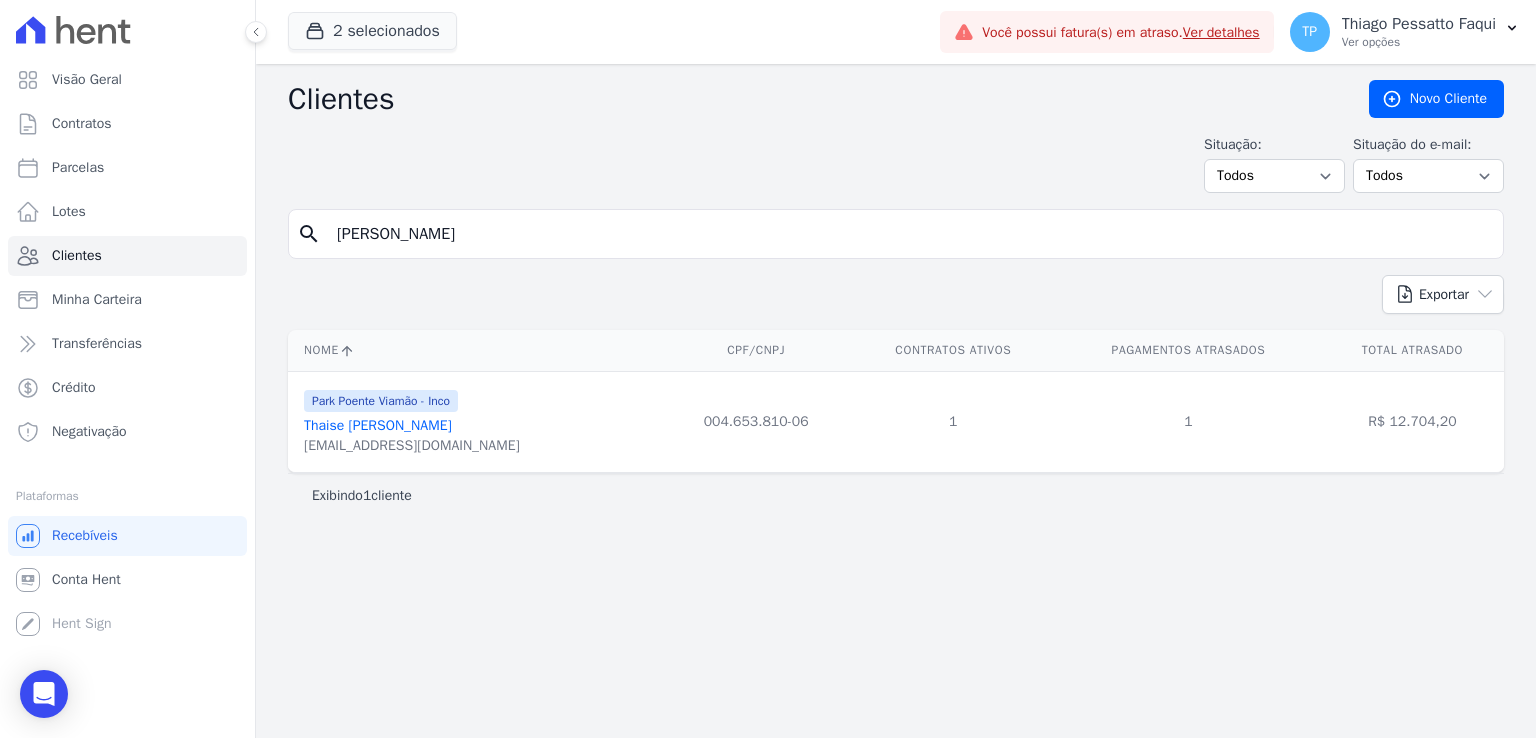 type on "[PERSON_NAME]" 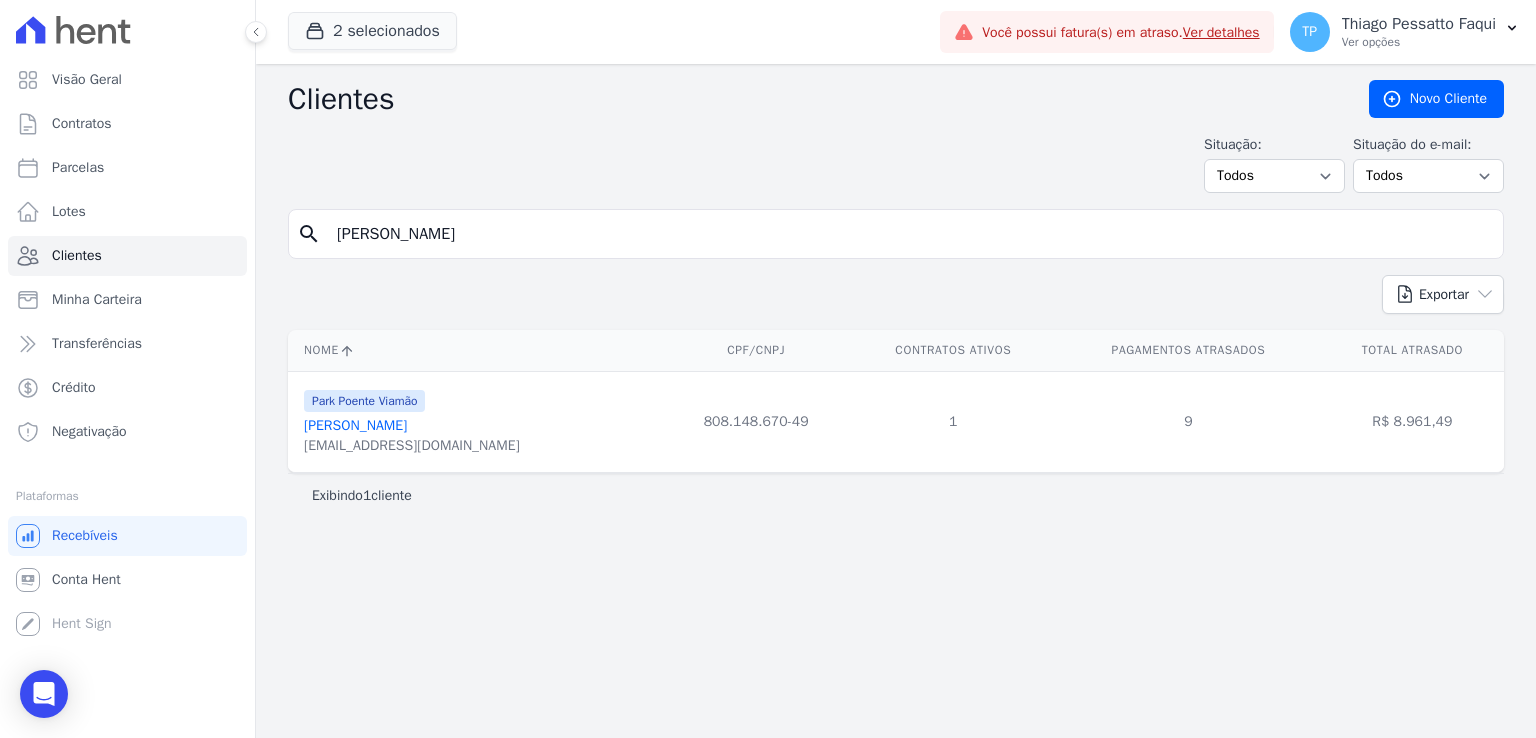 click on "[PERSON_NAME]" at bounding box center [910, 234] 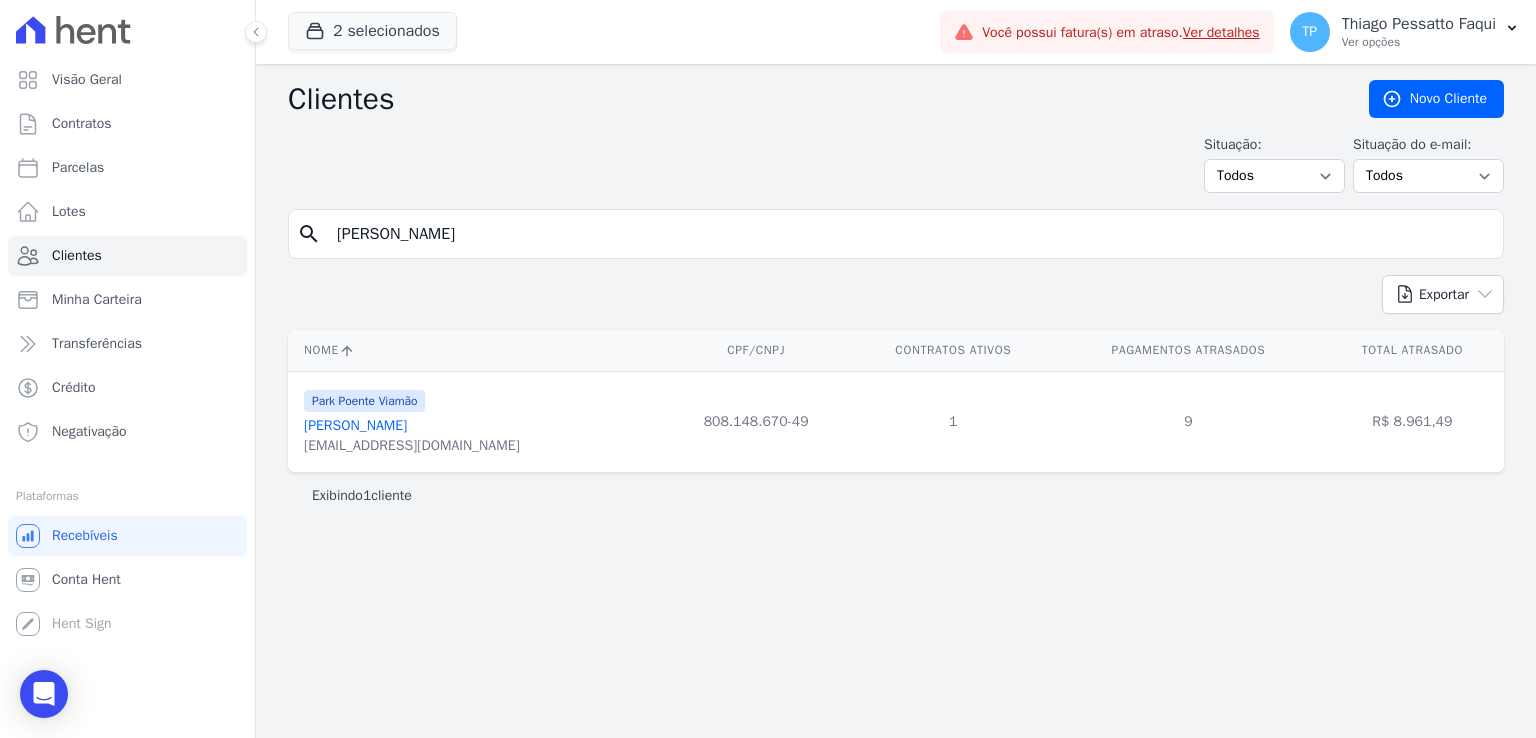 click on "[PERSON_NAME]" at bounding box center (910, 234) 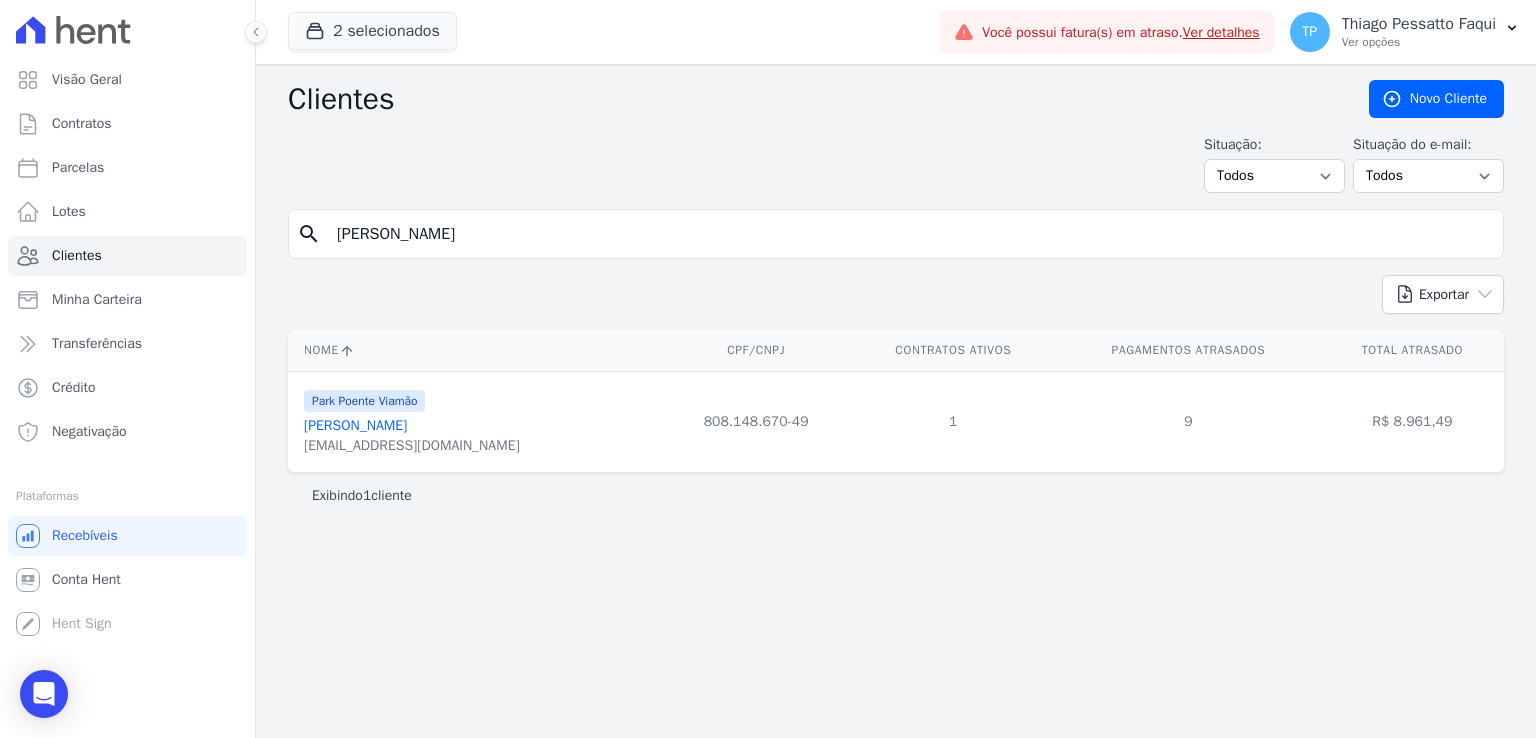 type on "ericka" 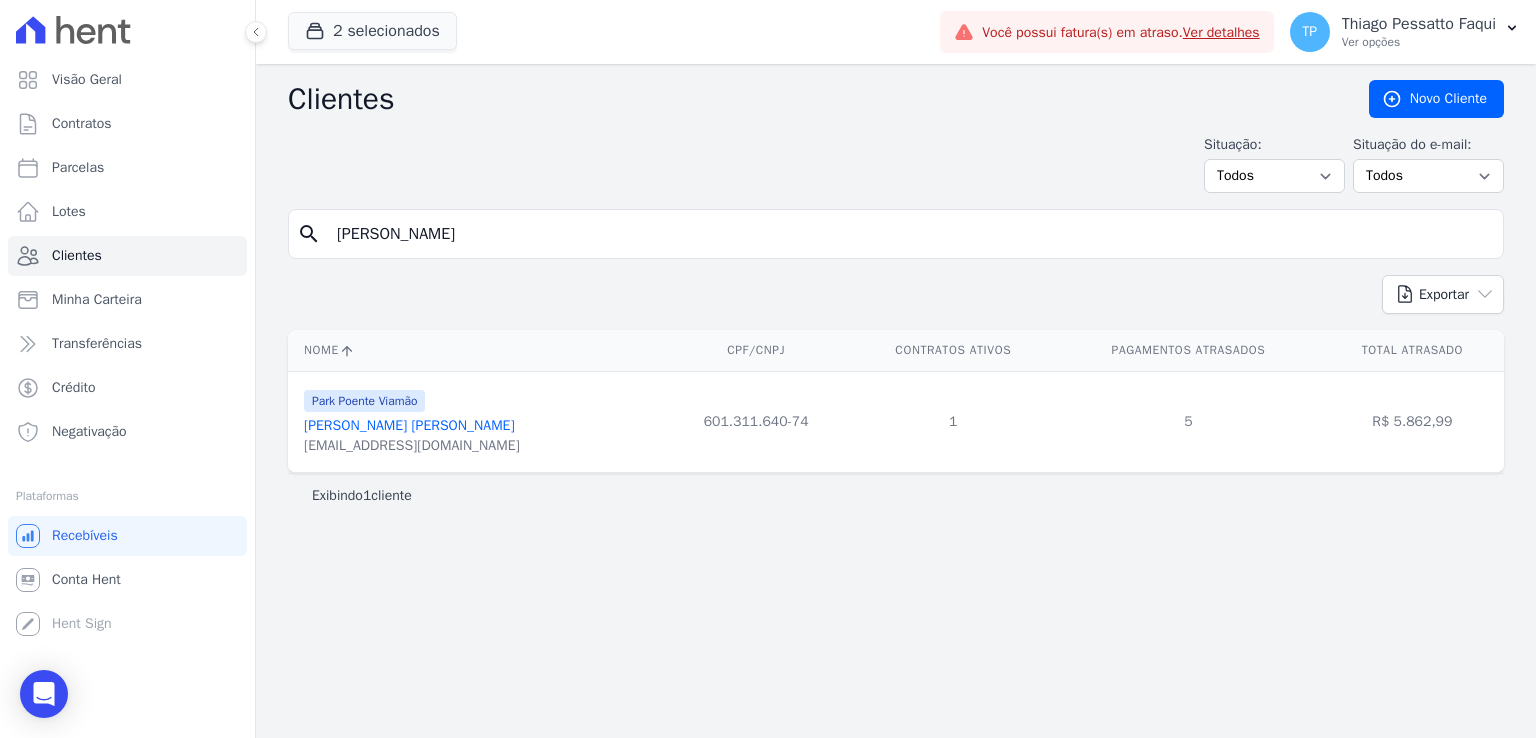 click on "ericka" at bounding box center [910, 234] 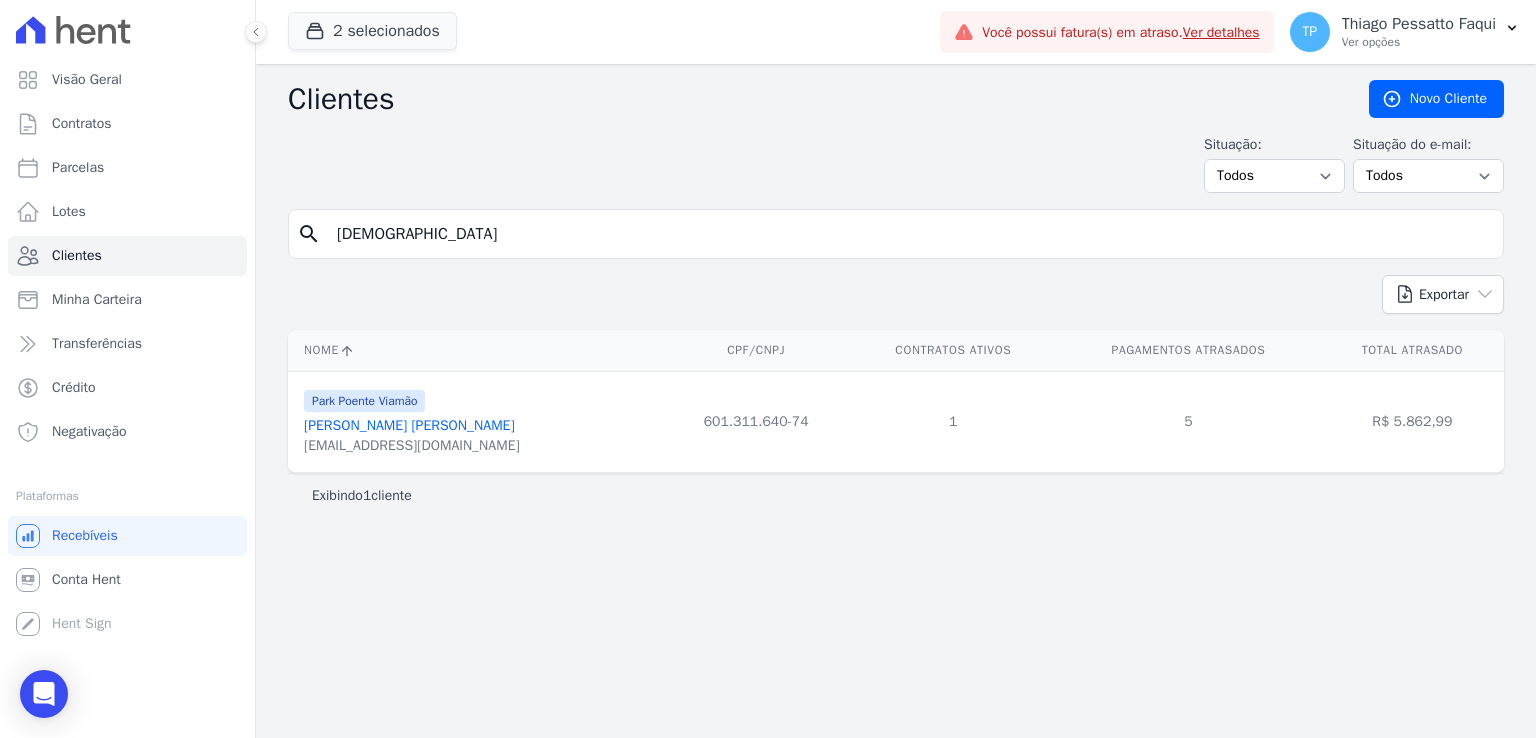 type on "cristiano" 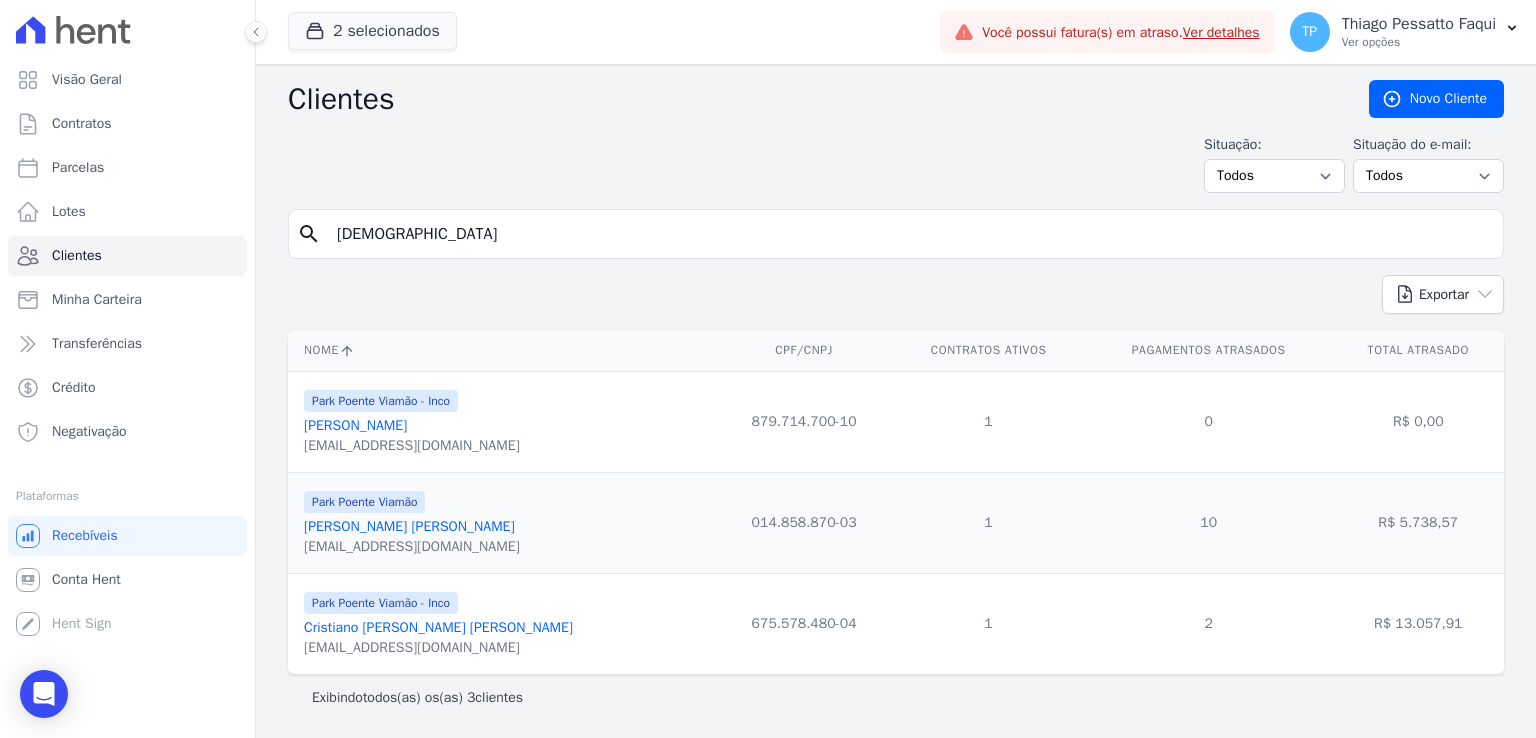 click on "Cristiano Da Silva Pereira" at bounding box center [409, 526] 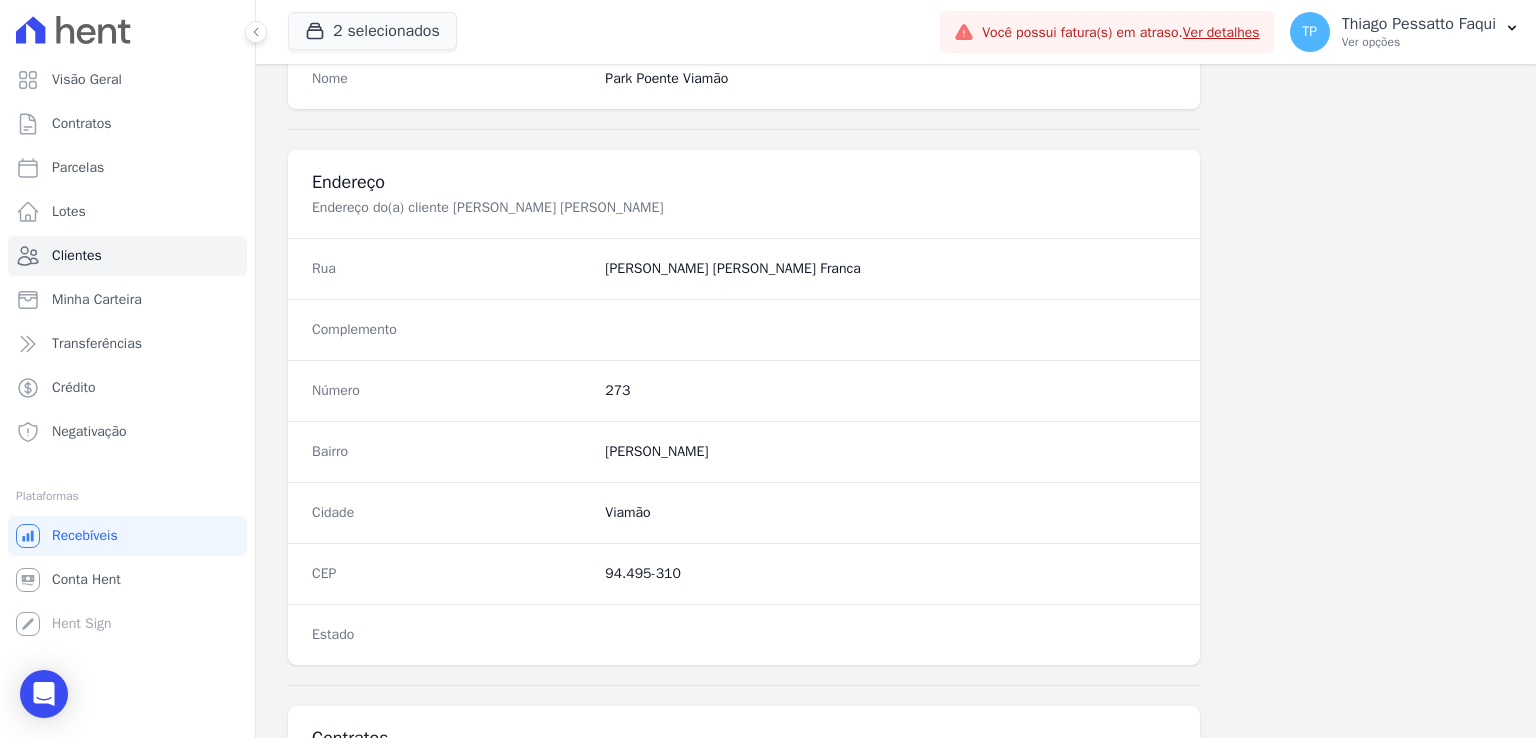 scroll, scrollTop: 1127, scrollLeft: 0, axis: vertical 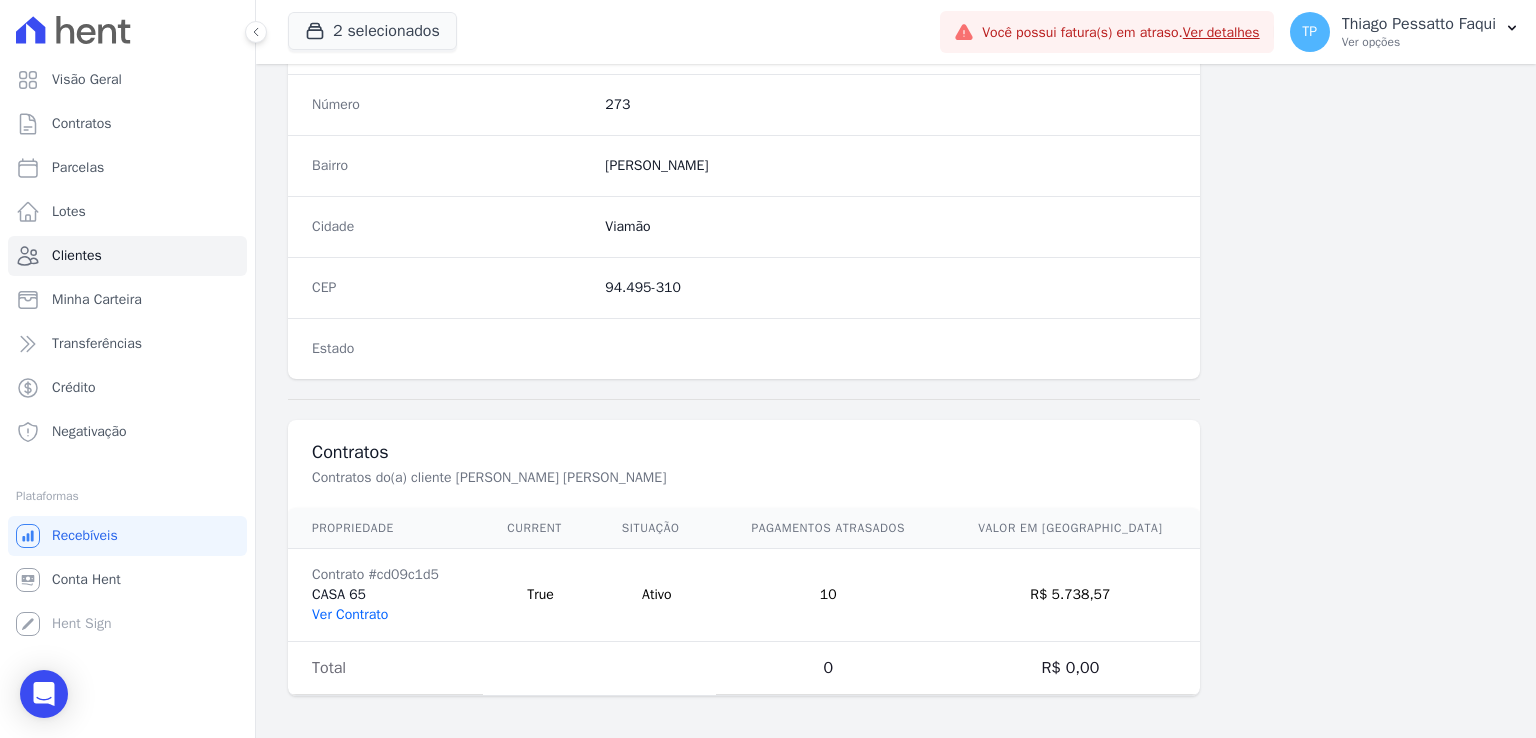 click on "Ver Contrato" at bounding box center (350, 614) 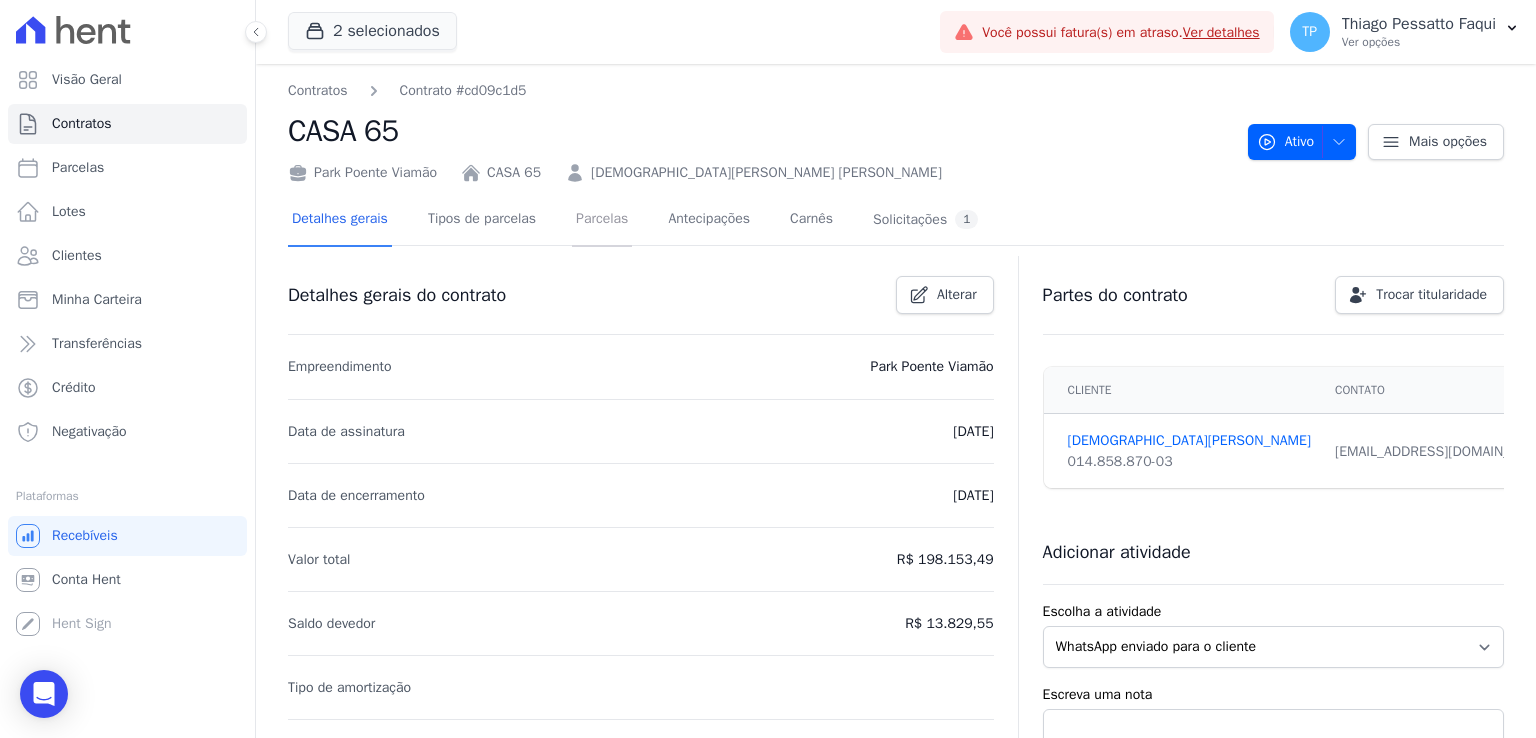 click on "Parcelas" at bounding box center [602, 220] 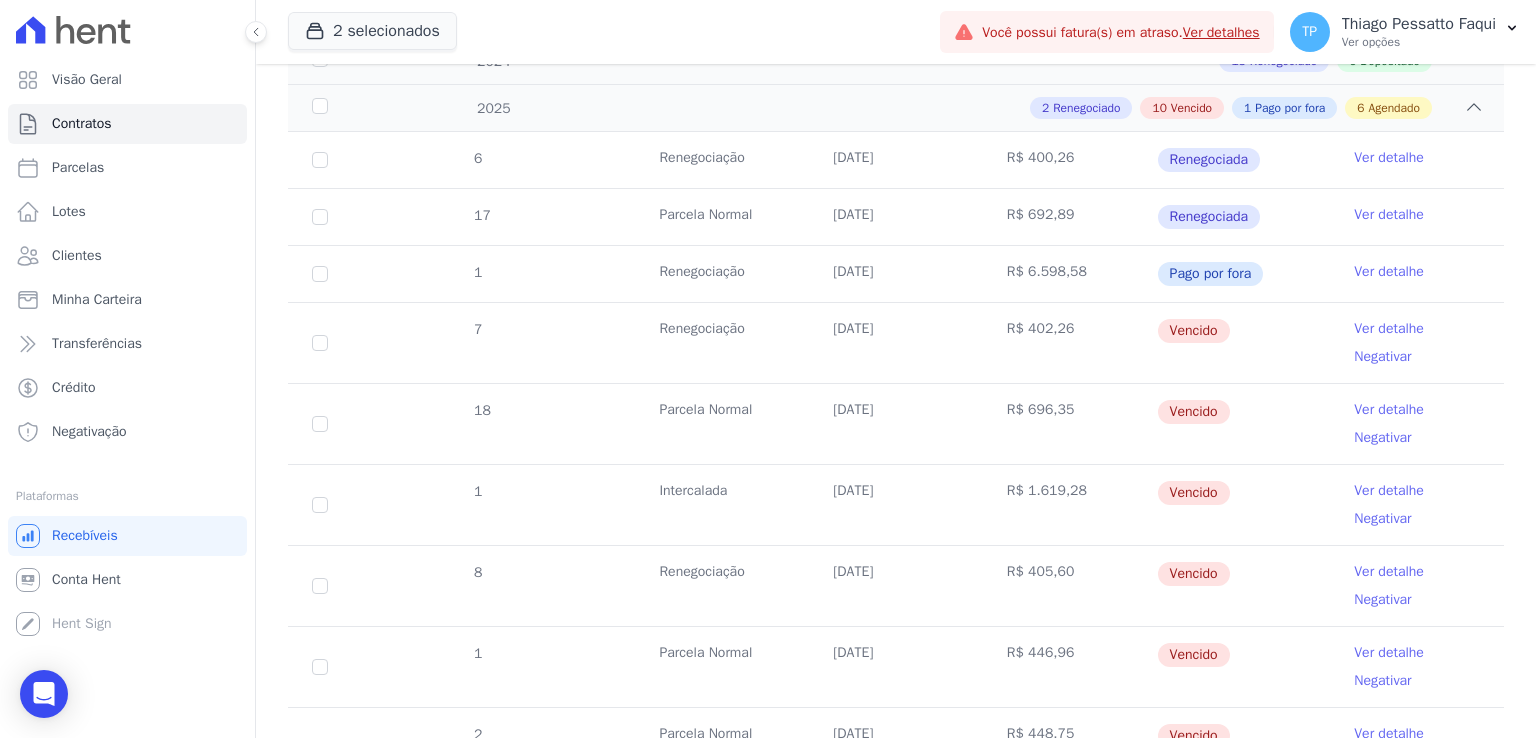 scroll, scrollTop: 200, scrollLeft: 0, axis: vertical 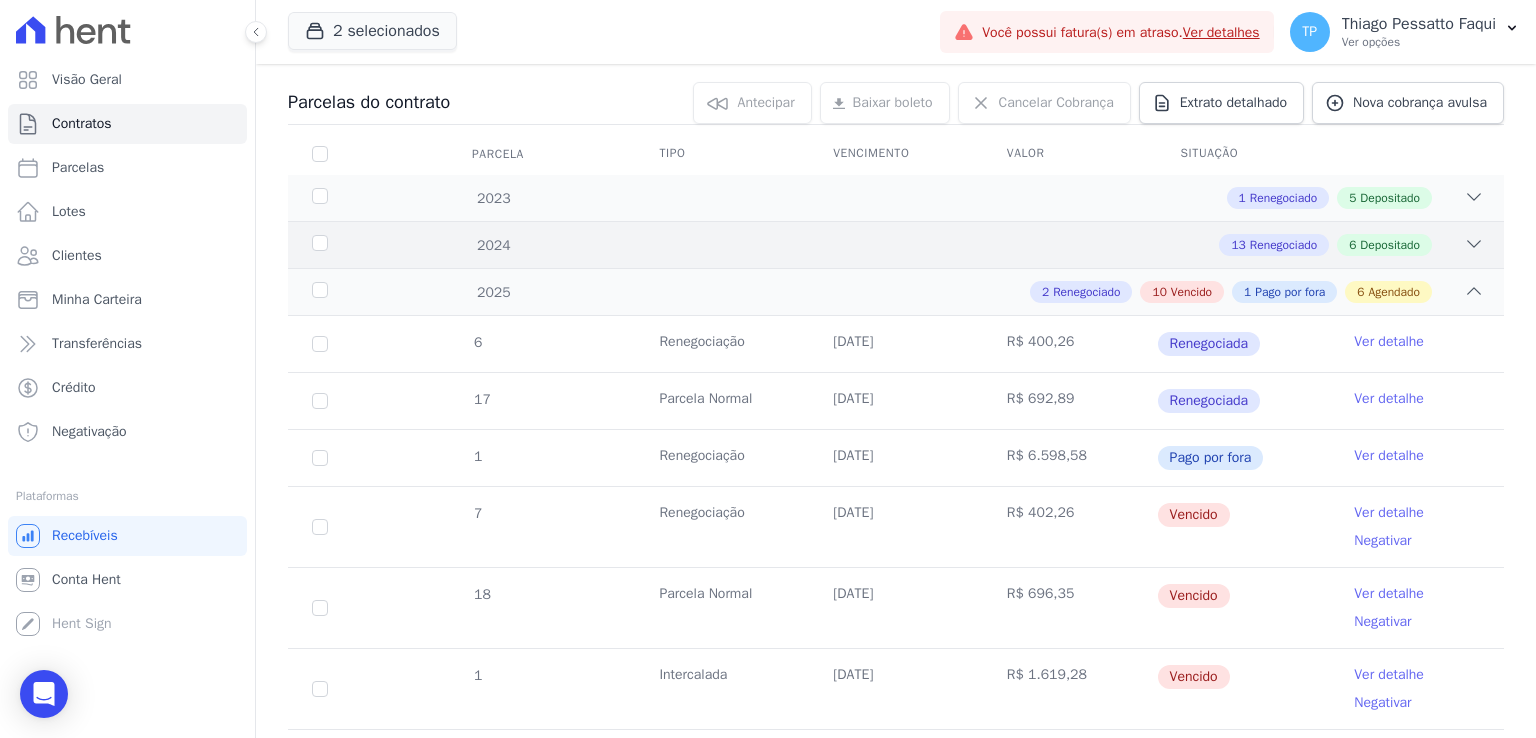 click on "2024
13
Renegociado
6
Depositado" at bounding box center (896, 244) 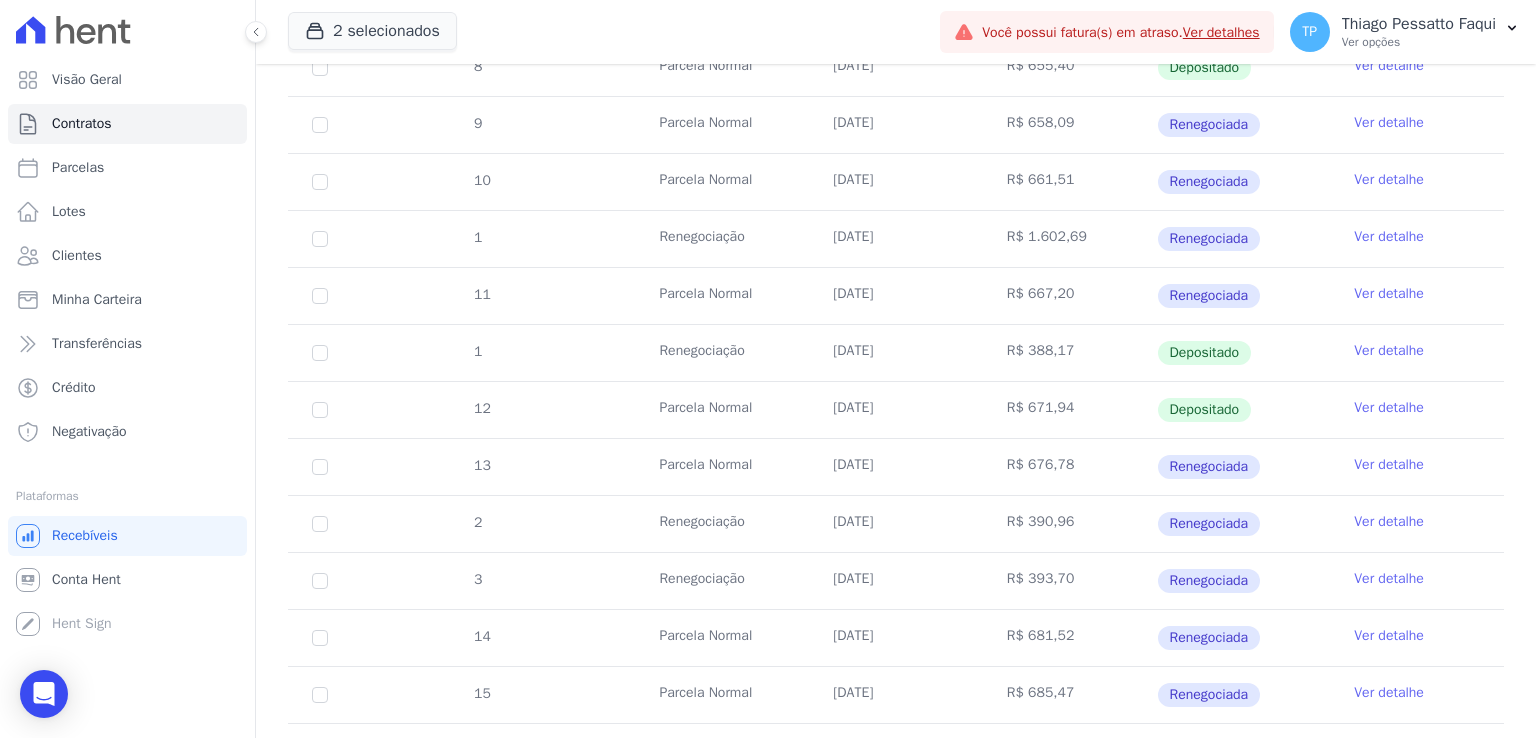 scroll, scrollTop: 0, scrollLeft: 0, axis: both 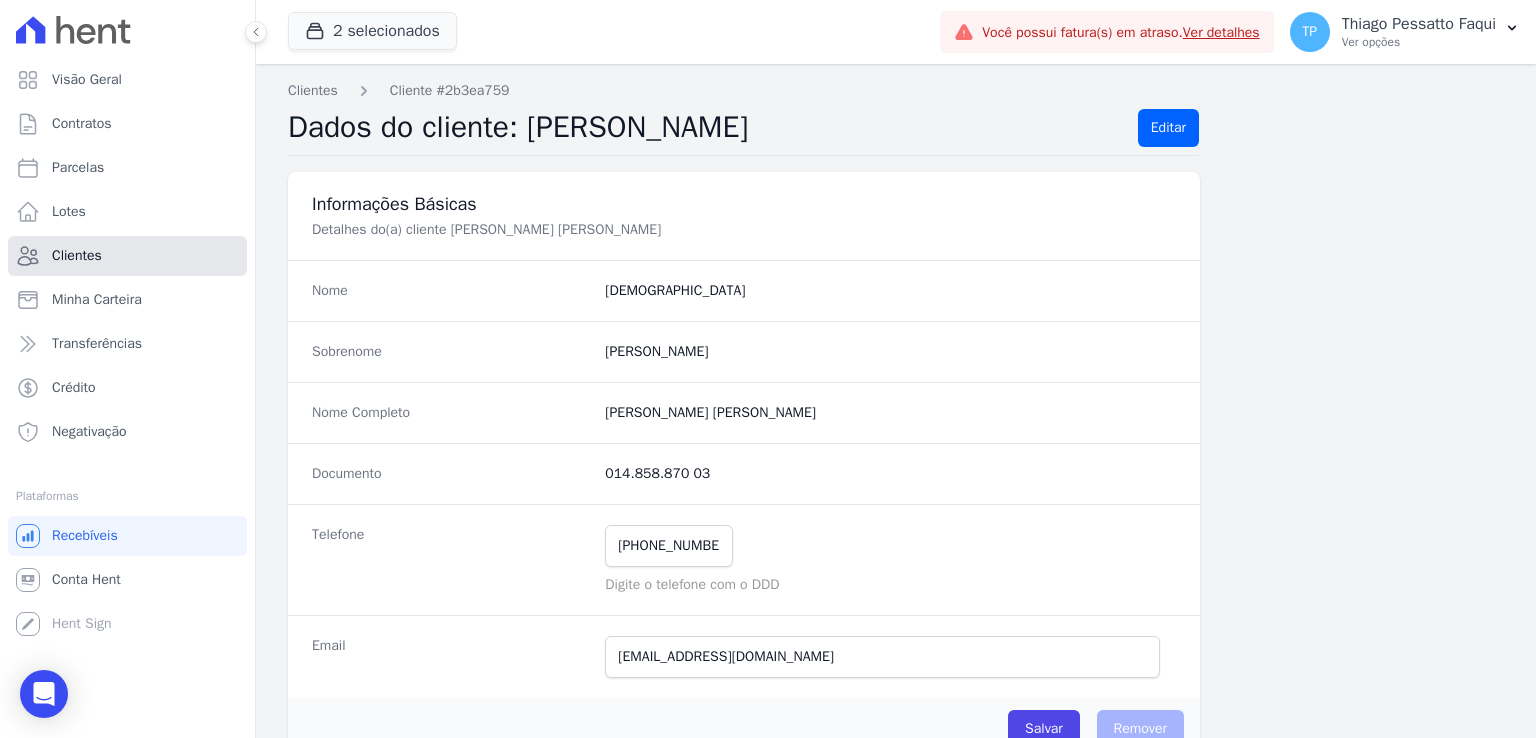 click on "Clientes" at bounding box center (77, 256) 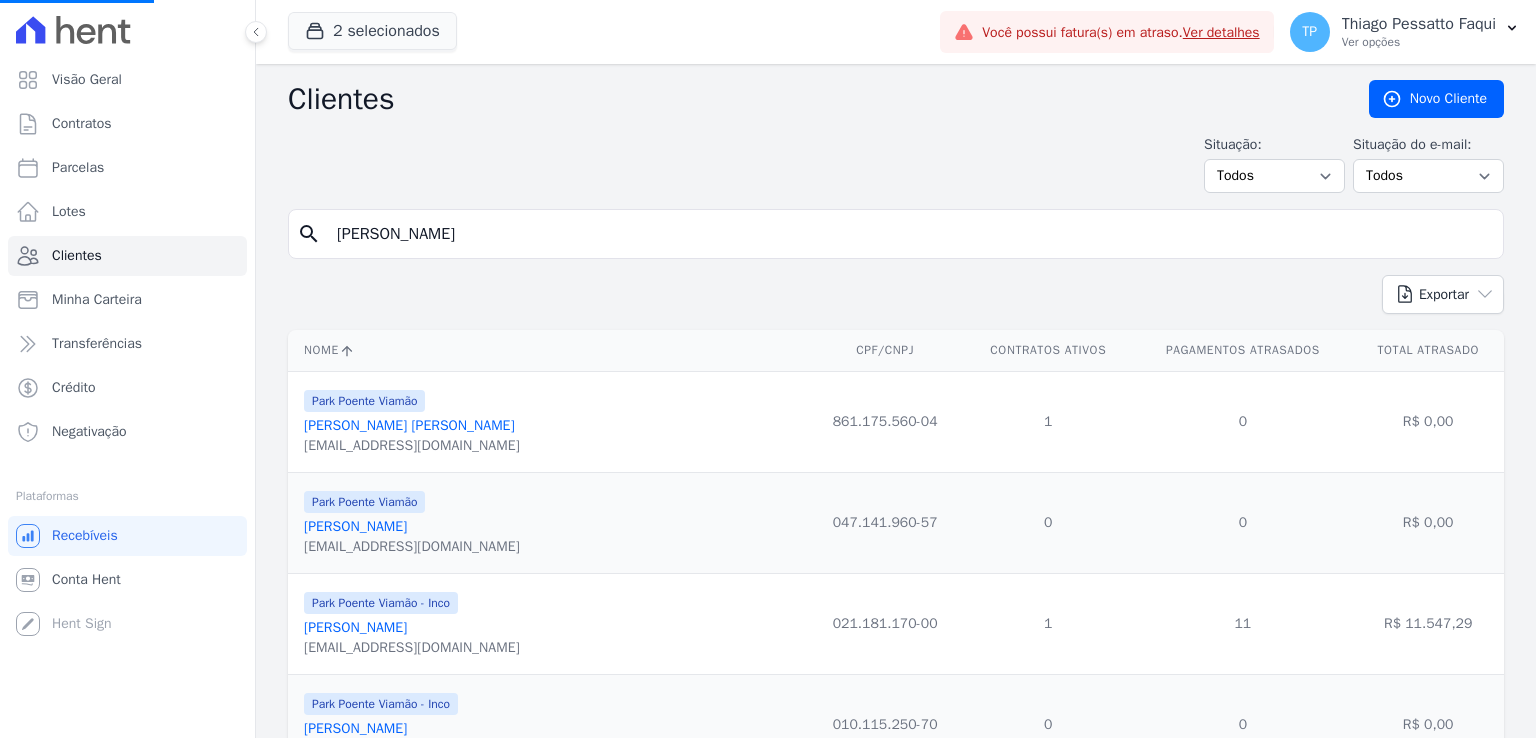 click on "[PERSON_NAME]" at bounding box center (910, 234) 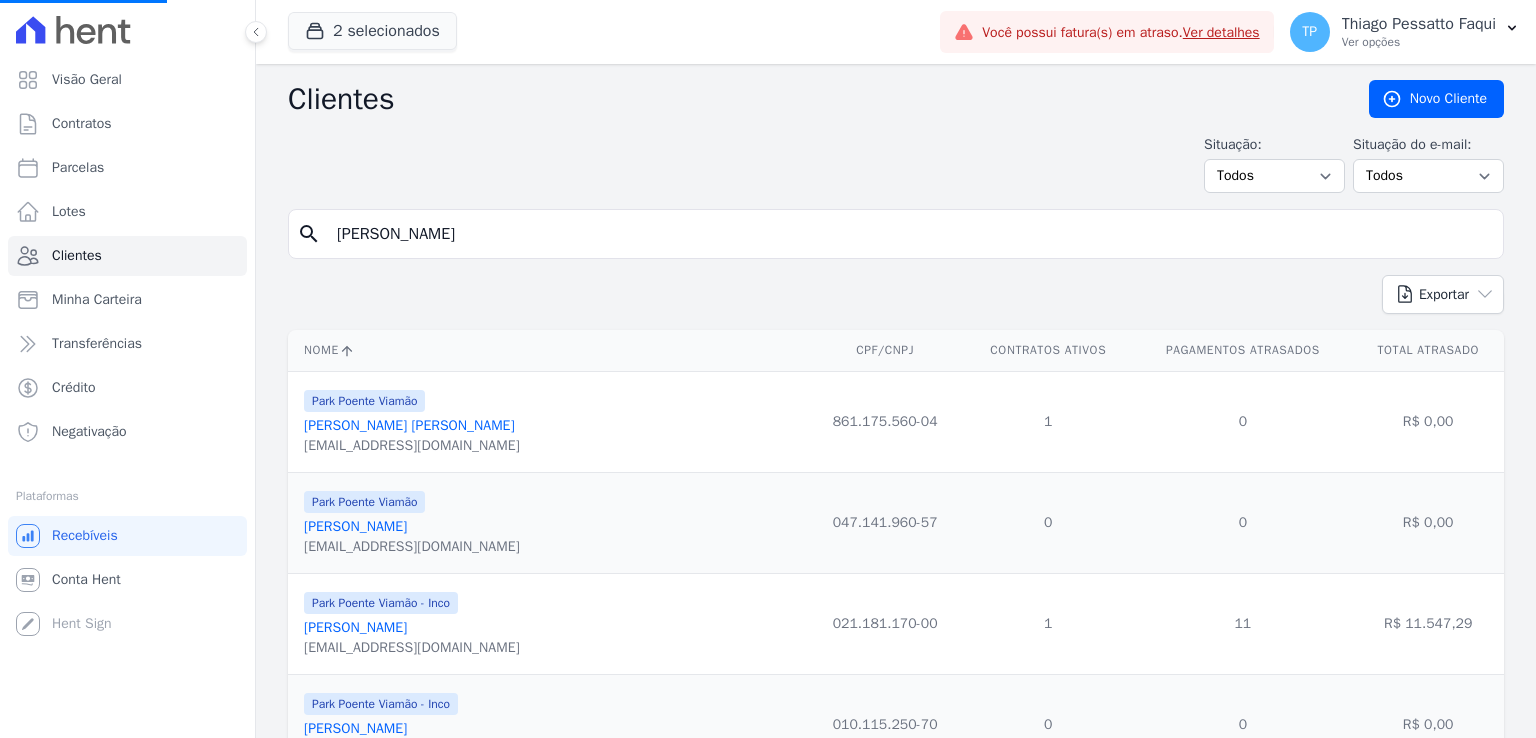 click on "[PERSON_NAME]" at bounding box center (910, 234) 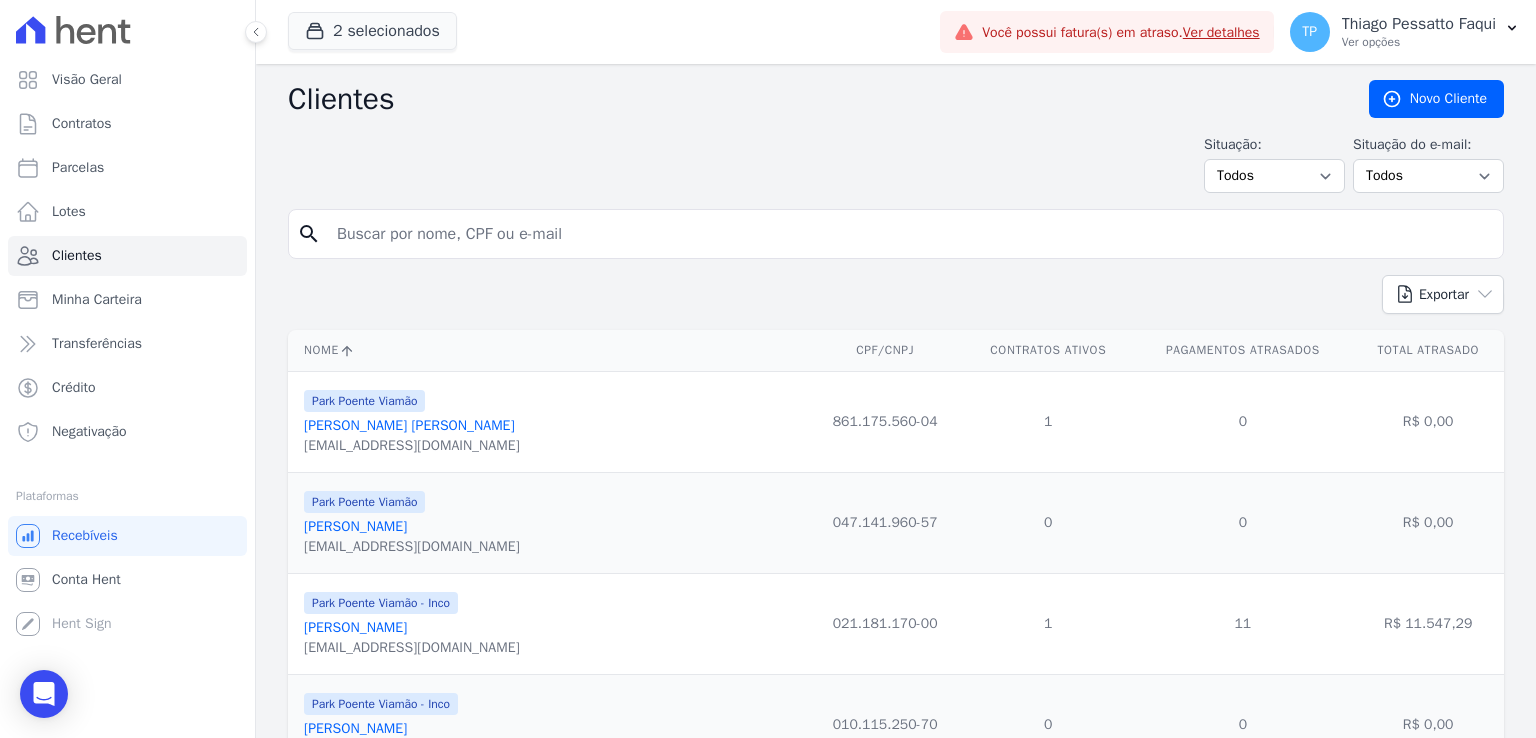 click at bounding box center [910, 234] 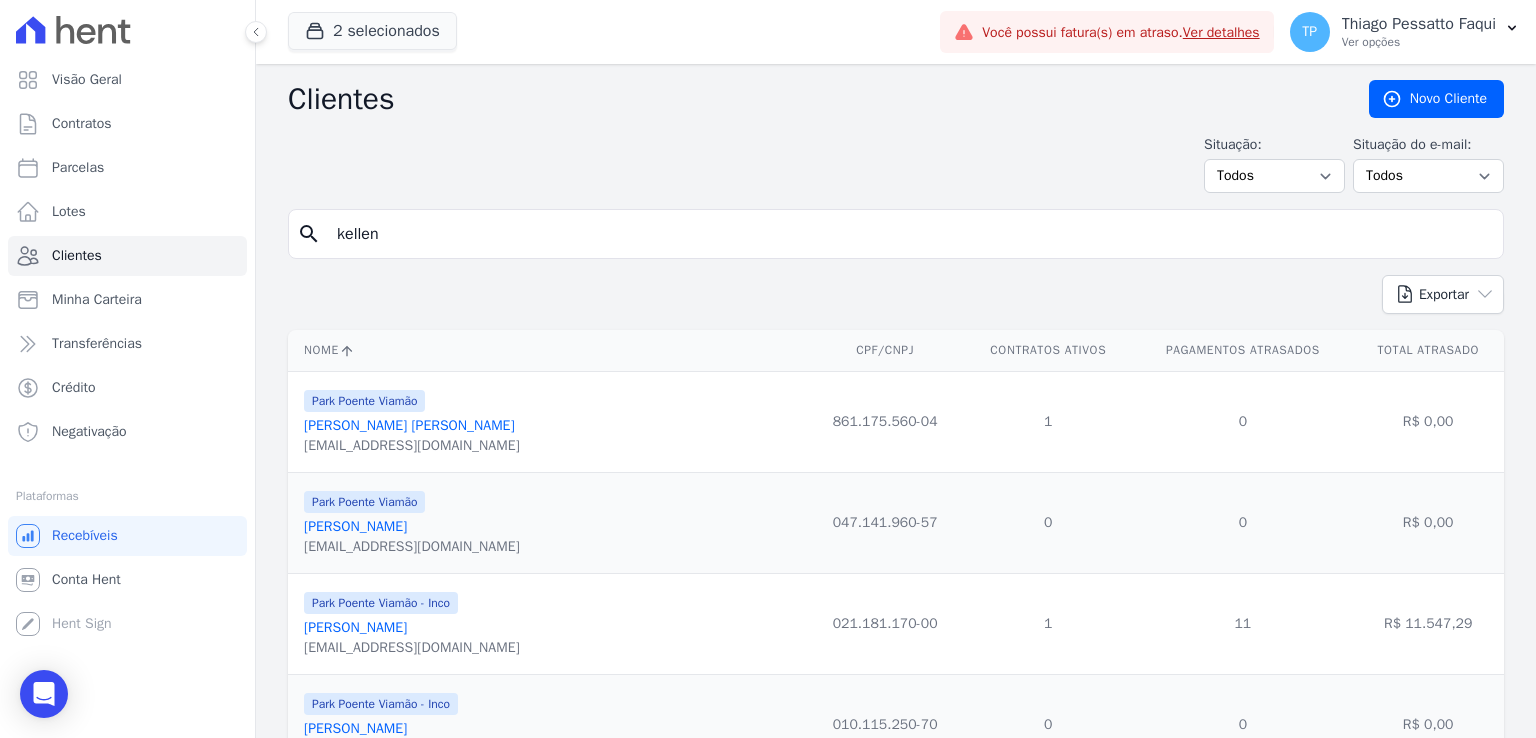 type on "kellen" 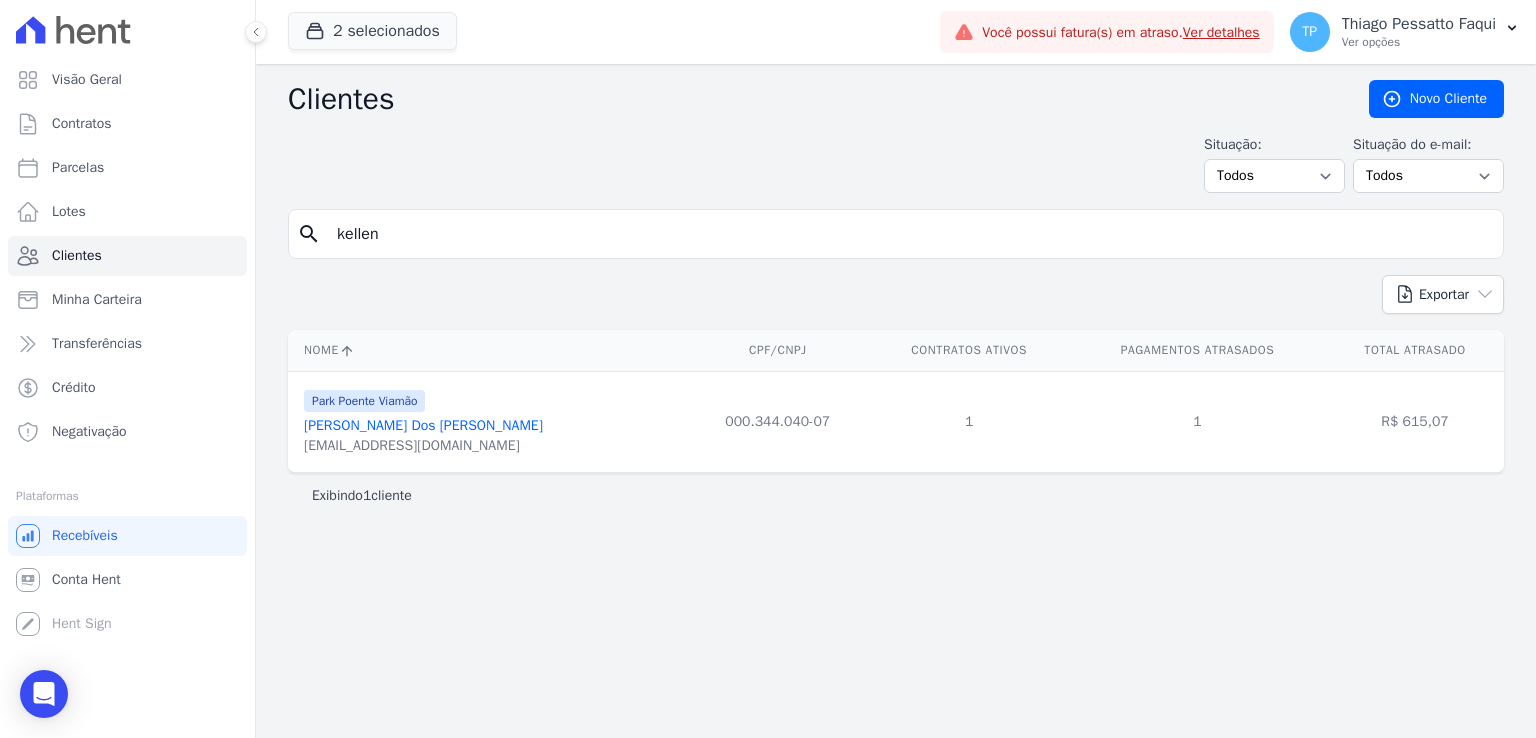 click on "Kellen Regina Dos Santos" at bounding box center [423, 425] 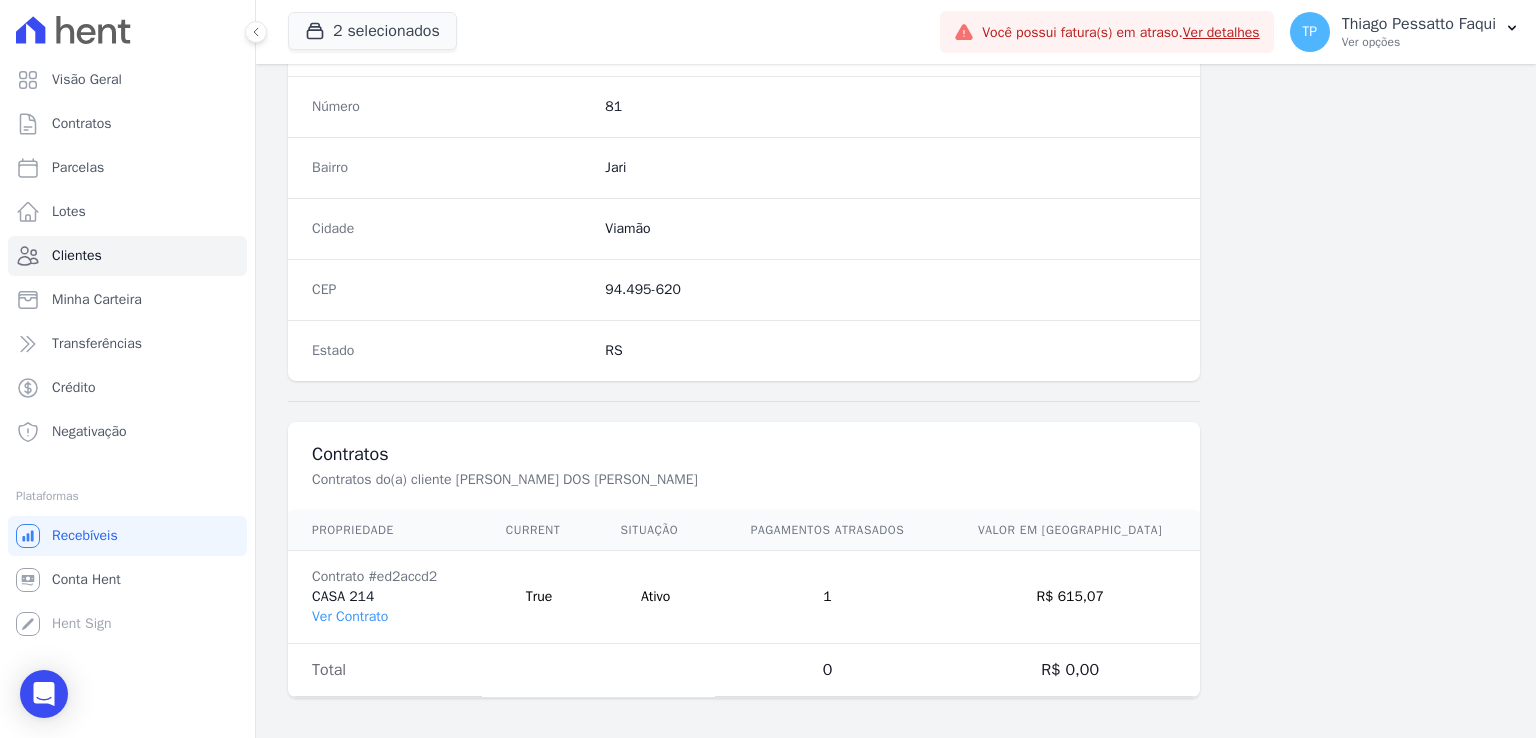 scroll, scrollTop: 1127, scrollLeft: 0, axis: vertical 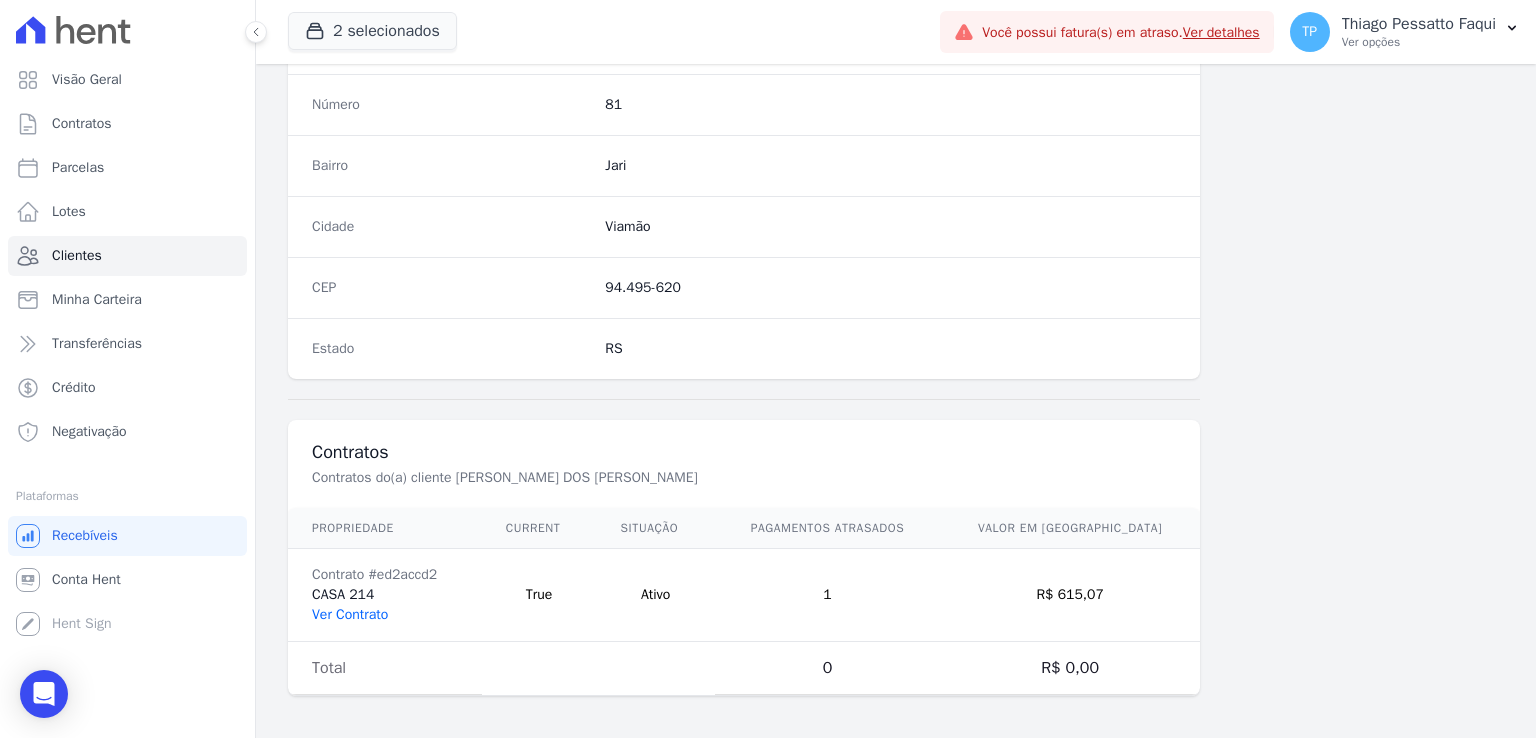 click on "Ver Contrato" at bounding box center [350, 614] 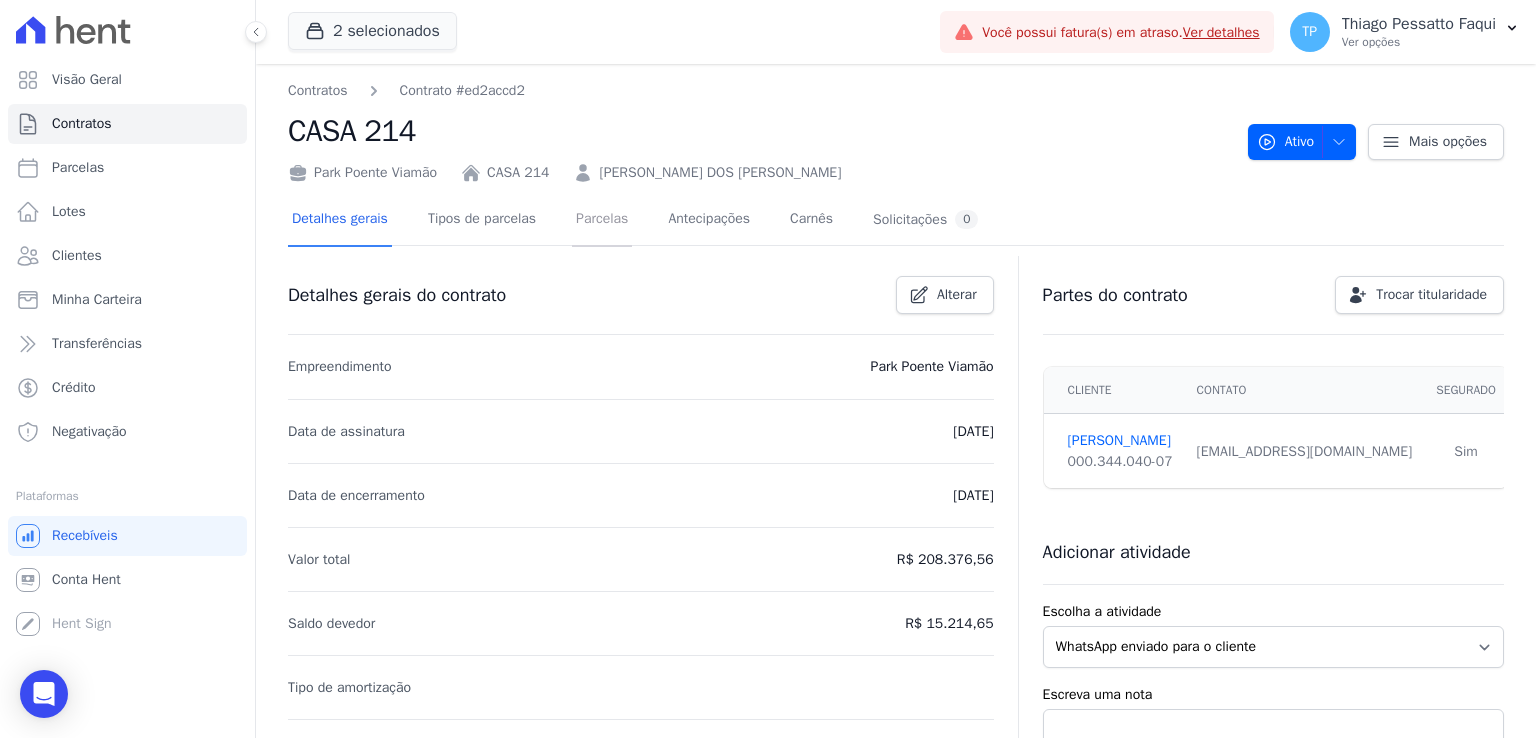 click on "Parcelas" at bounding box center [602, 220] 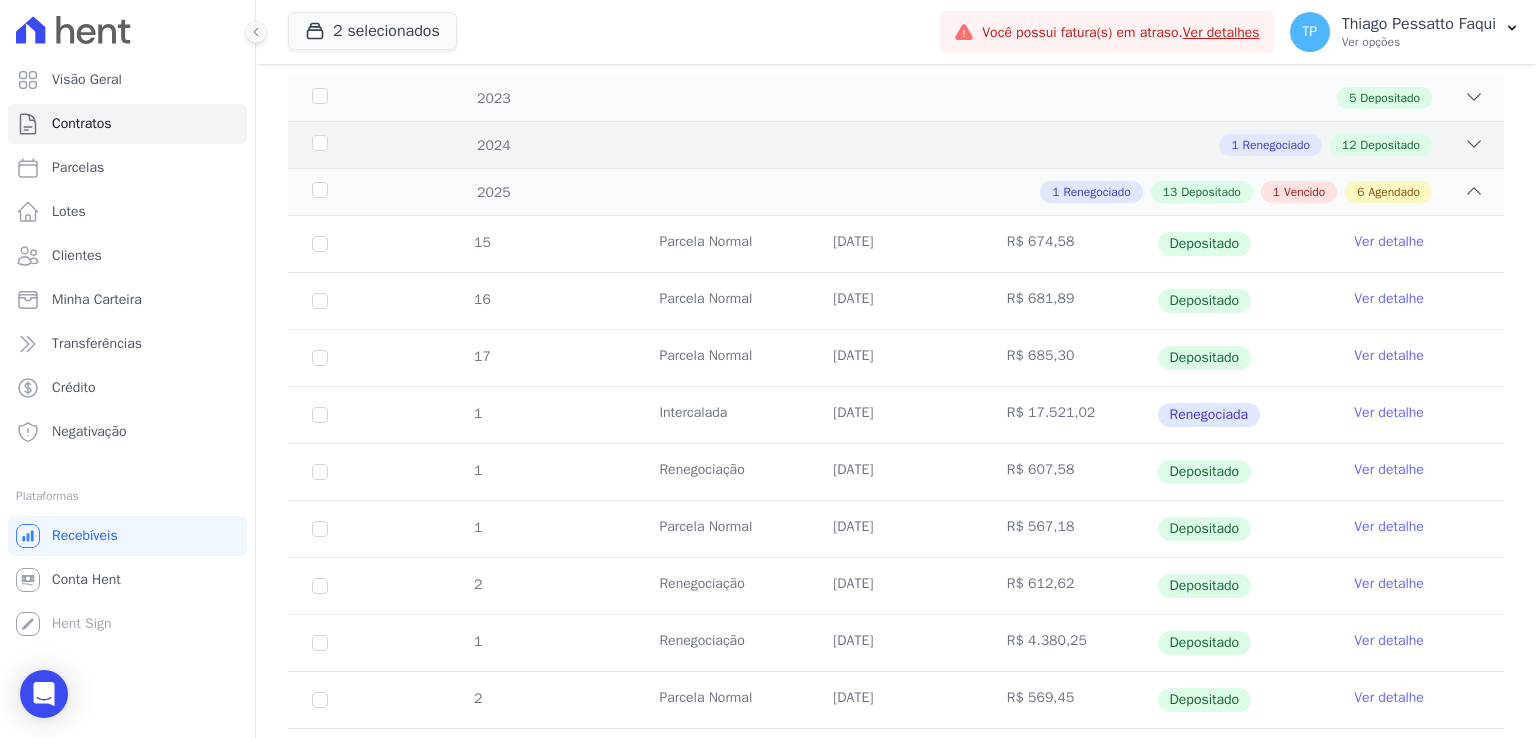 scroll, scrollTop: 0, scrollLeft: 0, axis: both 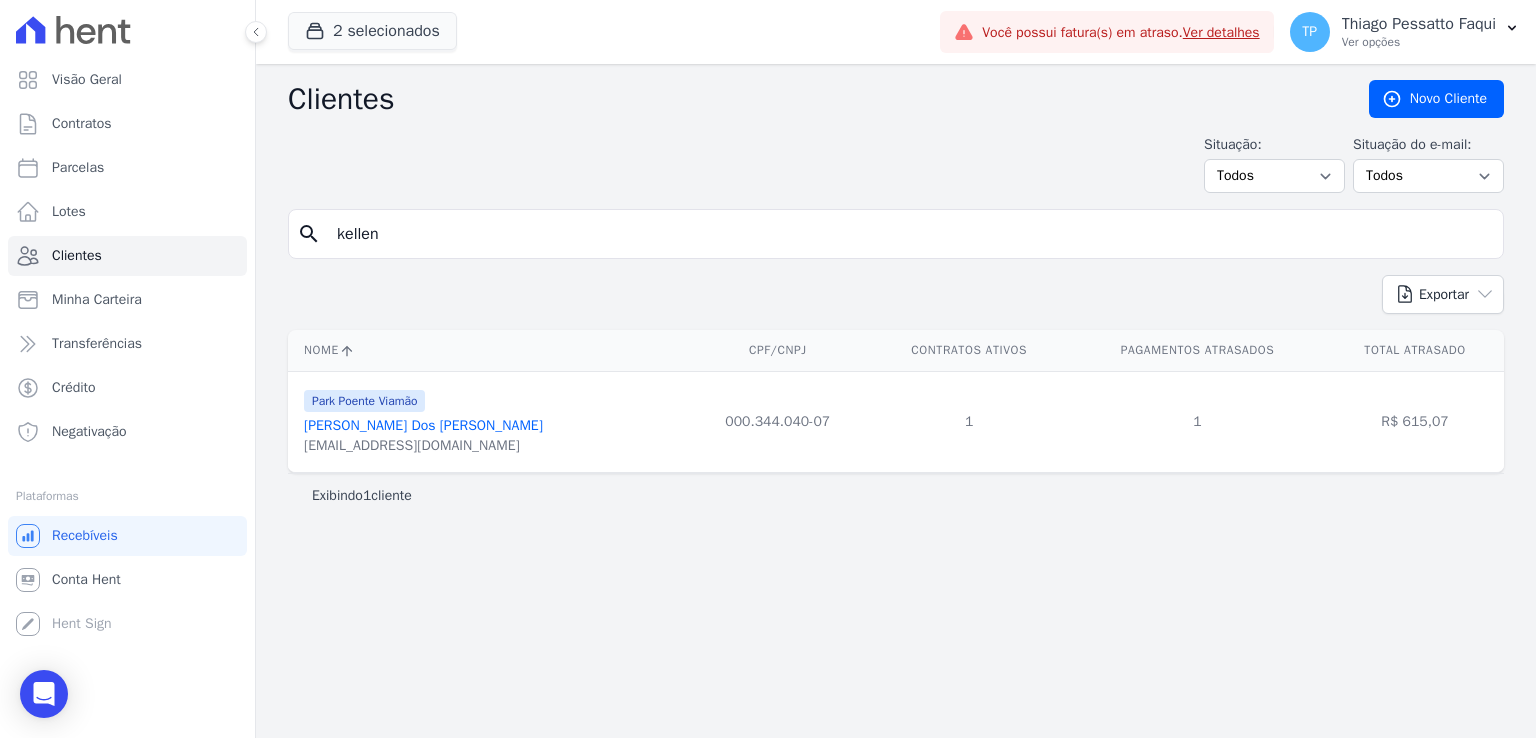click on "kellen" at bounding box center (910, 234) 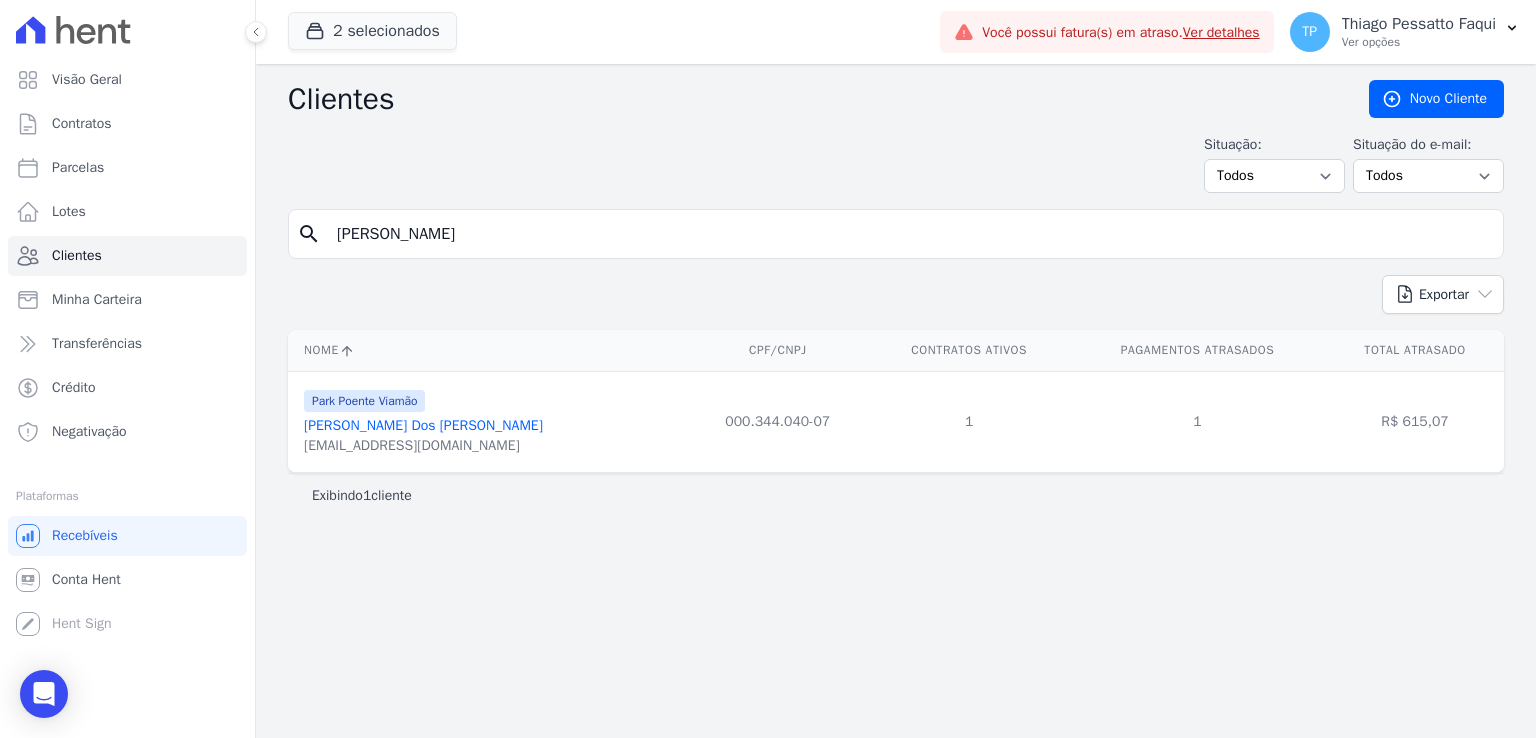 type on "mariana men" 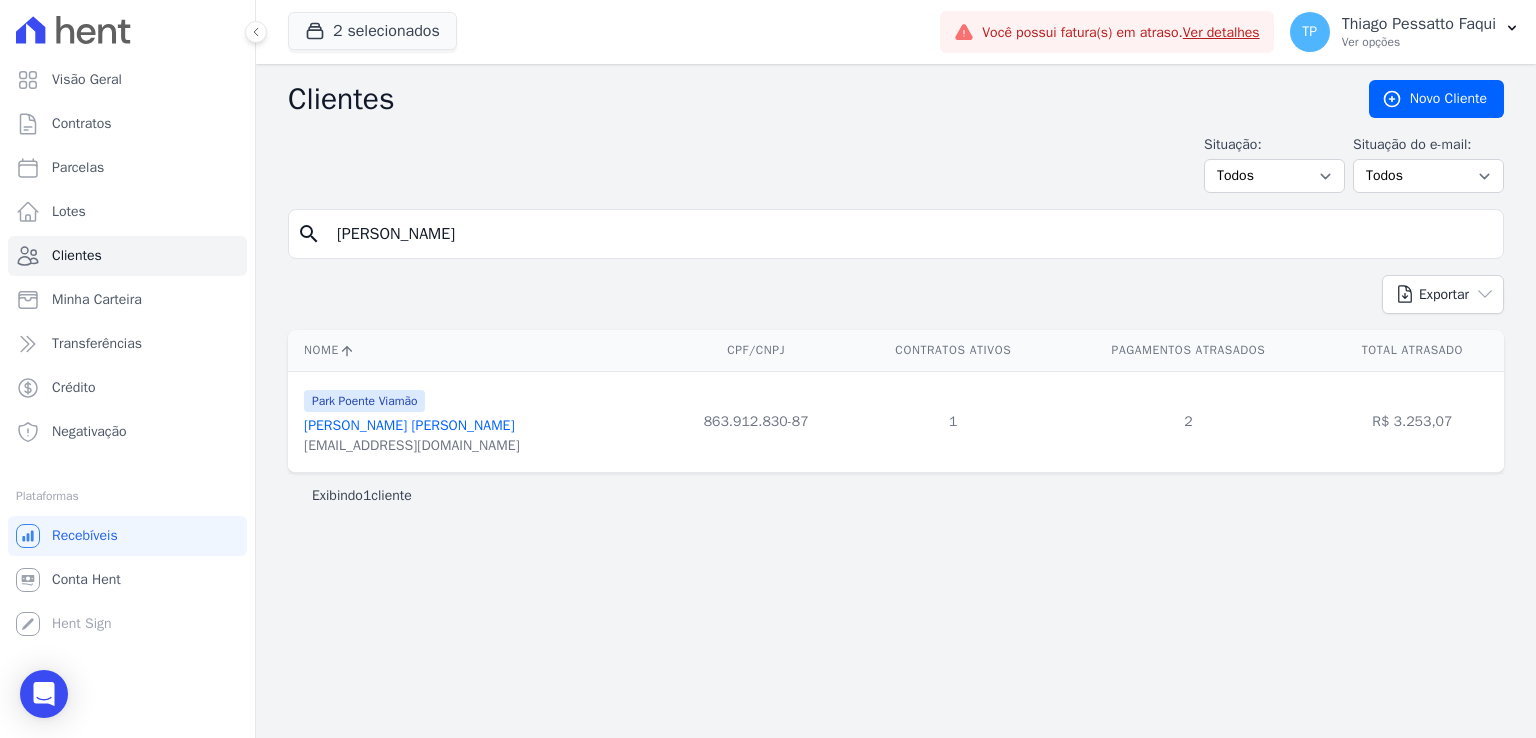 click on "mariana men" at bounding box center [910, 234] 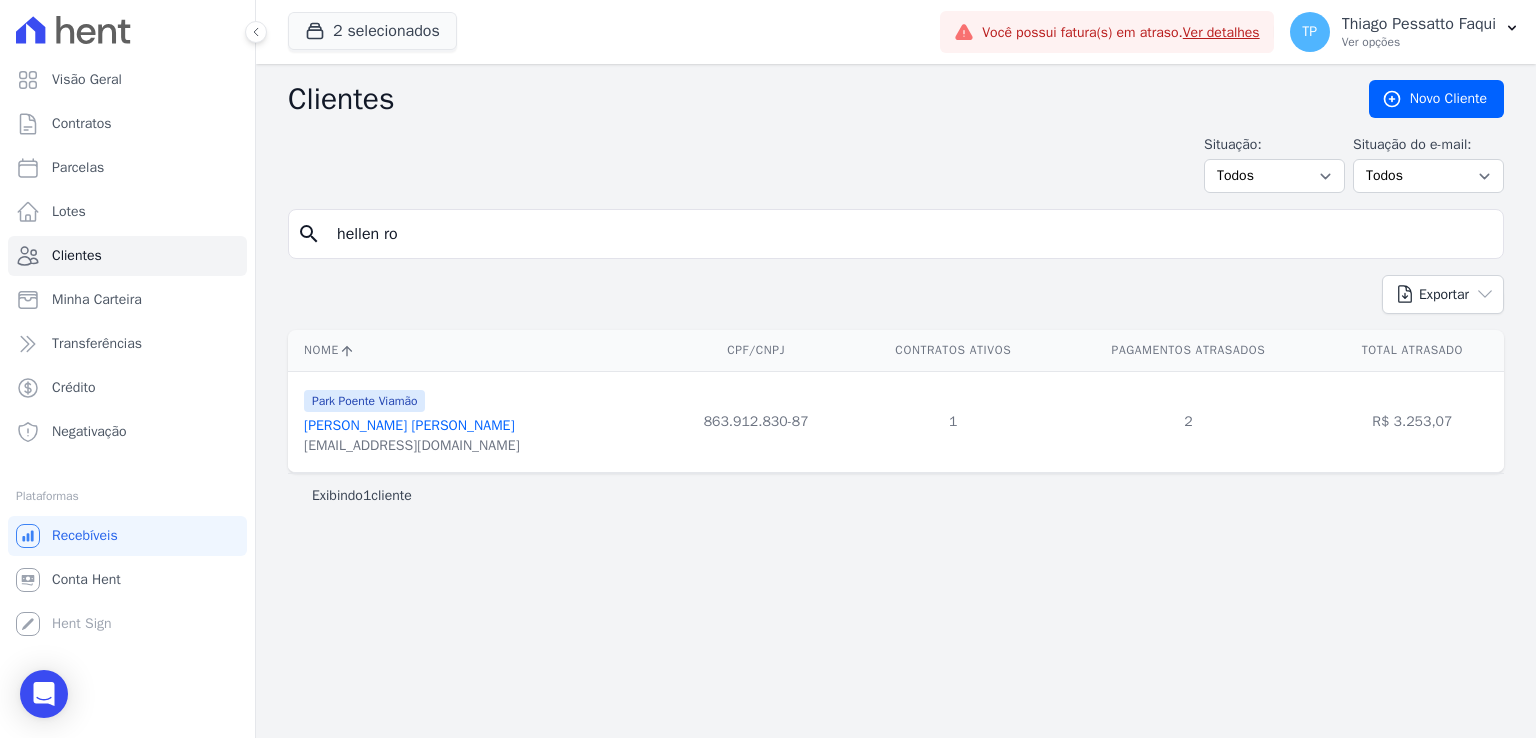 type on "hellen ro" 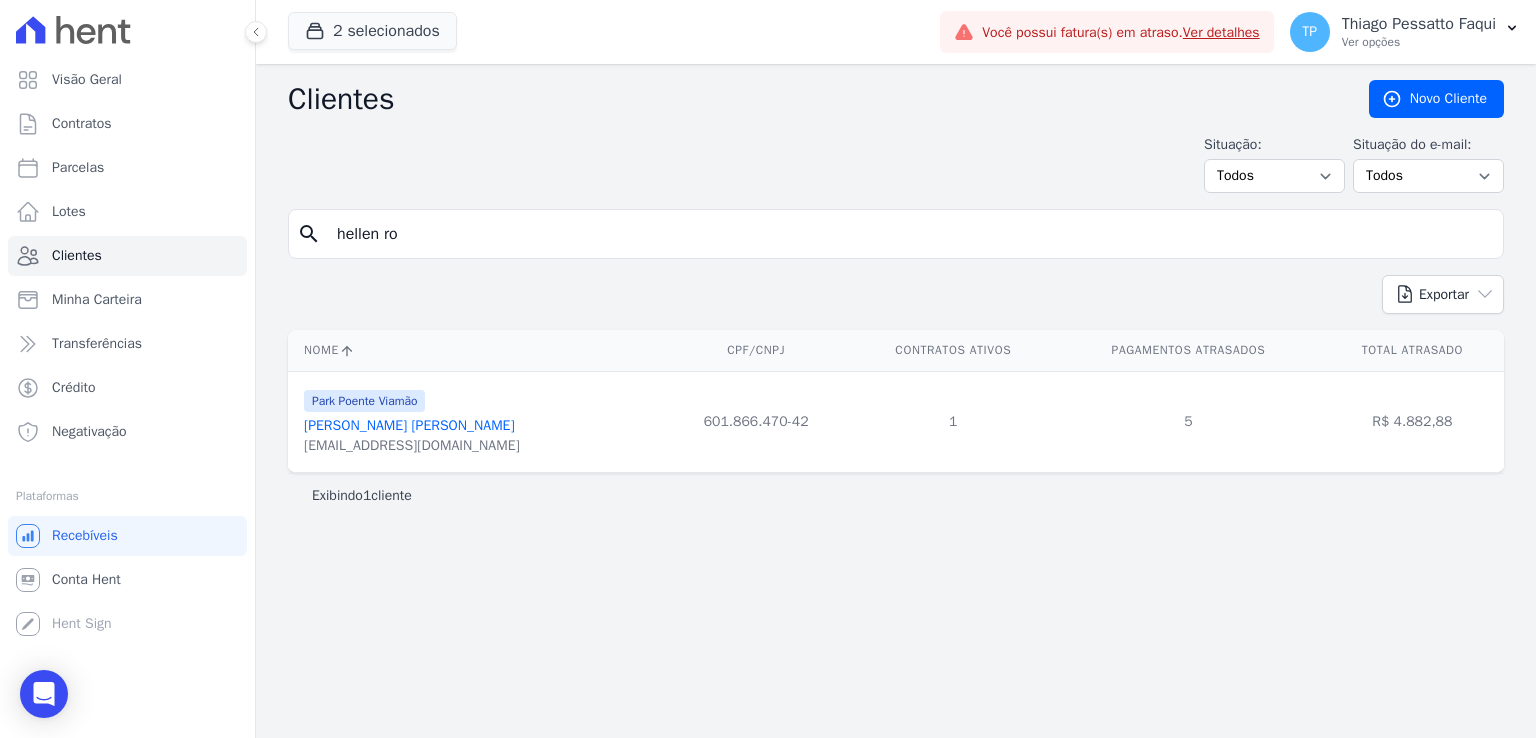 click on "hellen ro" at bounding box center (910, 234) 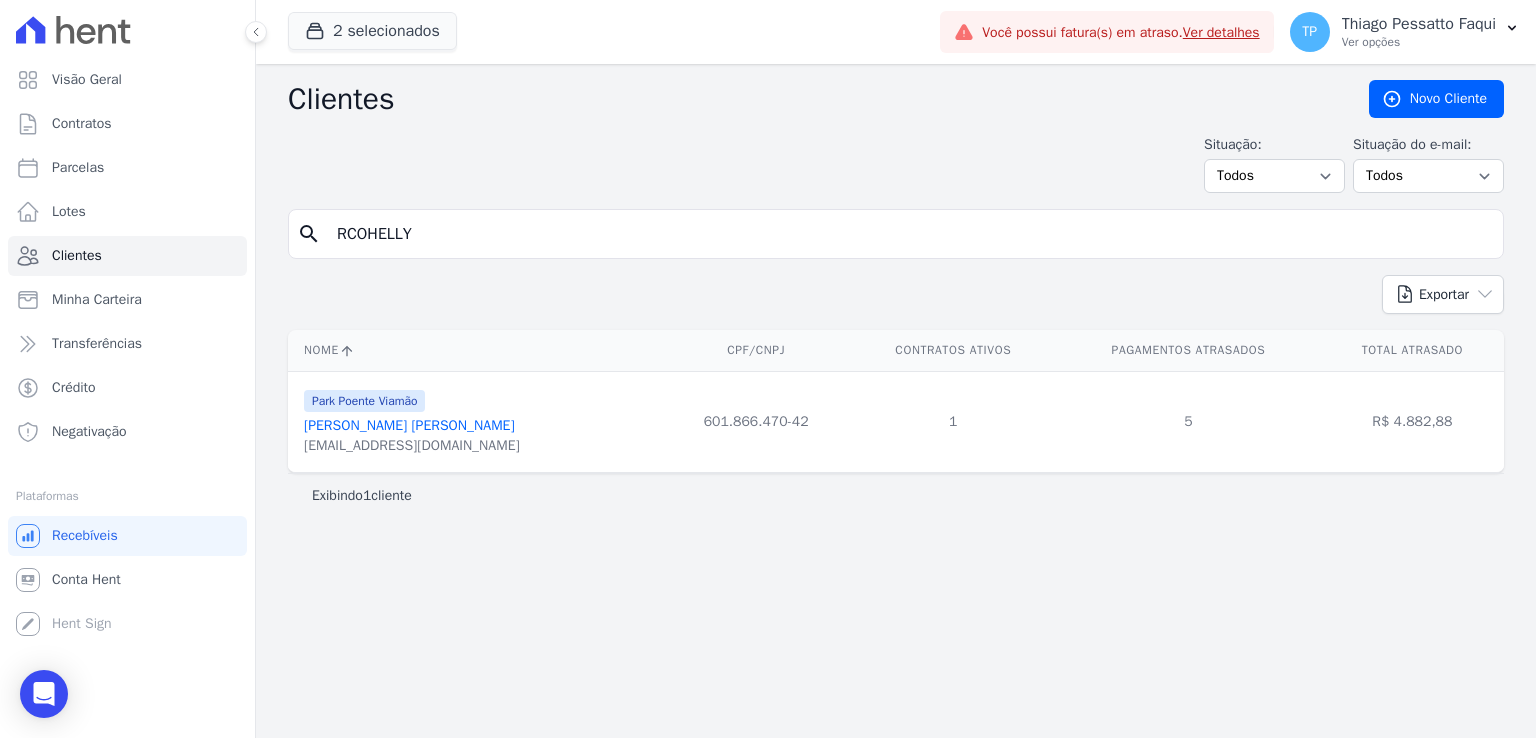 type on "RCOHELLY" 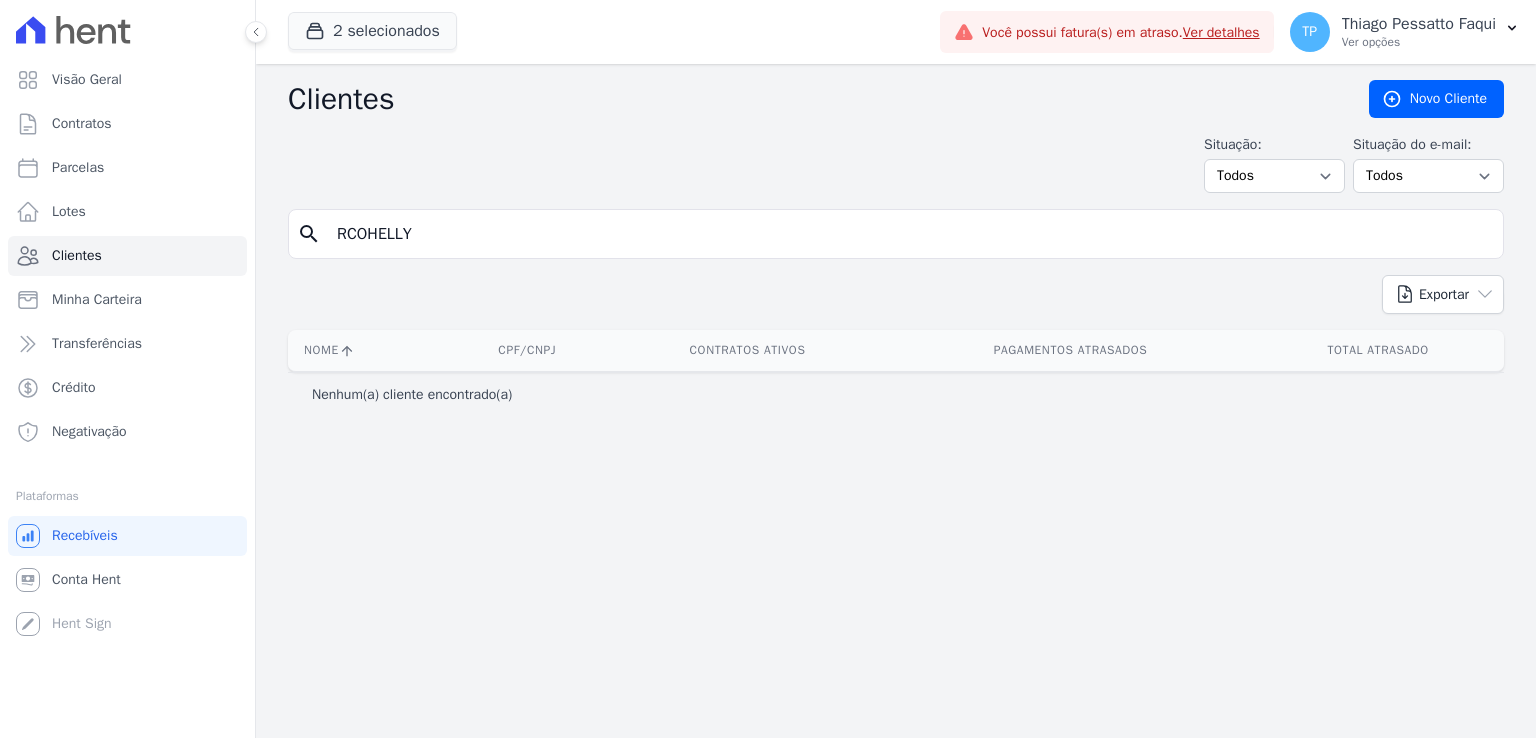 click on "RCOHELLY" at bounding box center [910, 234] 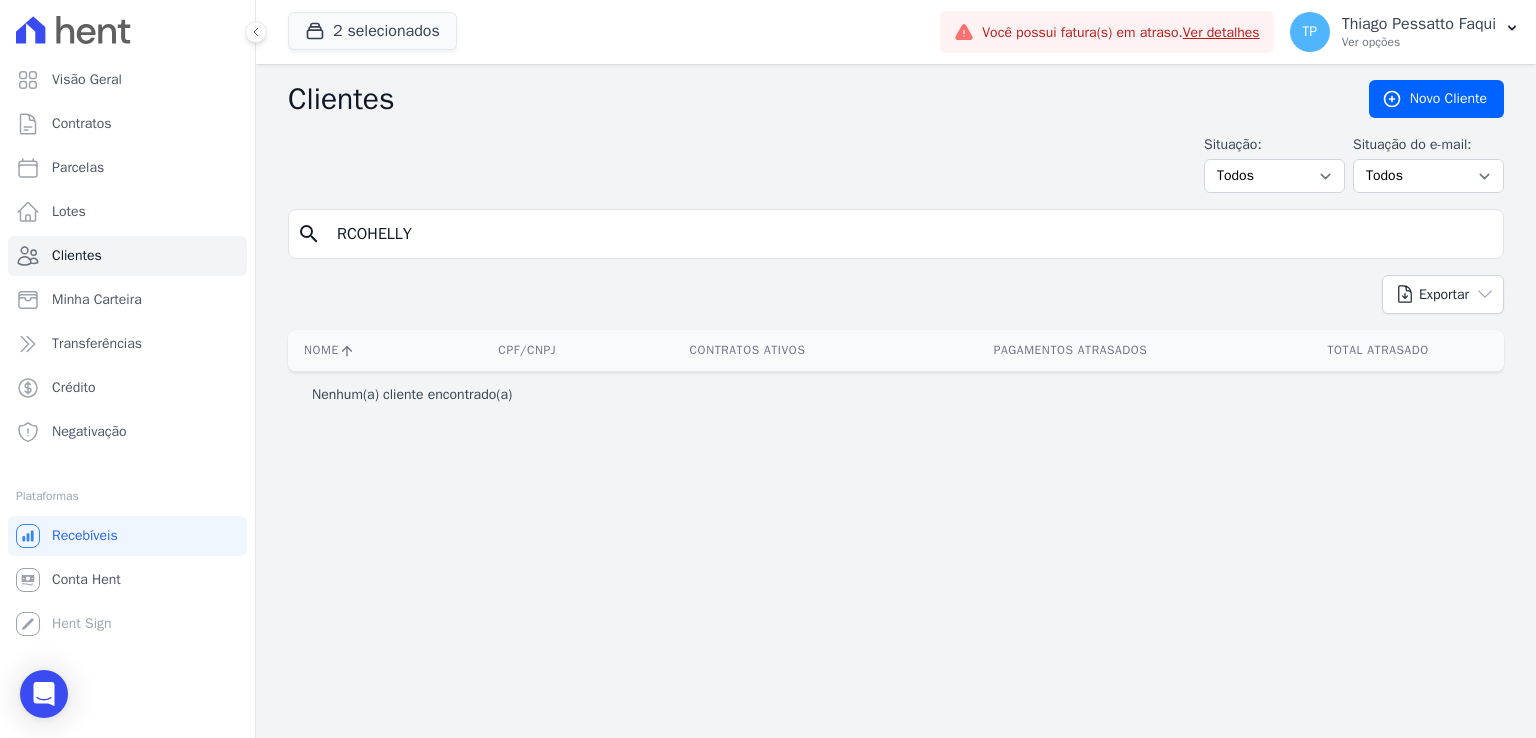 click on "RCOHELLY" at bounding box center (910, 234) 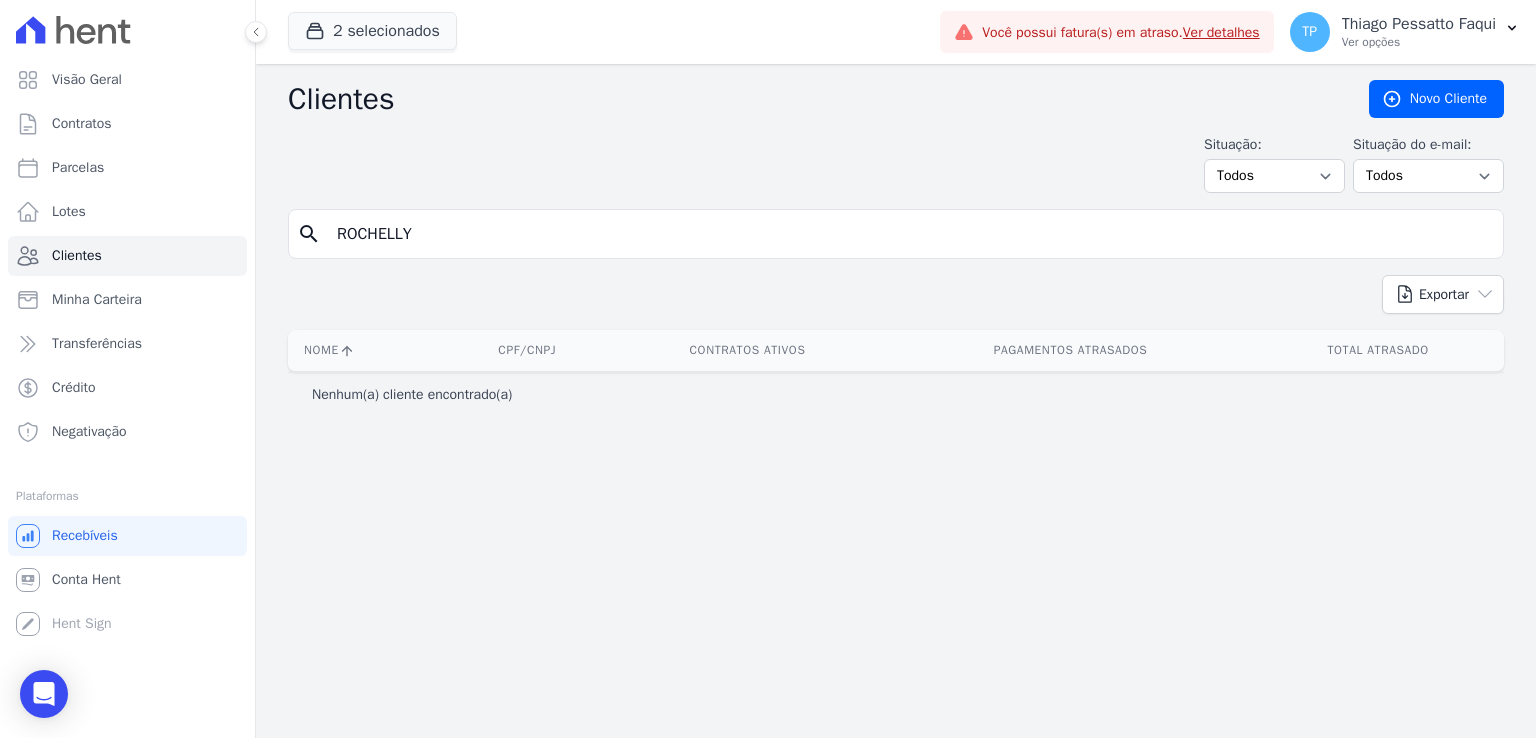 type on "ROCHELLY" 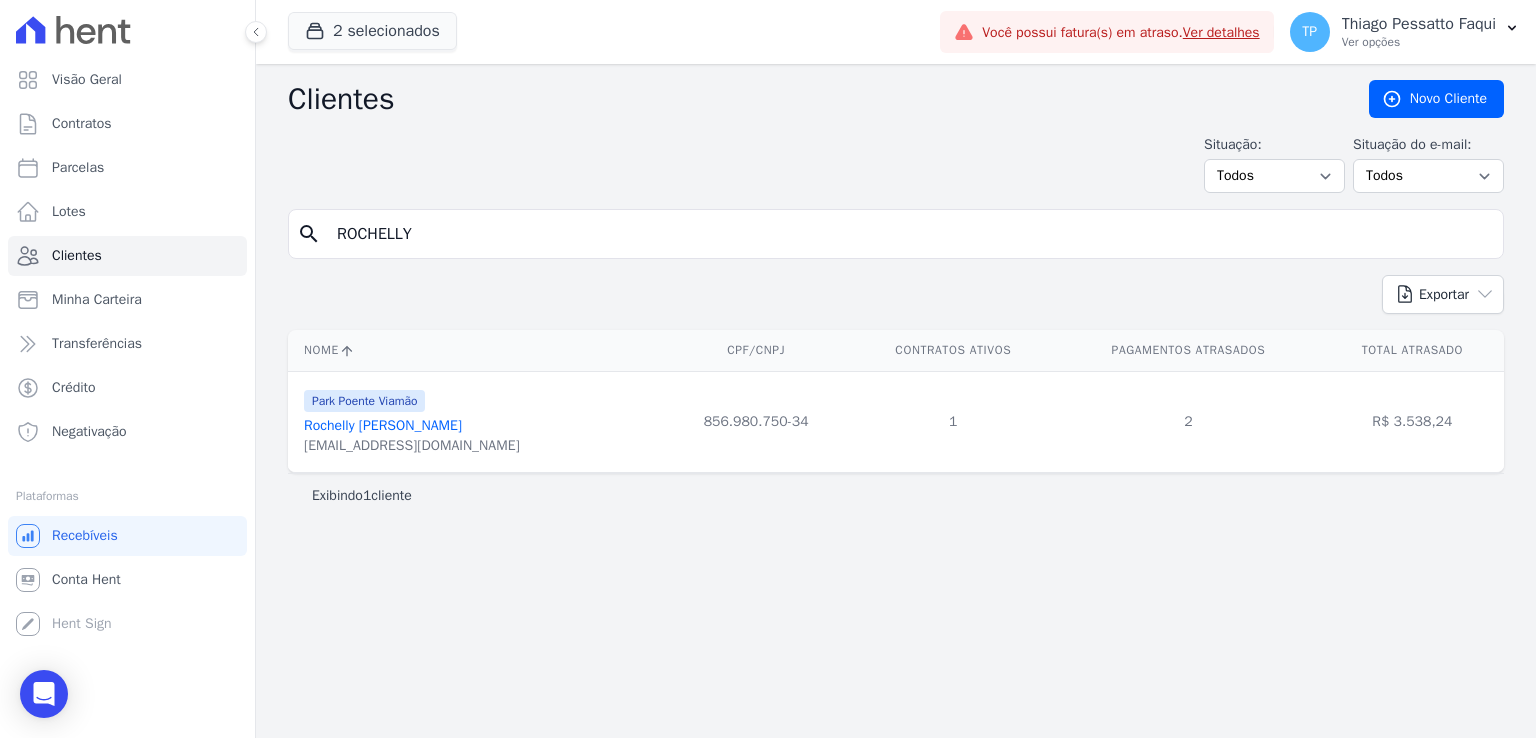 click on "ROCHELLY" at bounding box center (910, 234) 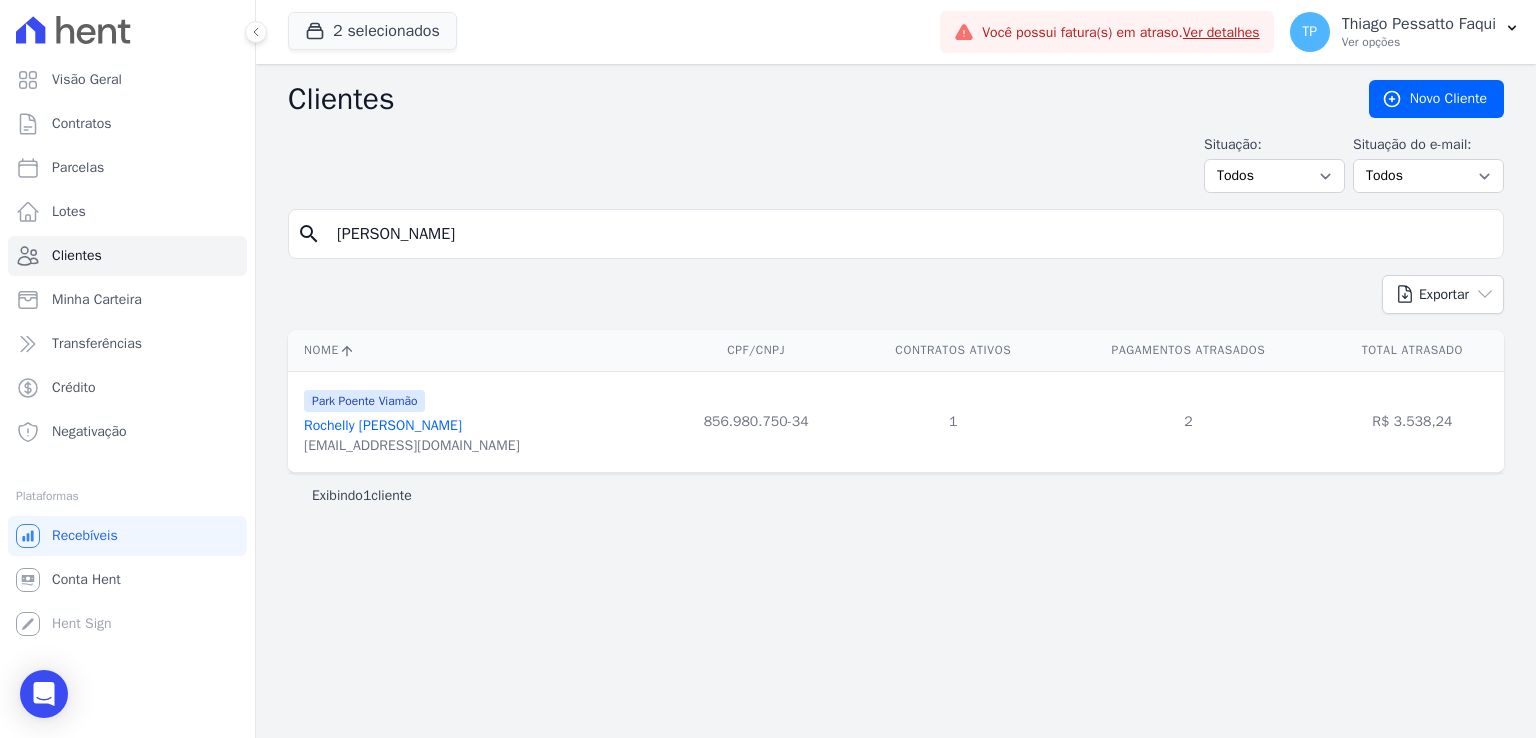 type on "gabriela adr" 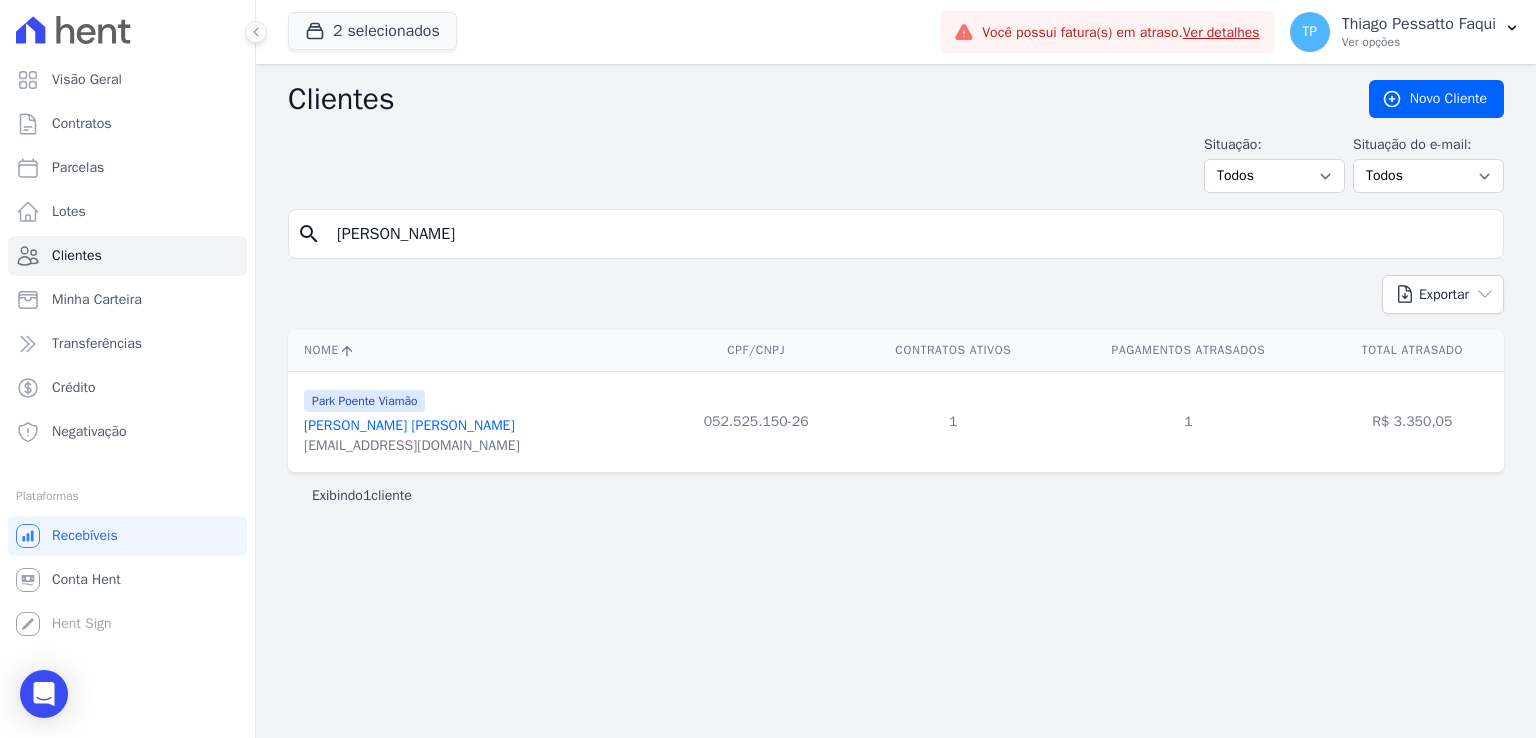 click on "gabriela adr" at bounding box center (910, 234) 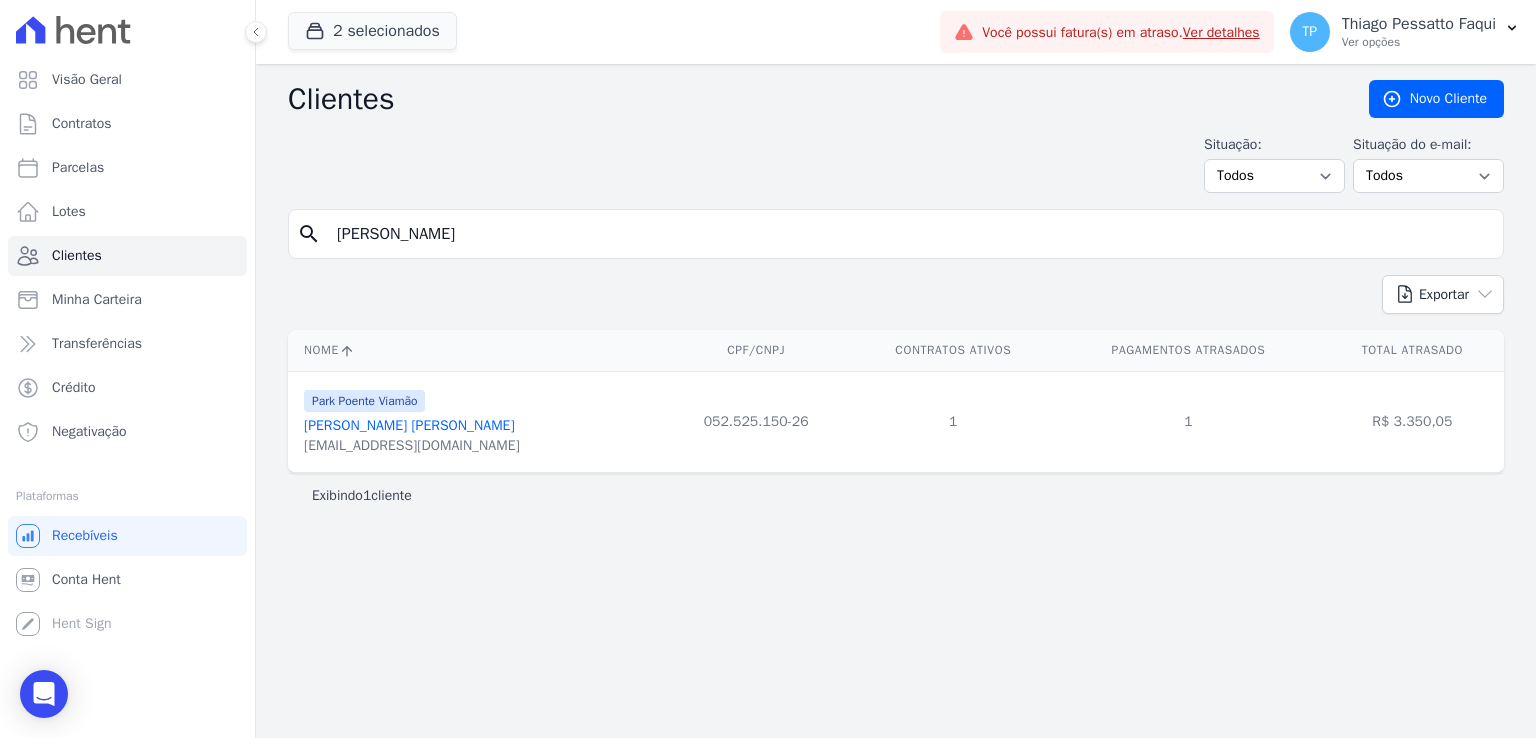 click on "052.525.150-26" at bounding box center [756, 421] 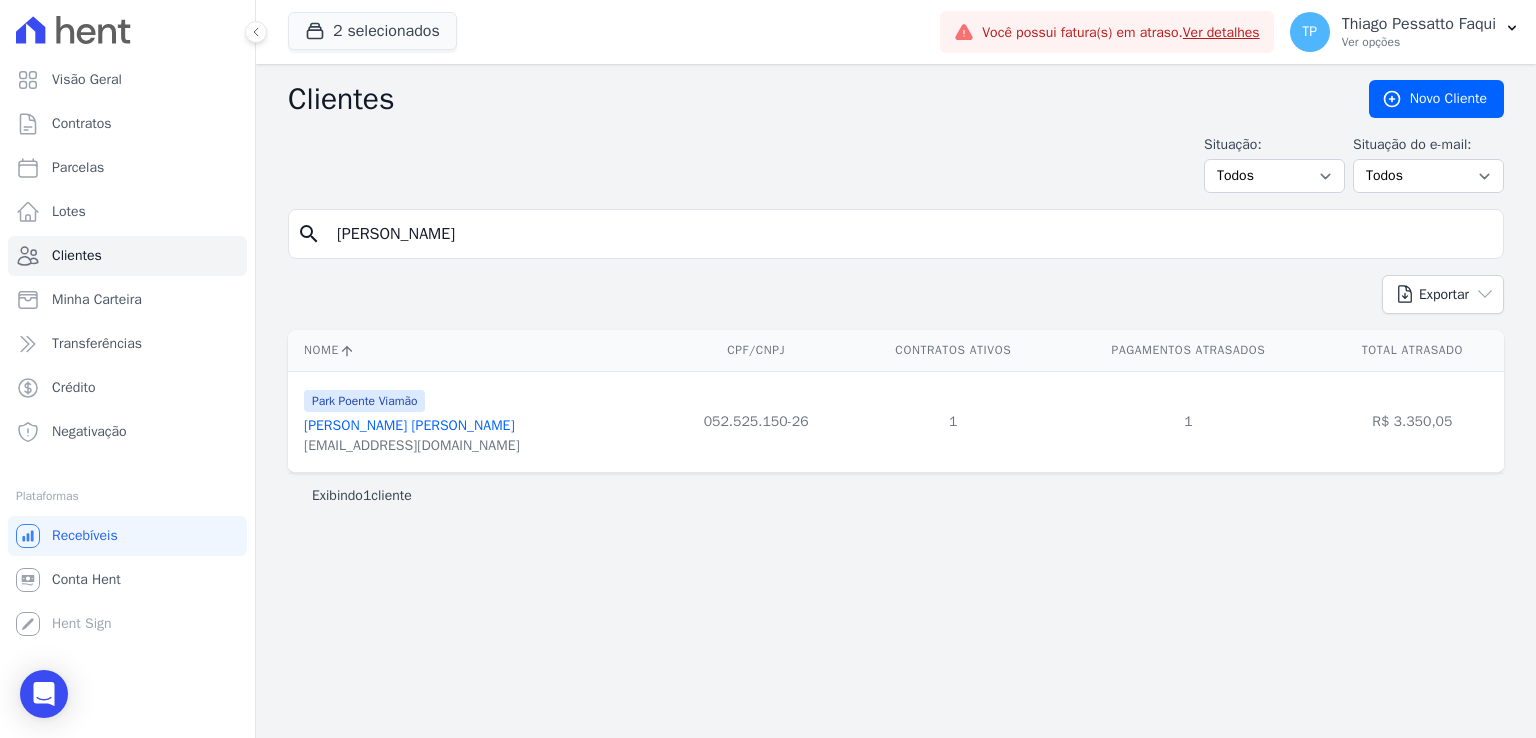 type on "jonas lopes" 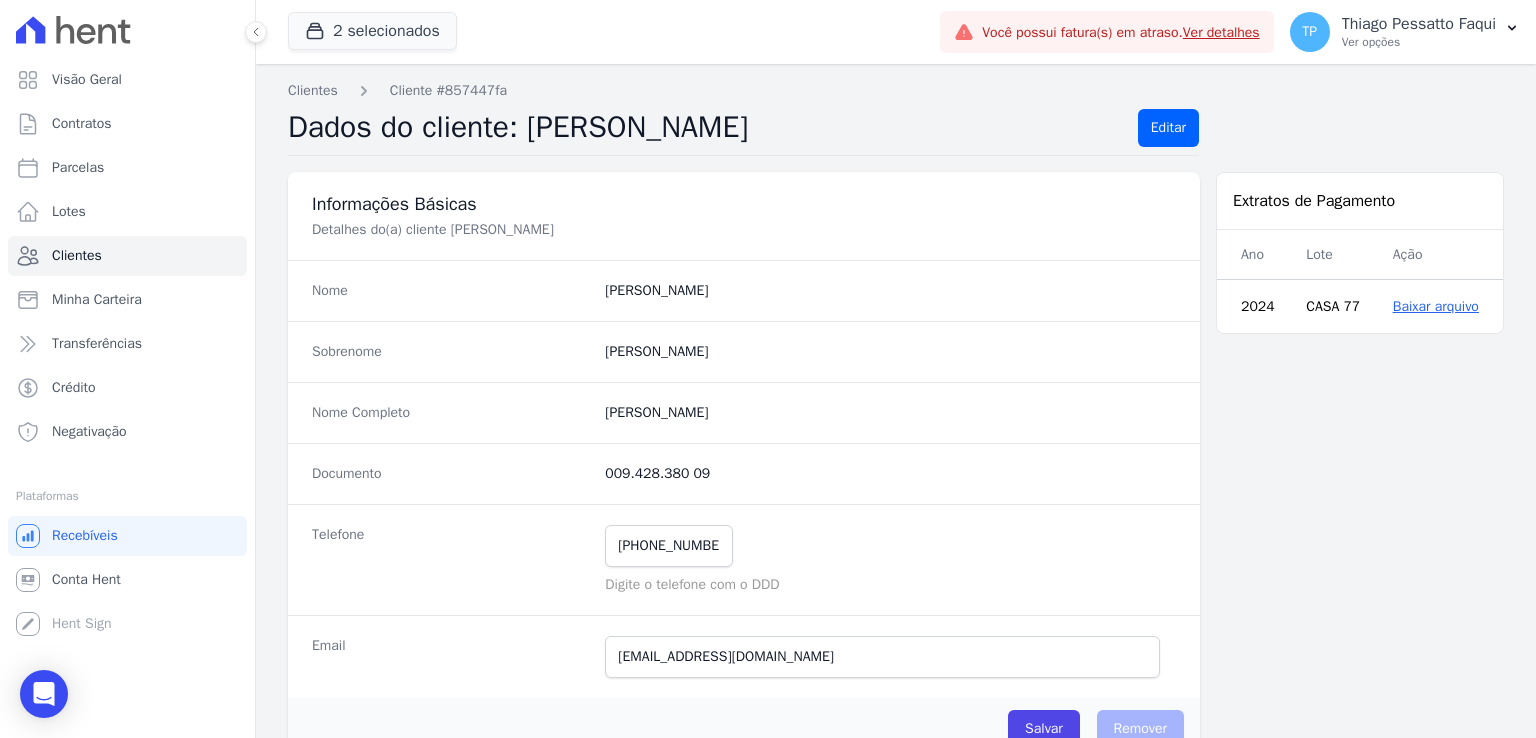 scroll, scrollTop: 0, scrollLeft: 0, axis: both 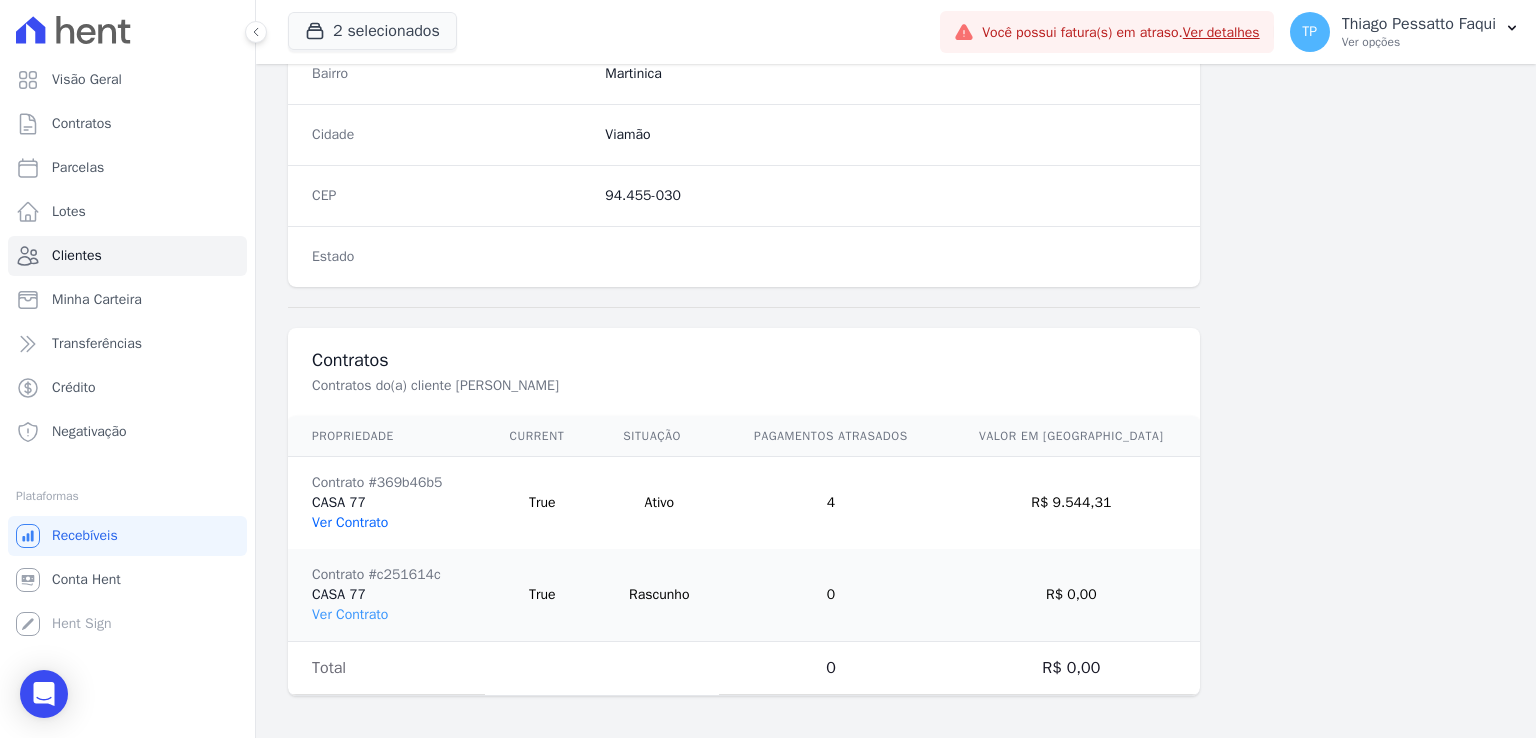 click on "Ver Contrato" at bounding box center [350, 522] 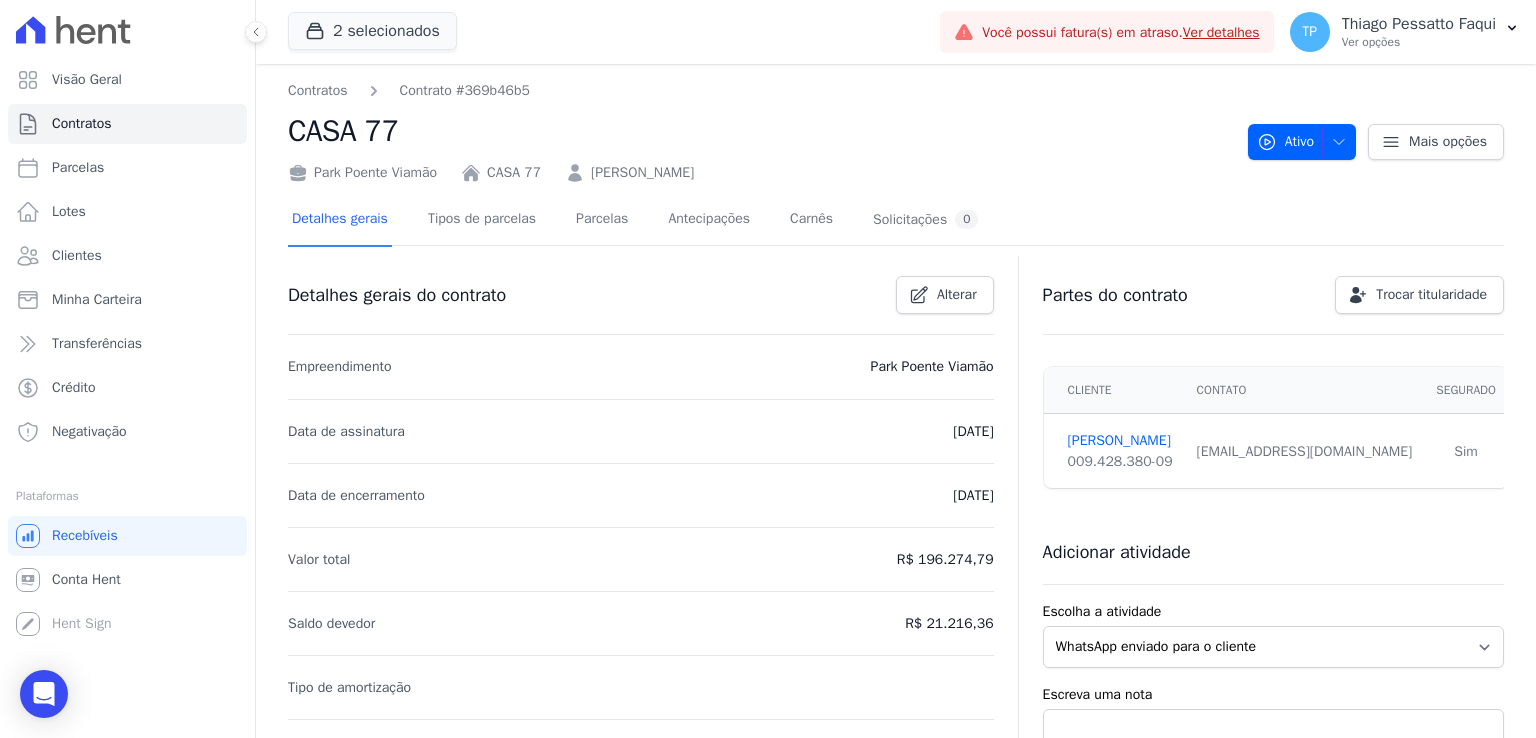click on "Detalhes gerais
Tipos de parcelas
Parcelas
Antecipações
Carnês
Solicitações
0" at bounding box center (635, 220) 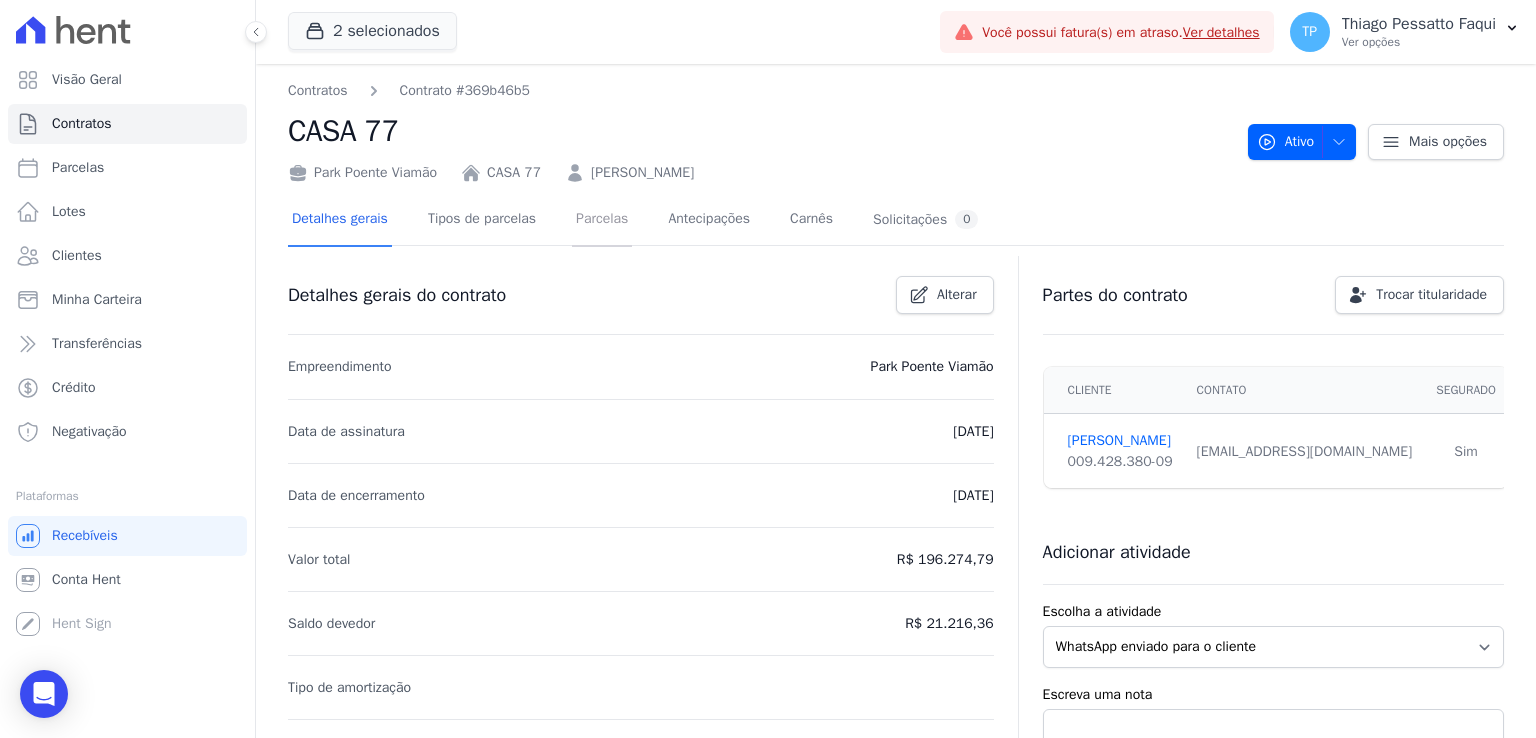 click on "Parcelas" at bounding box center (602, 220) 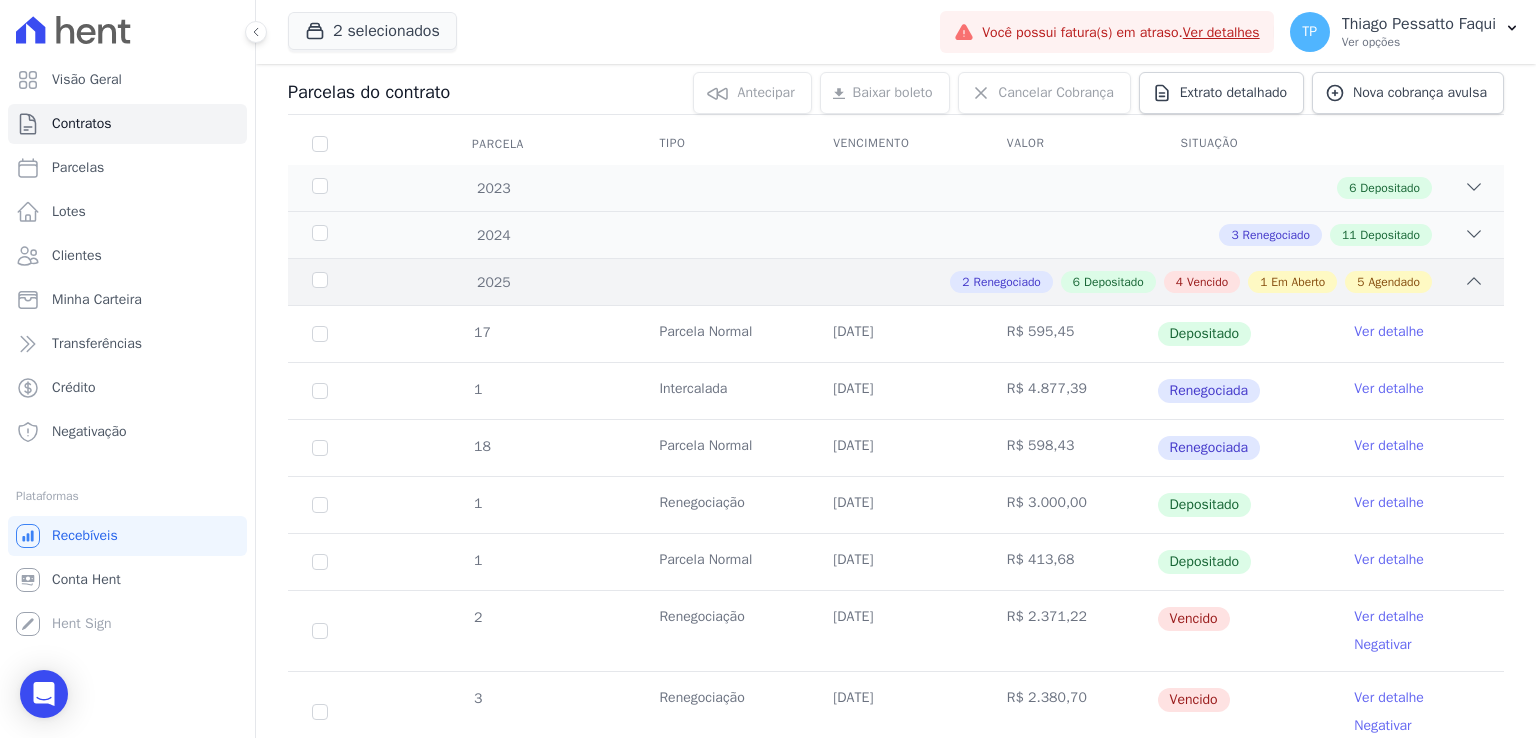 scroll, scrollTop: 200, scrollLeft: 0, axis: vertical 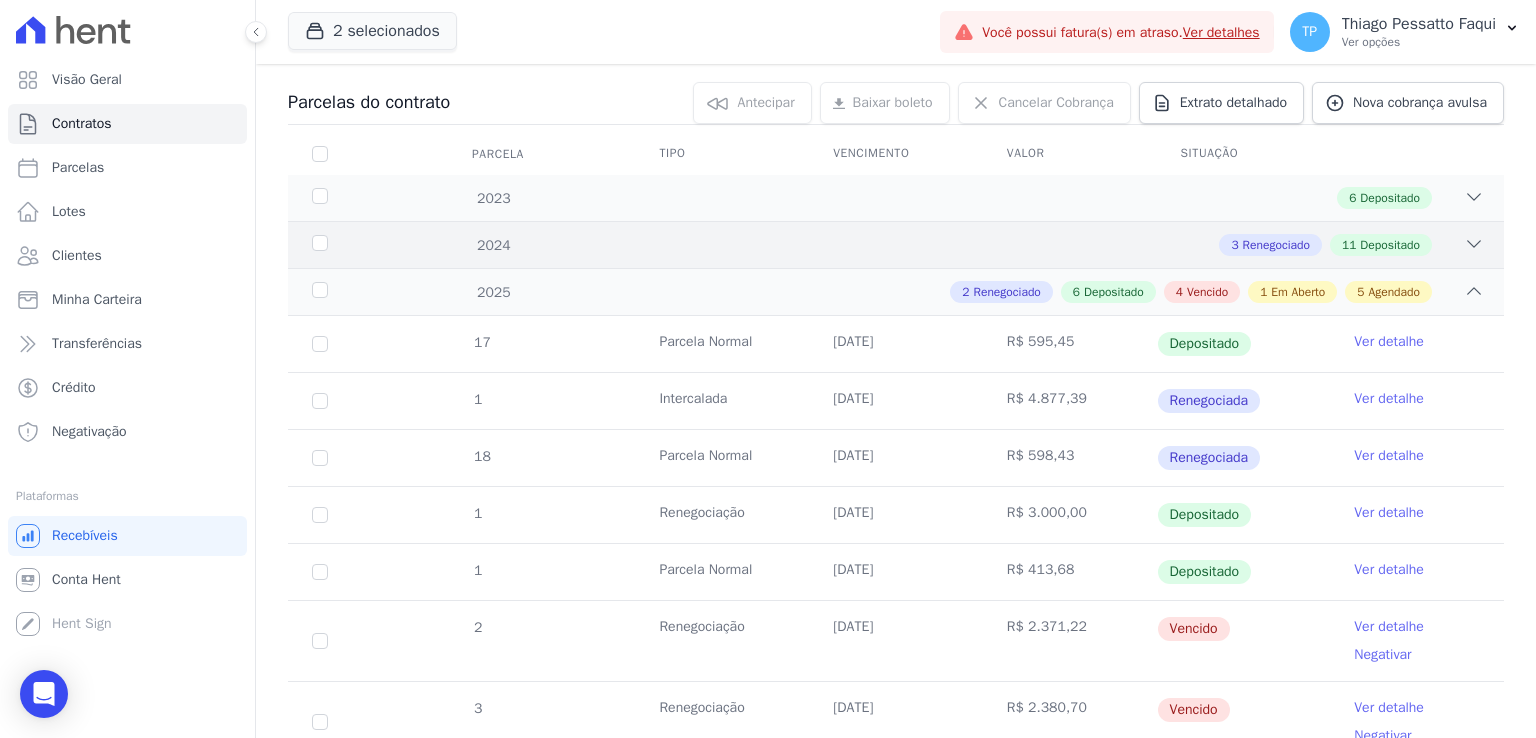 click on "3
Renegociado
11
Depositado" at bounding box center (955, 245) 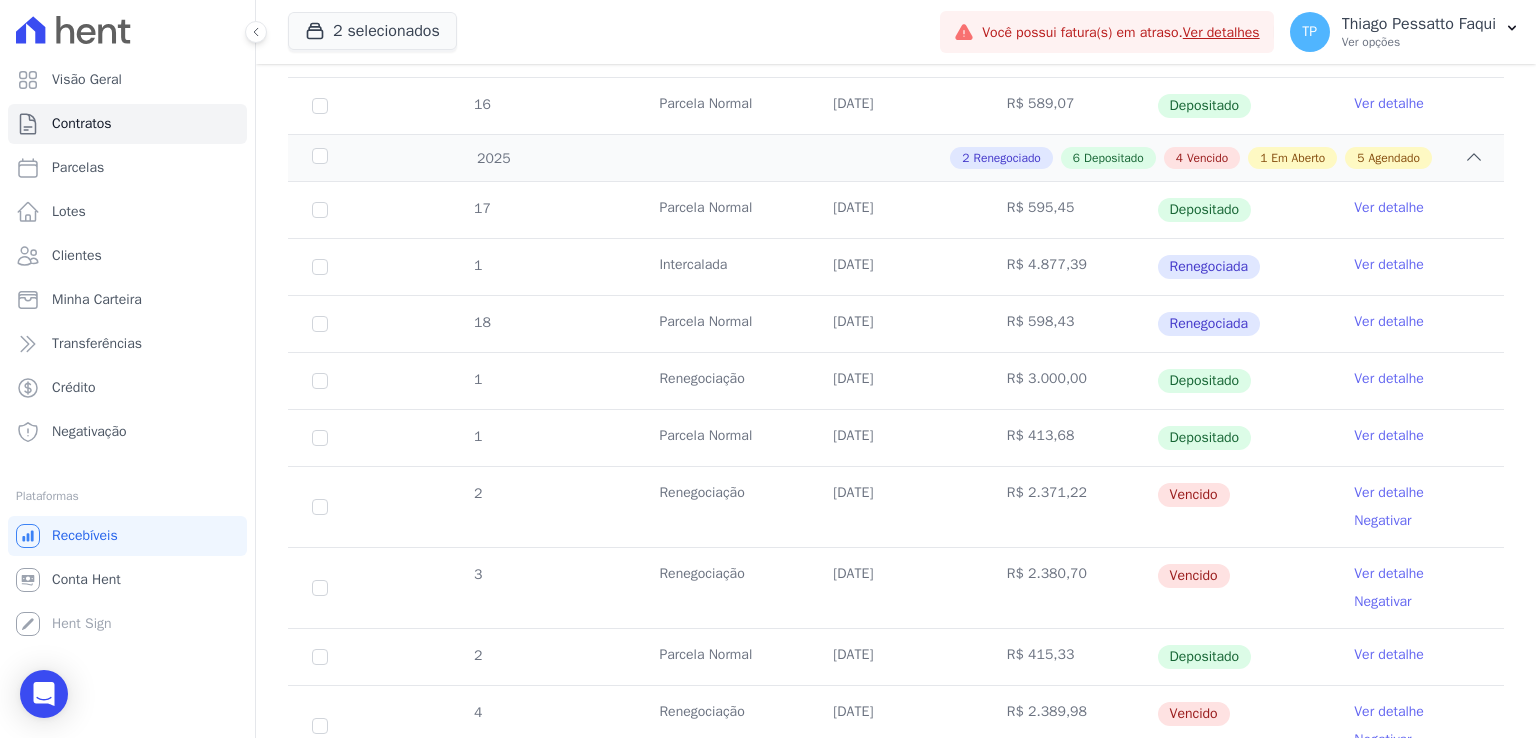 scroll, scrollTop: 900, scrollLeft: 0, axis: vertical 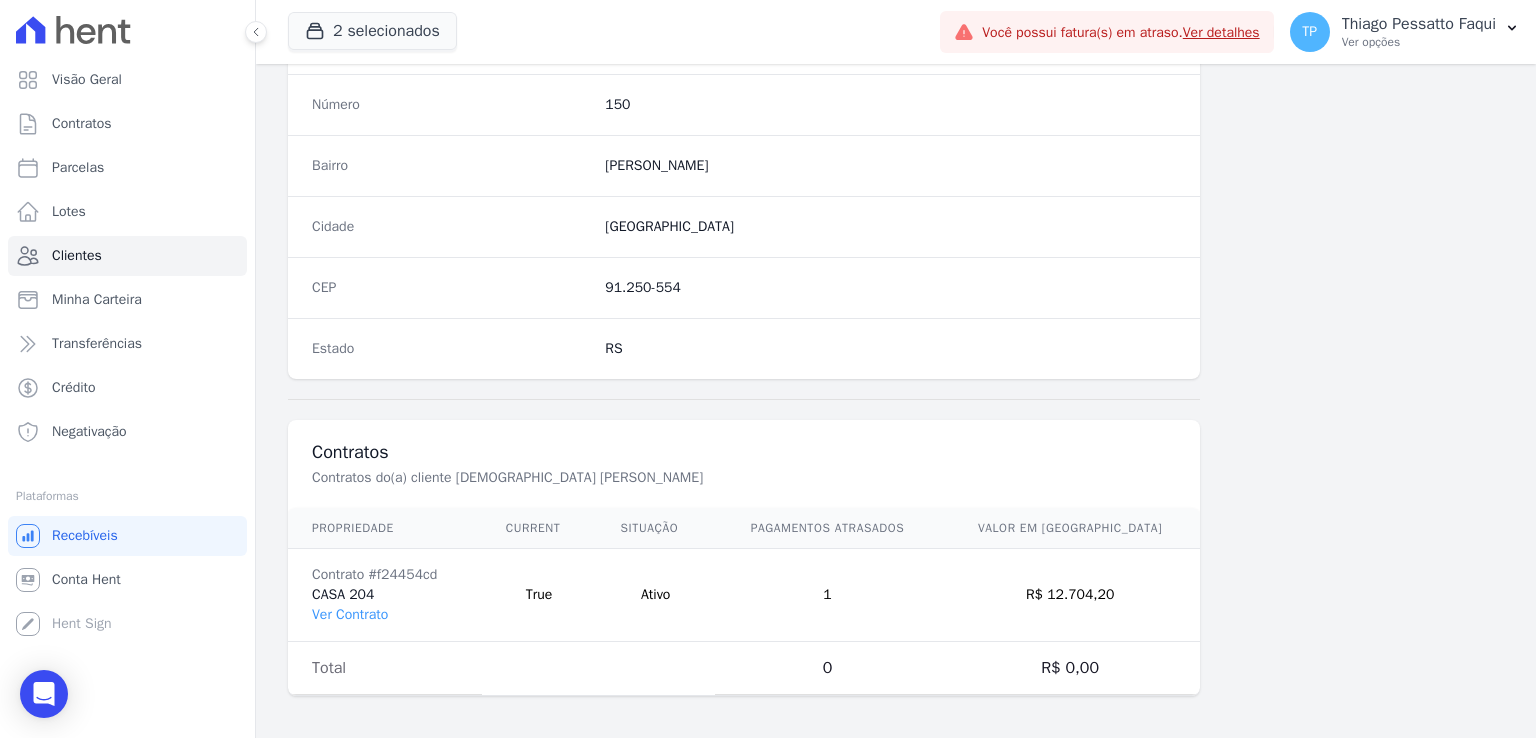 click on "Contrato #f24454cd
CASA 204
Ver Contrato" at bounding box center (385, 595) 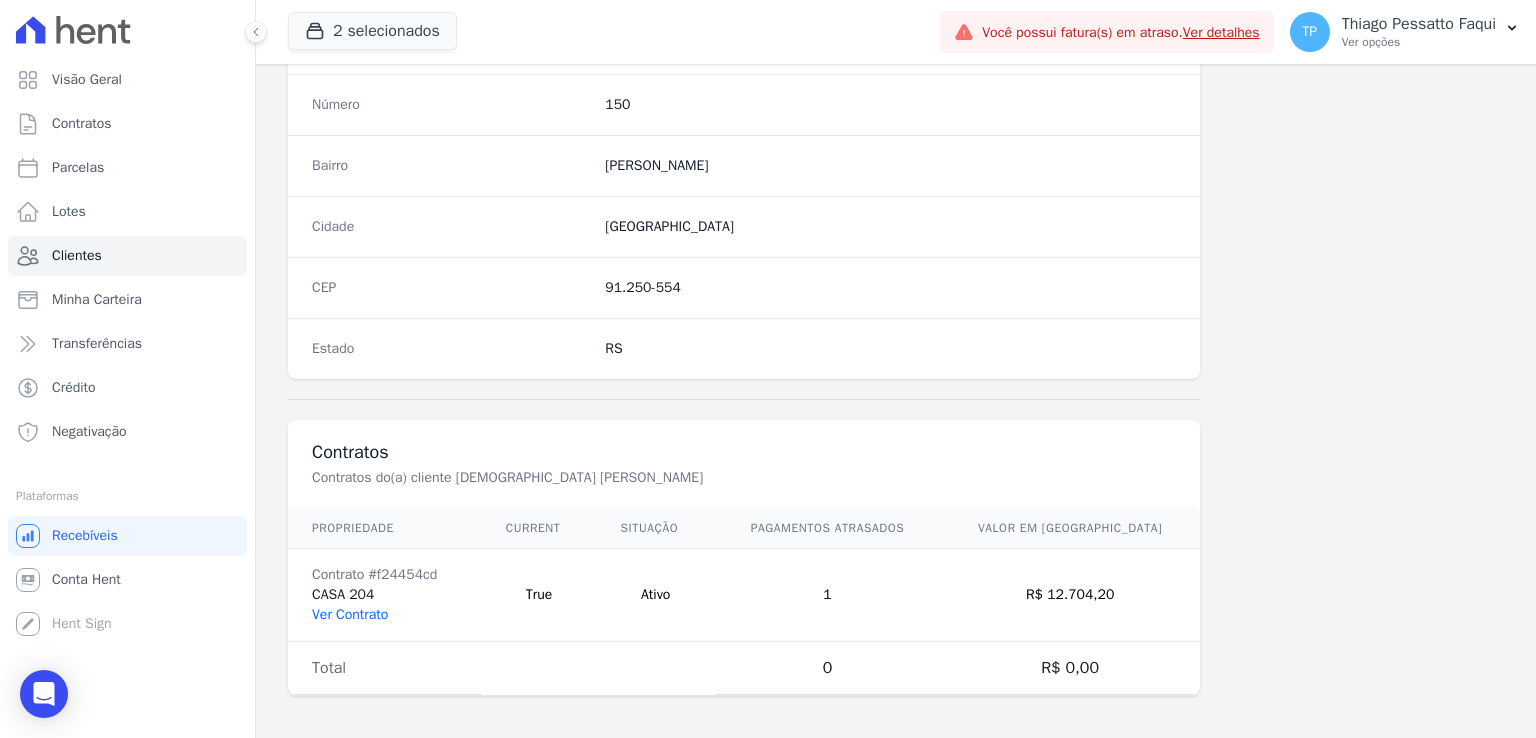 click on "Ver Contrato" at bounding box center (350, 614) 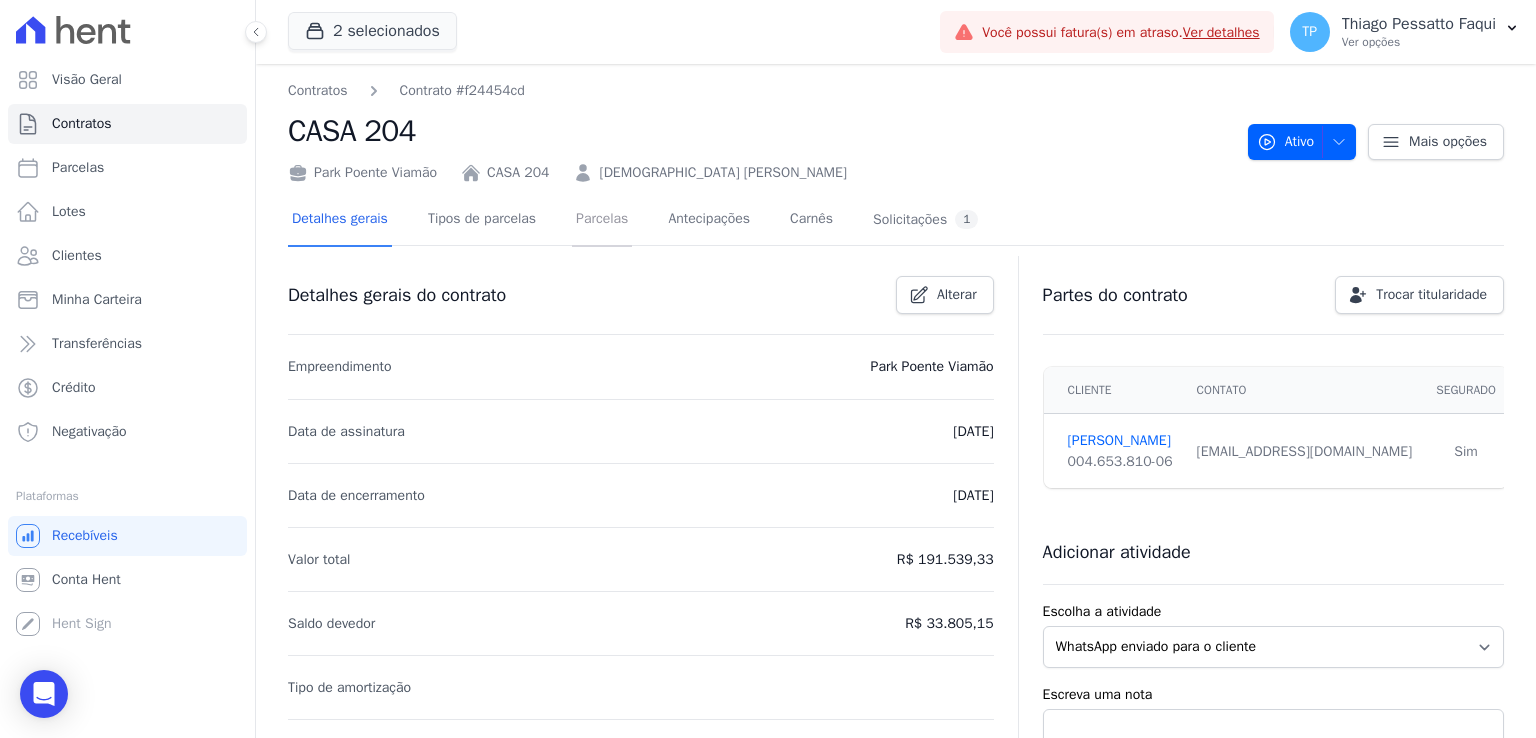 click on "Parcelas" at bounding box center (602, 220) 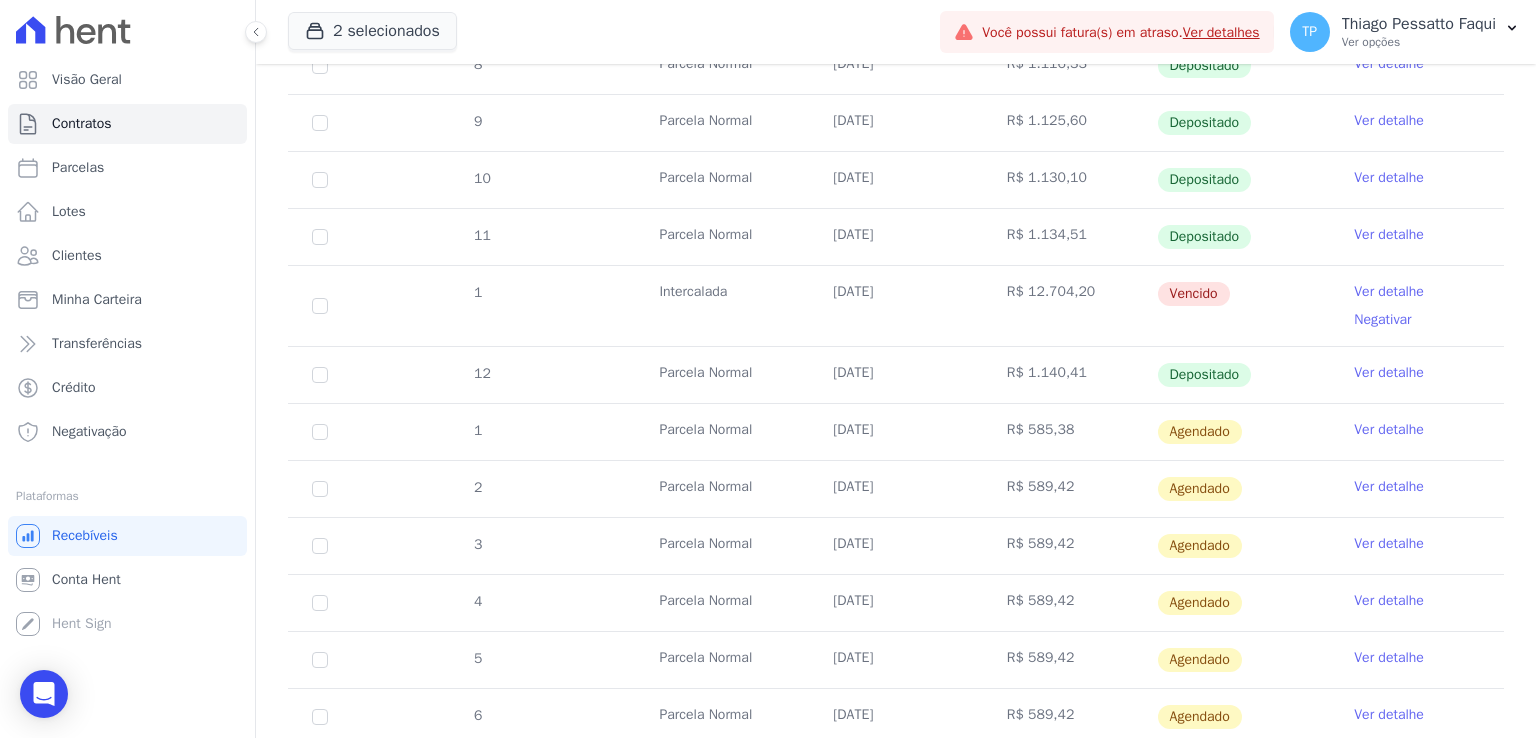 scroll, scrollTop: 600, scrollLeft: 0, axis: vertical 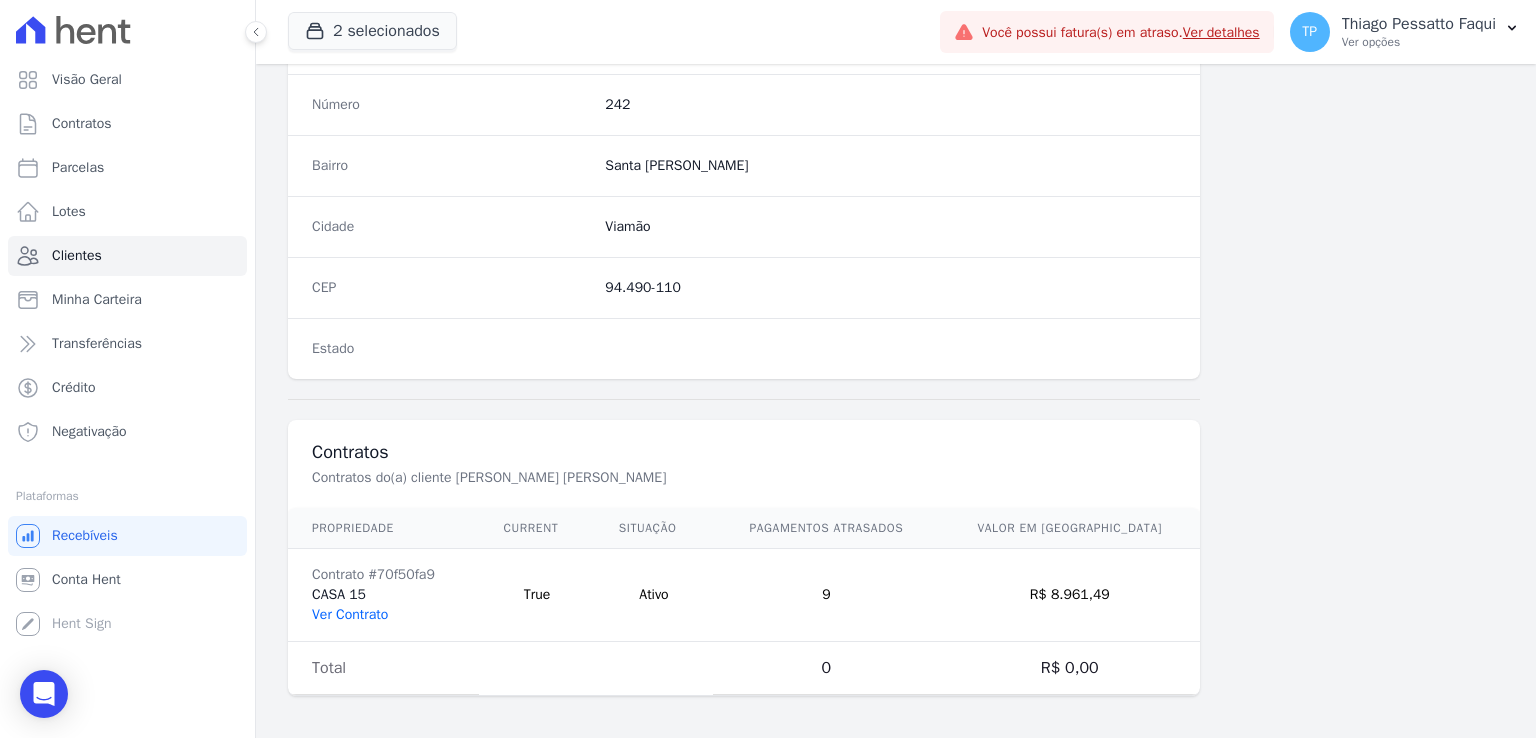 click on "Ver Contrato" at bounding box center [350, 614] 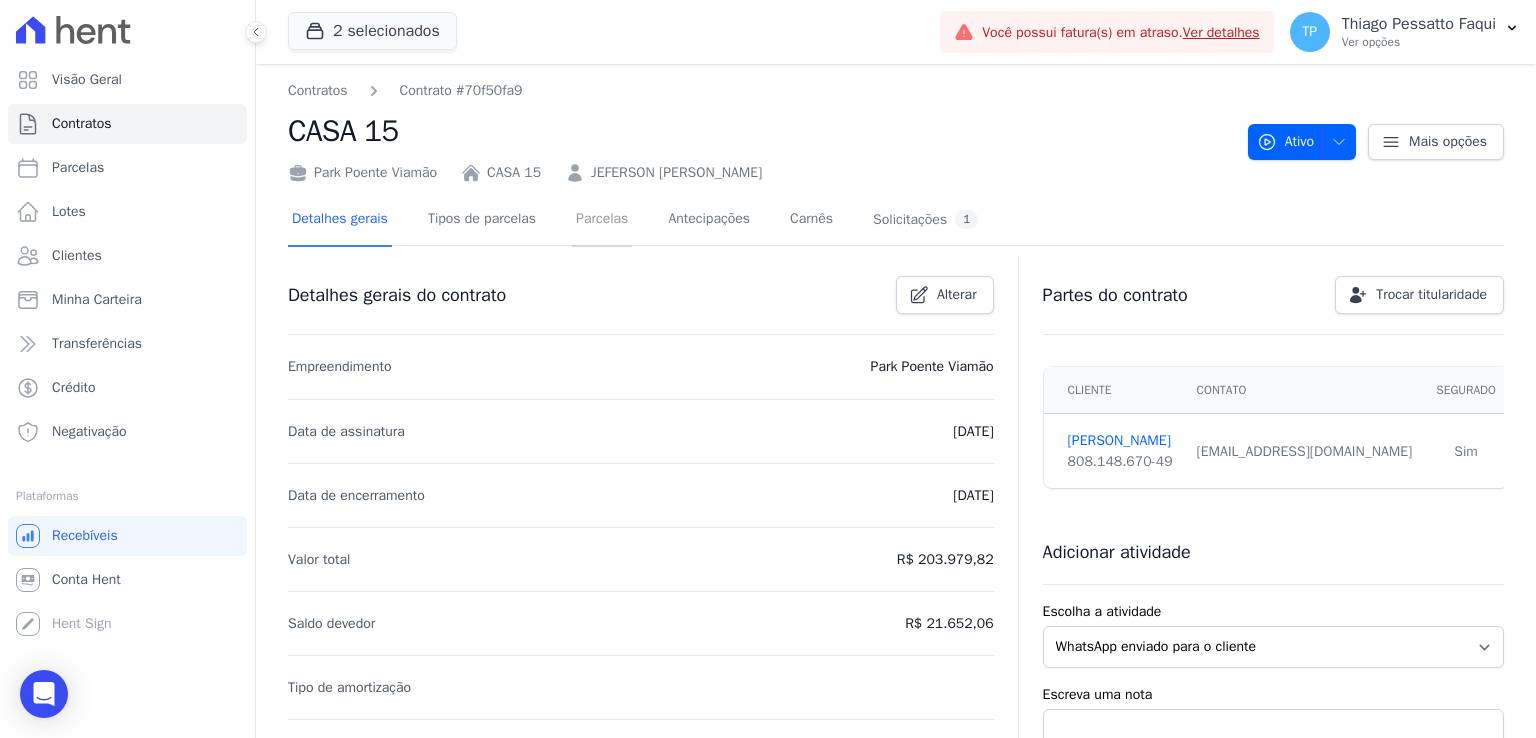 click on "Parcelas" at bounding box center (602, 220) 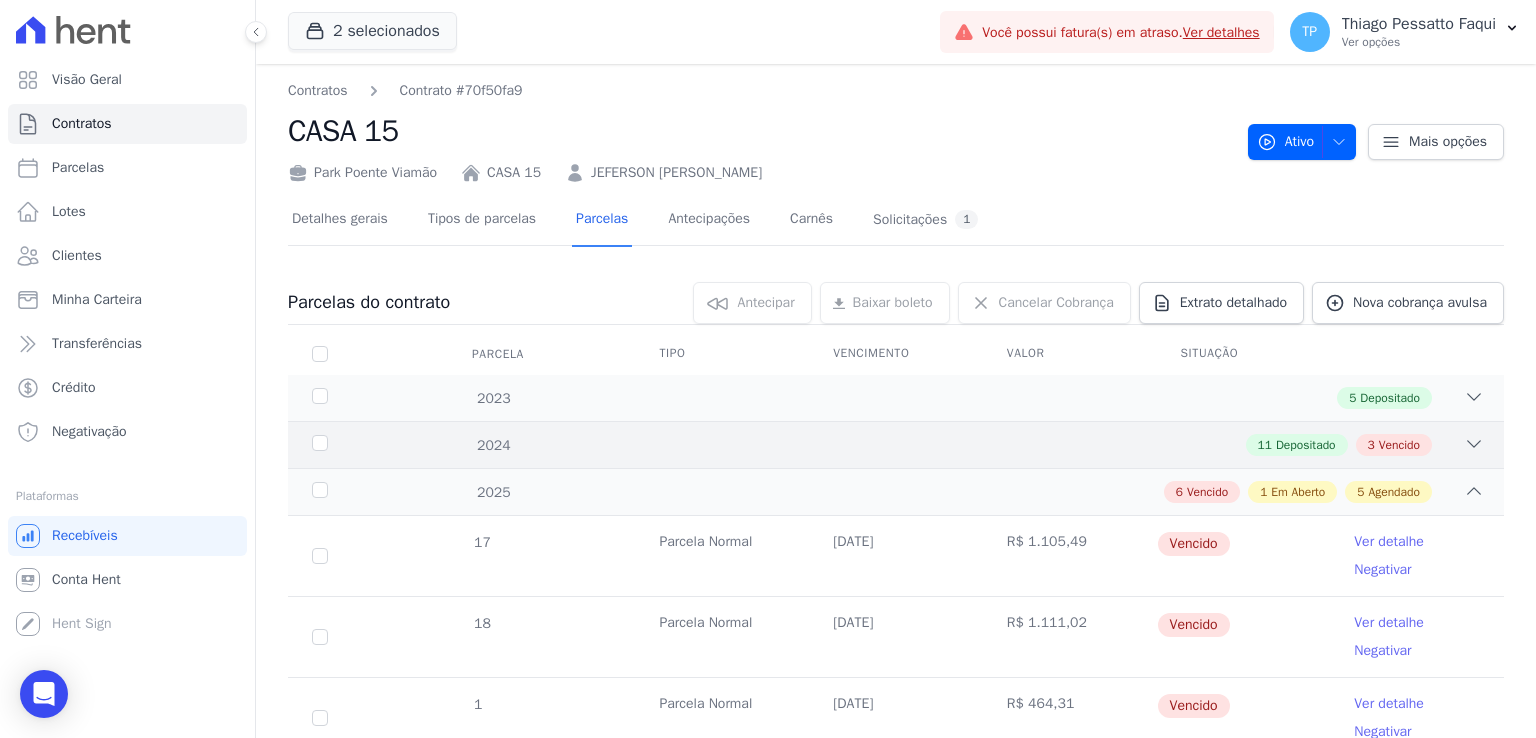 click on "2024
11
Depositado
3
Vencido" at bounding box center [896, 444] 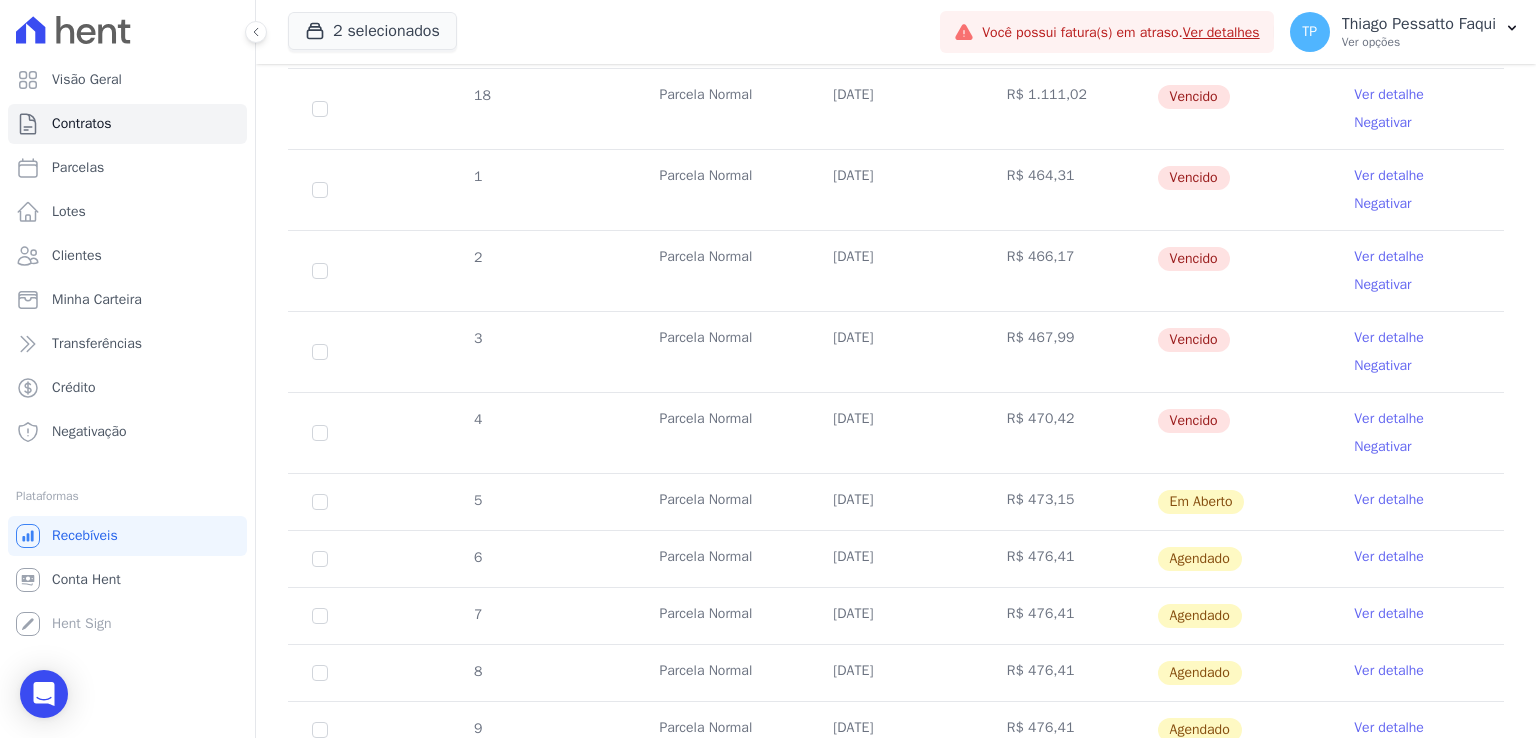 scroll, scrollTop: 1400, scrollLeft: 0, axis: vertical 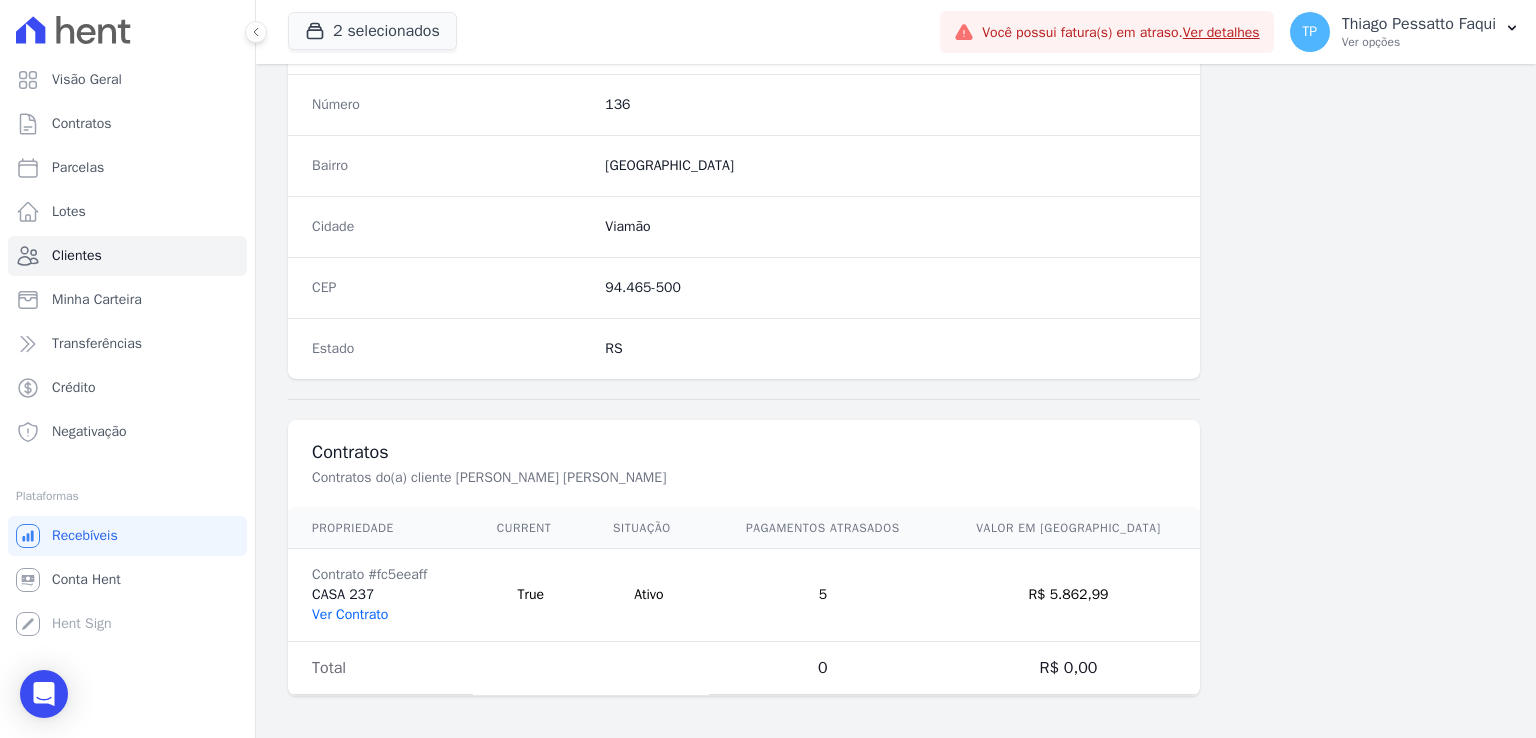 click on "Ver Contrato" at bounding box center [350, 614] 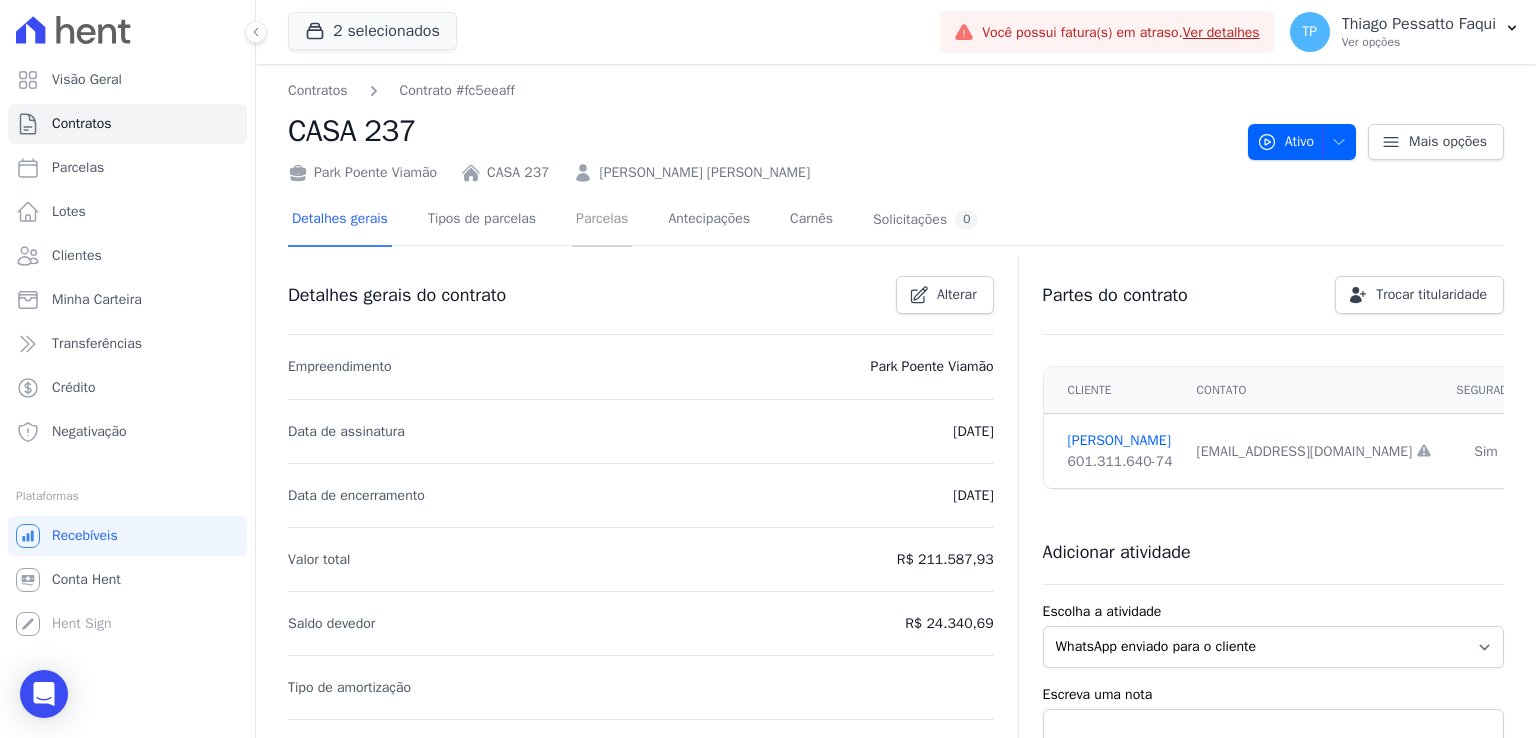 click on "Parcelas" at bounding box center (602, 220) 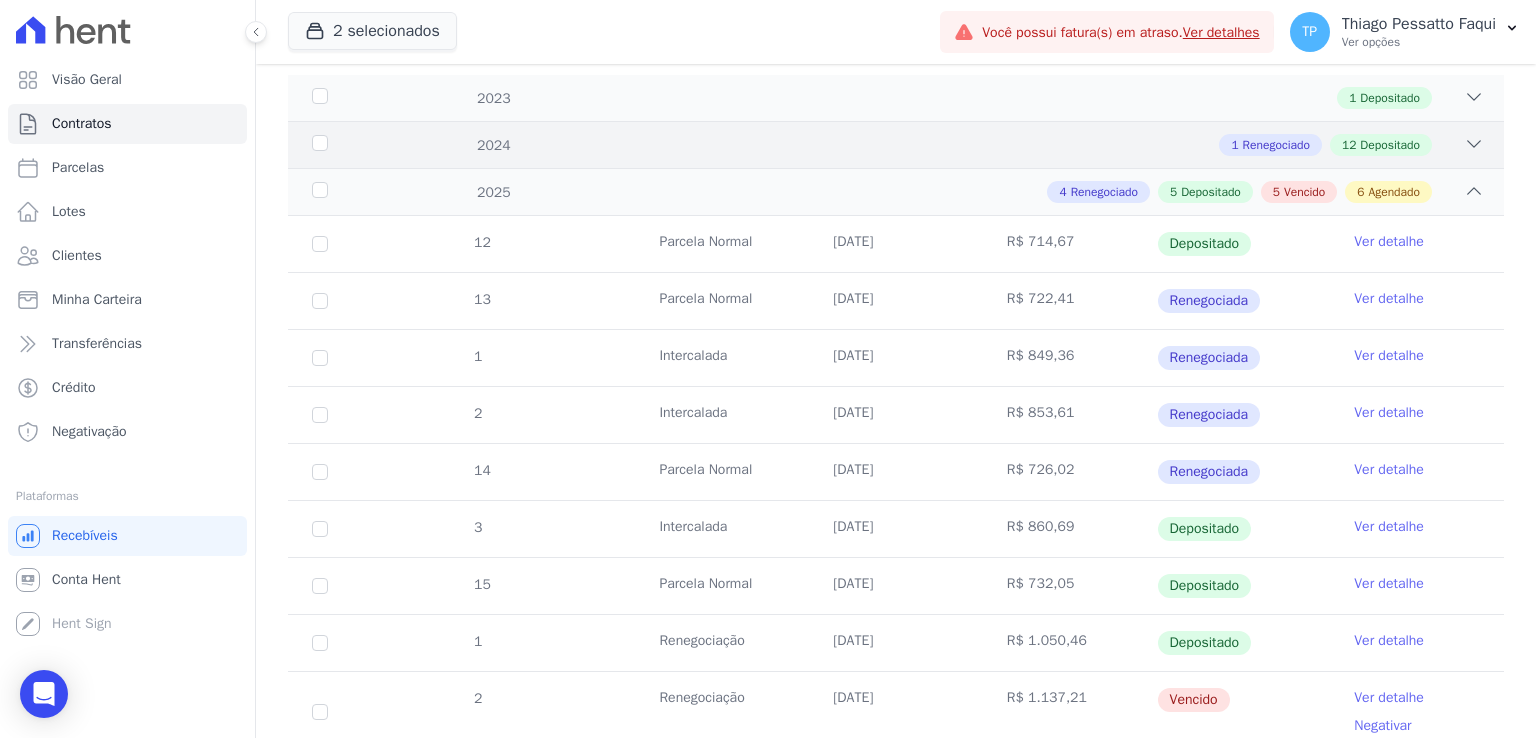 scroll, scrollTop: 500, scrollLeft: 0, axis: vertical 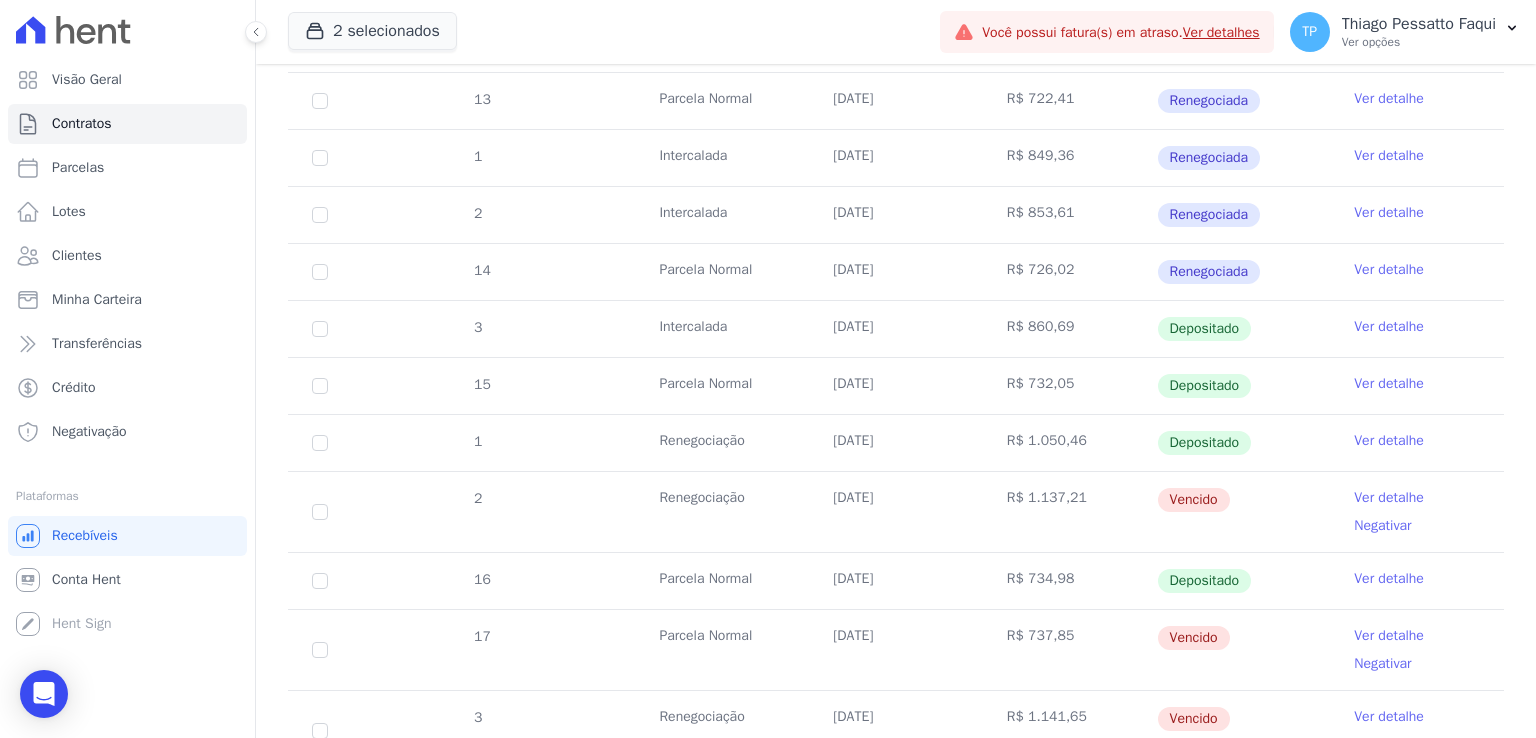 click on "R$ 1.137,21" at bounding box center (1070, 512) 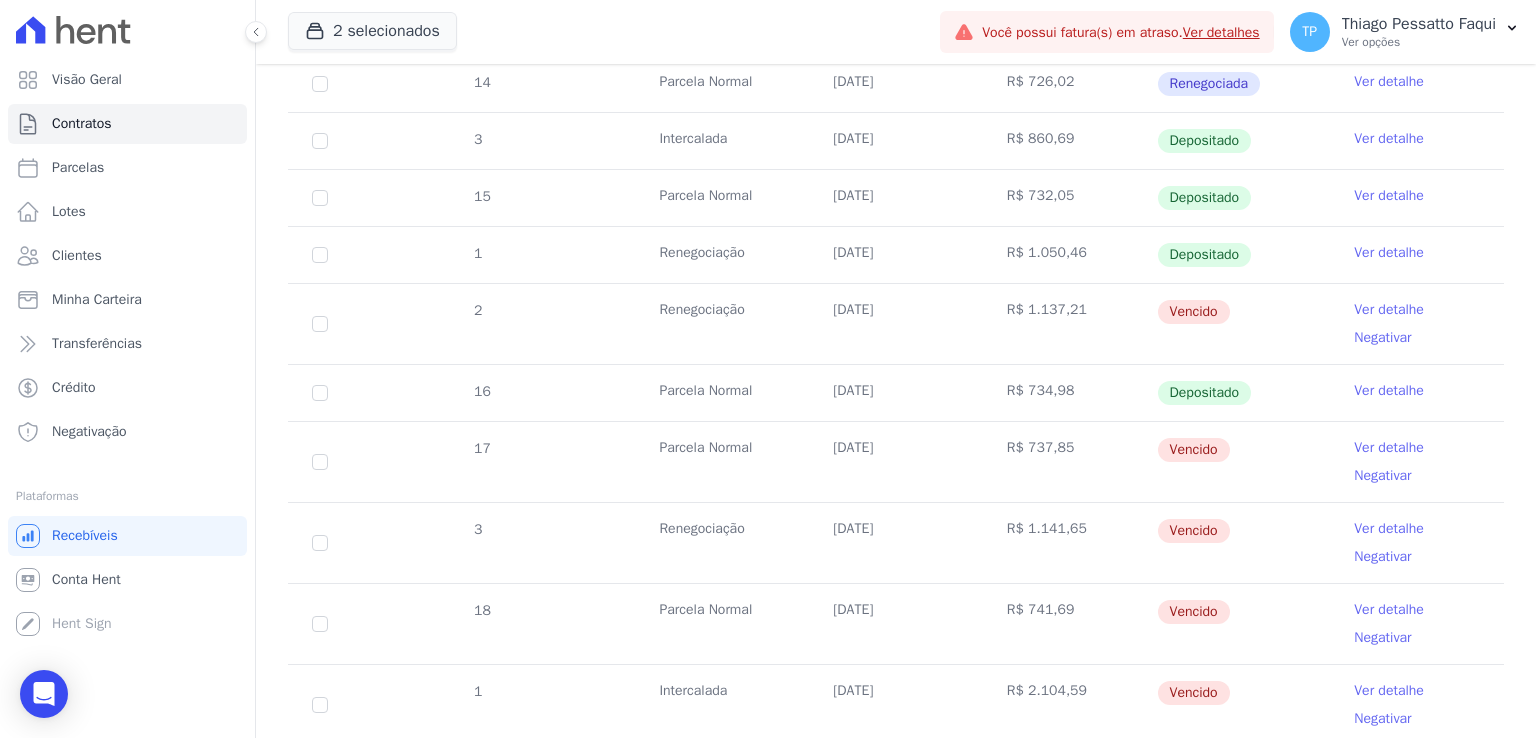 scroll, scrollTop: 700, scrollLeft: 0, axis: vertical 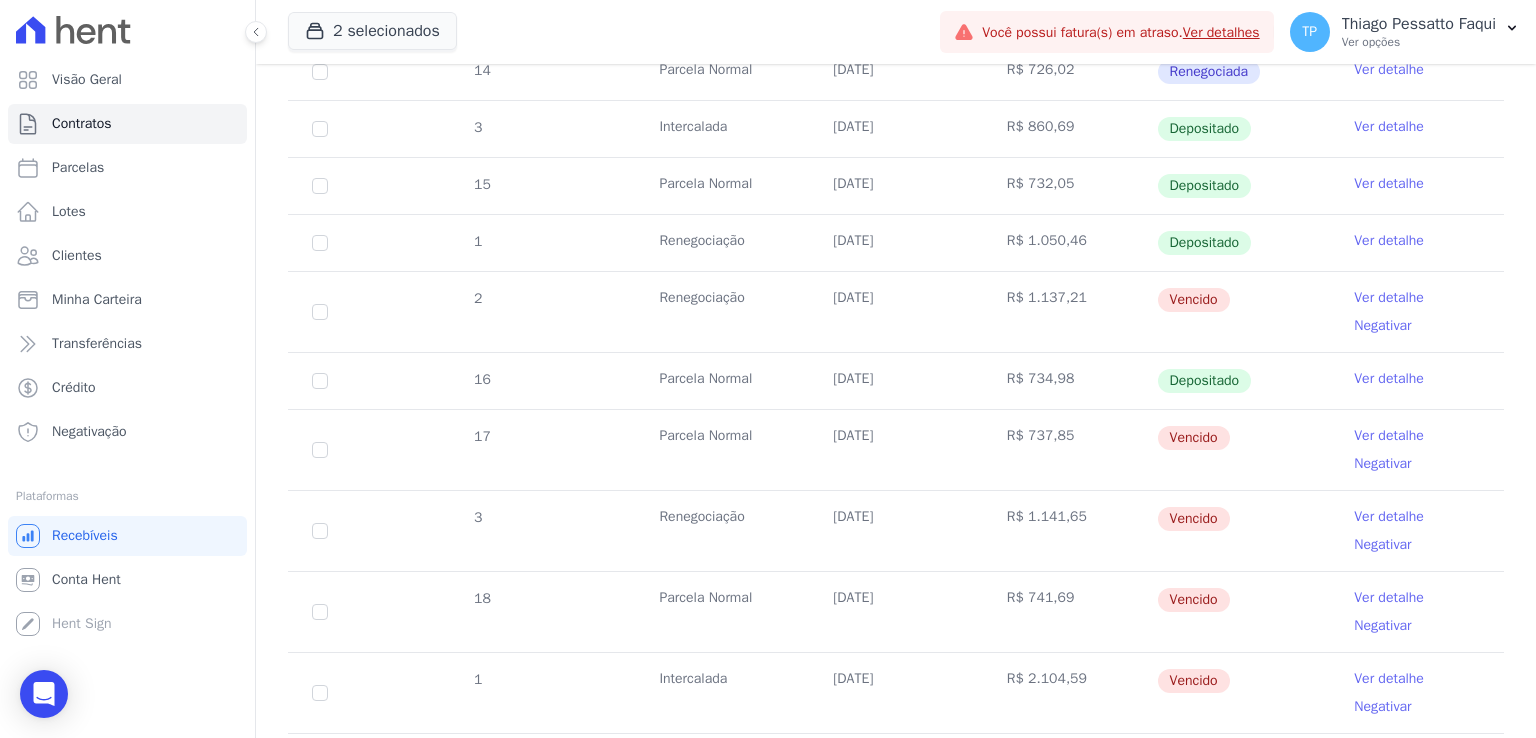 click on "R$ 1.141,65" at bounding box center [1070, 531] 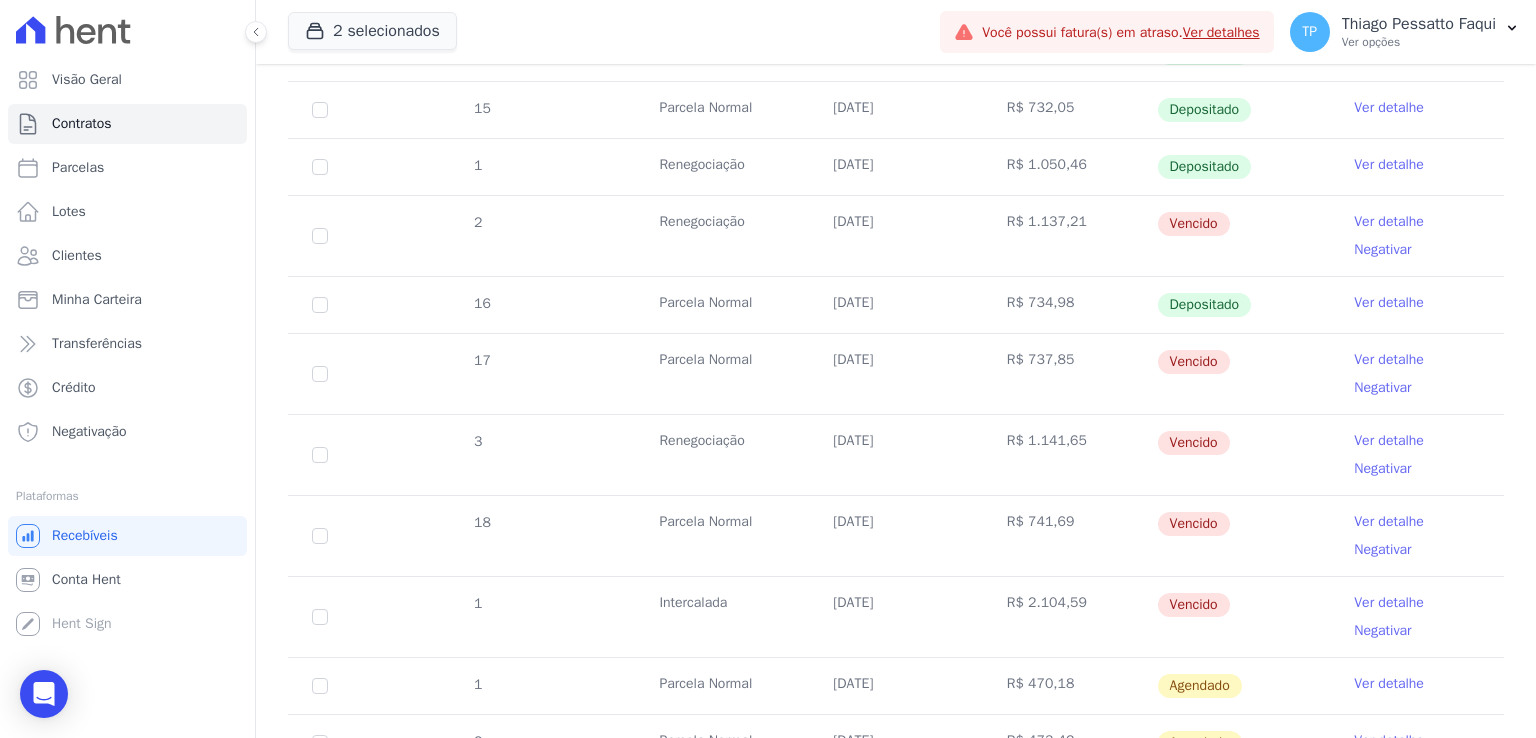 scroll, scrollTop: 900, scrollLeft: 0, axis: vertical 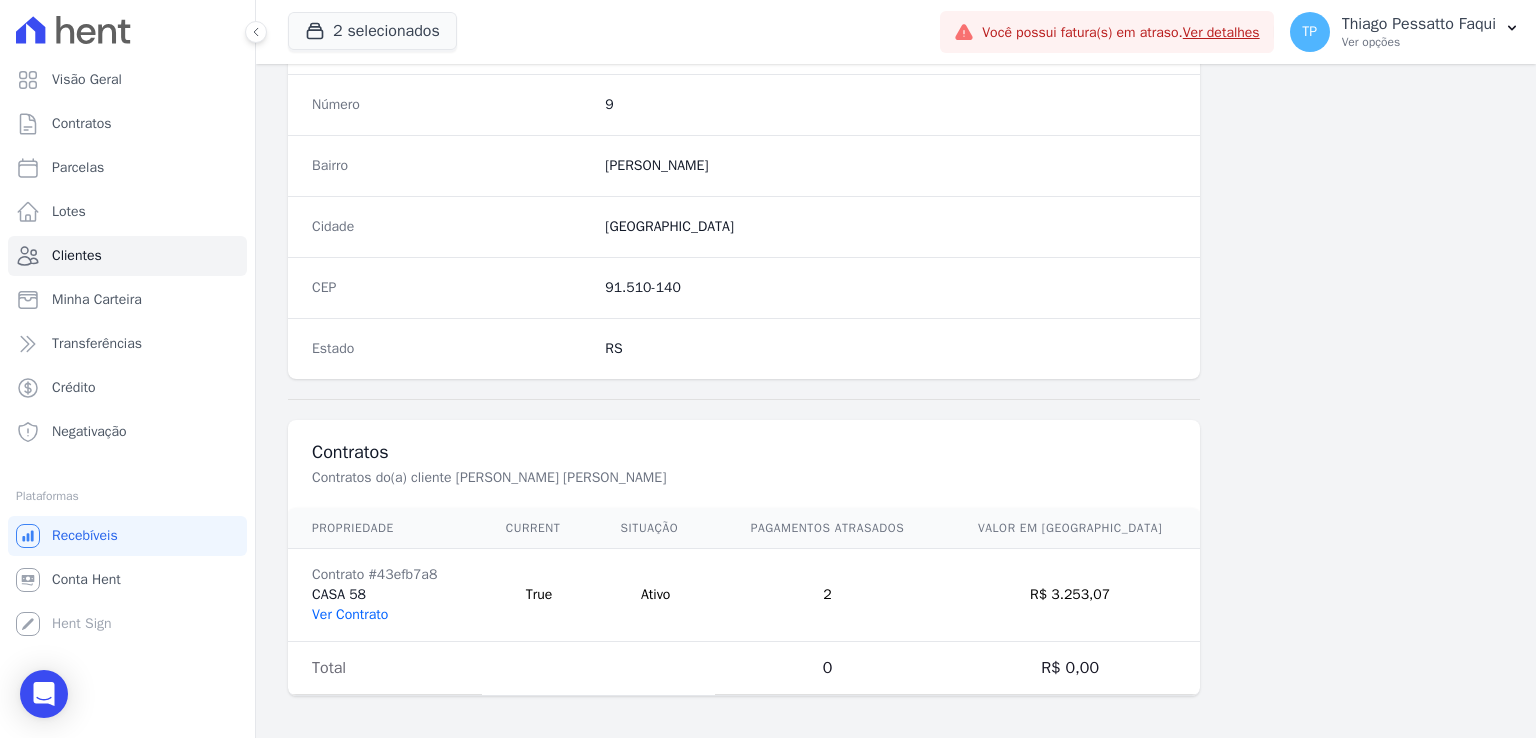 click on "Ver Contrato" at bounding box center (350, 614) 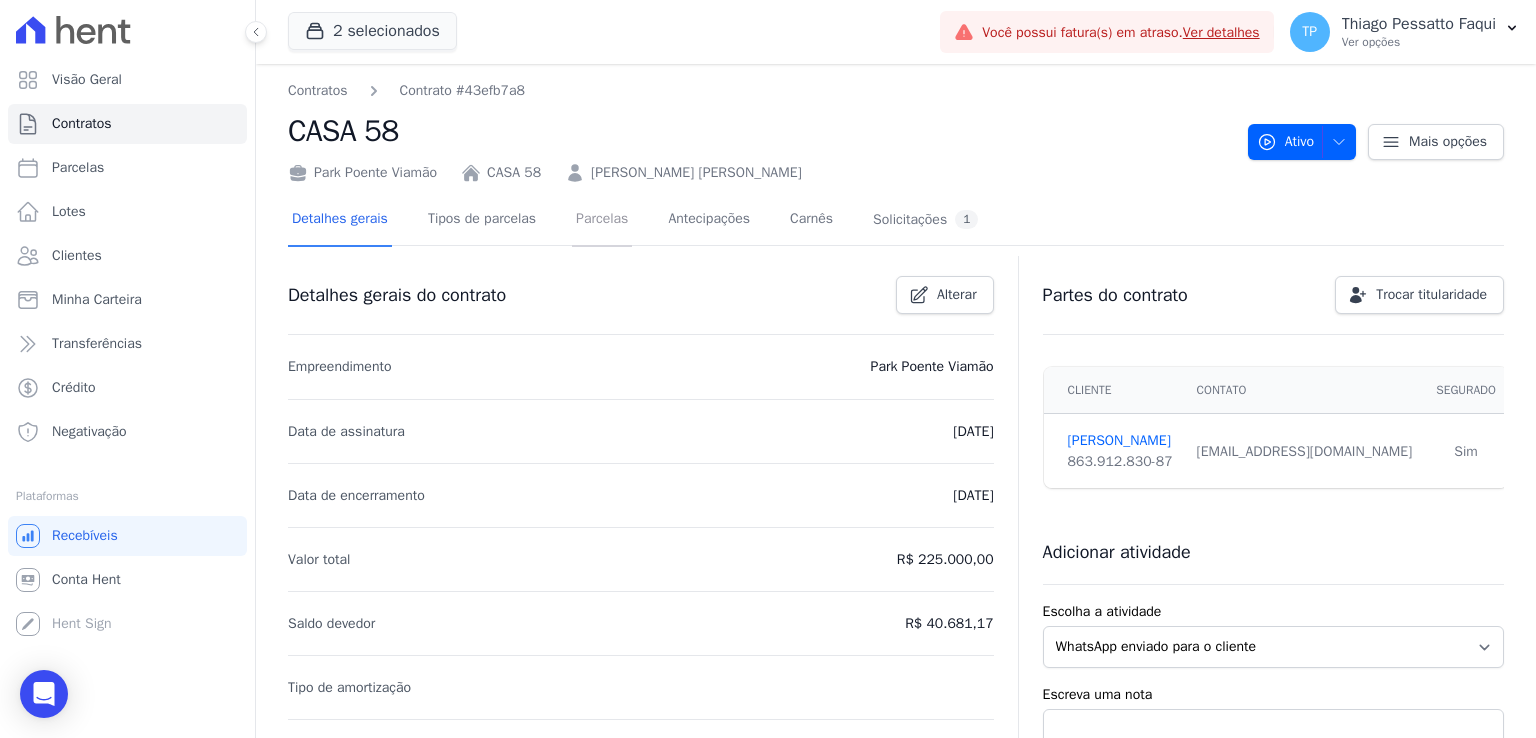 click on "Parcelas" at bounding box center (602, 220) 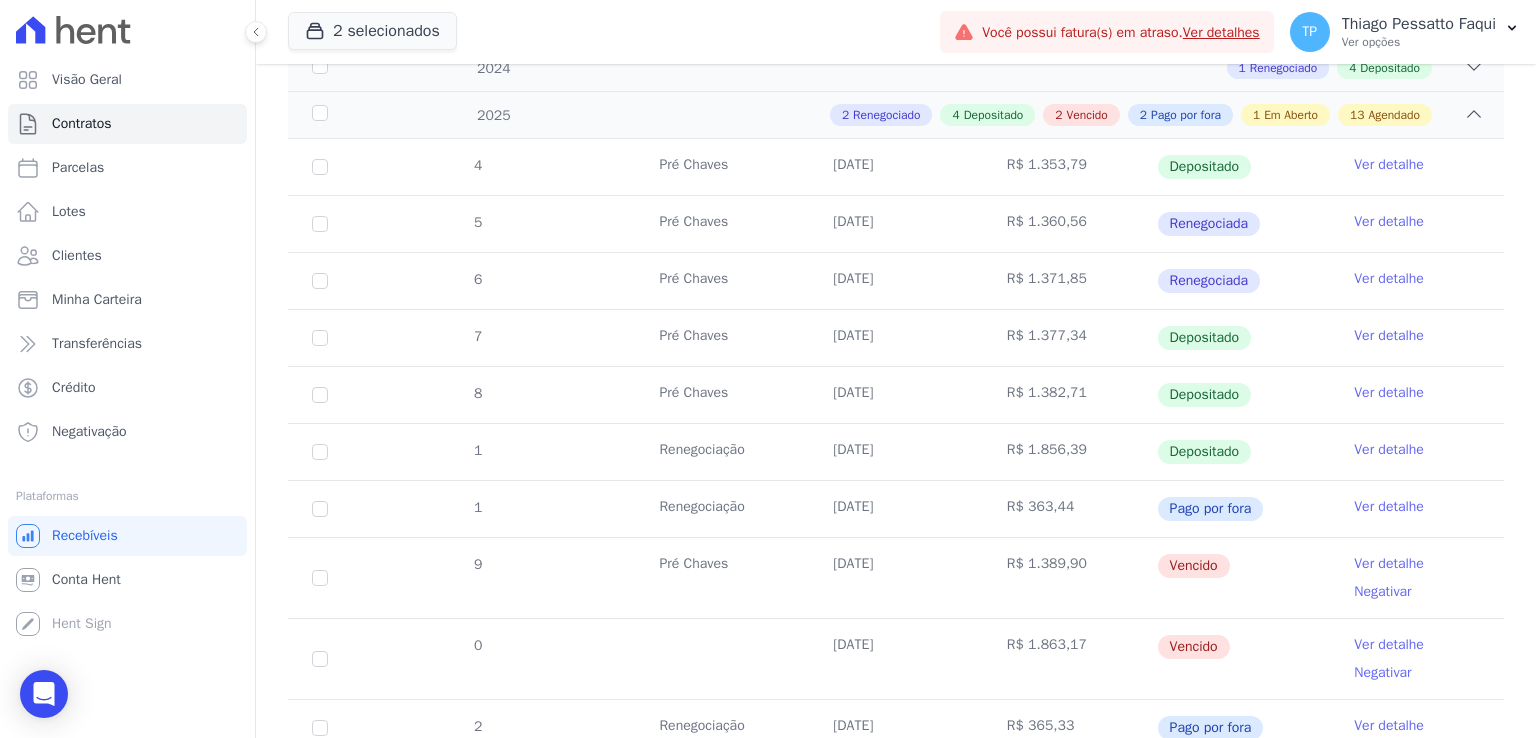 scroll, scrollTop: 600, scrollLeft: 0, axis: vertical 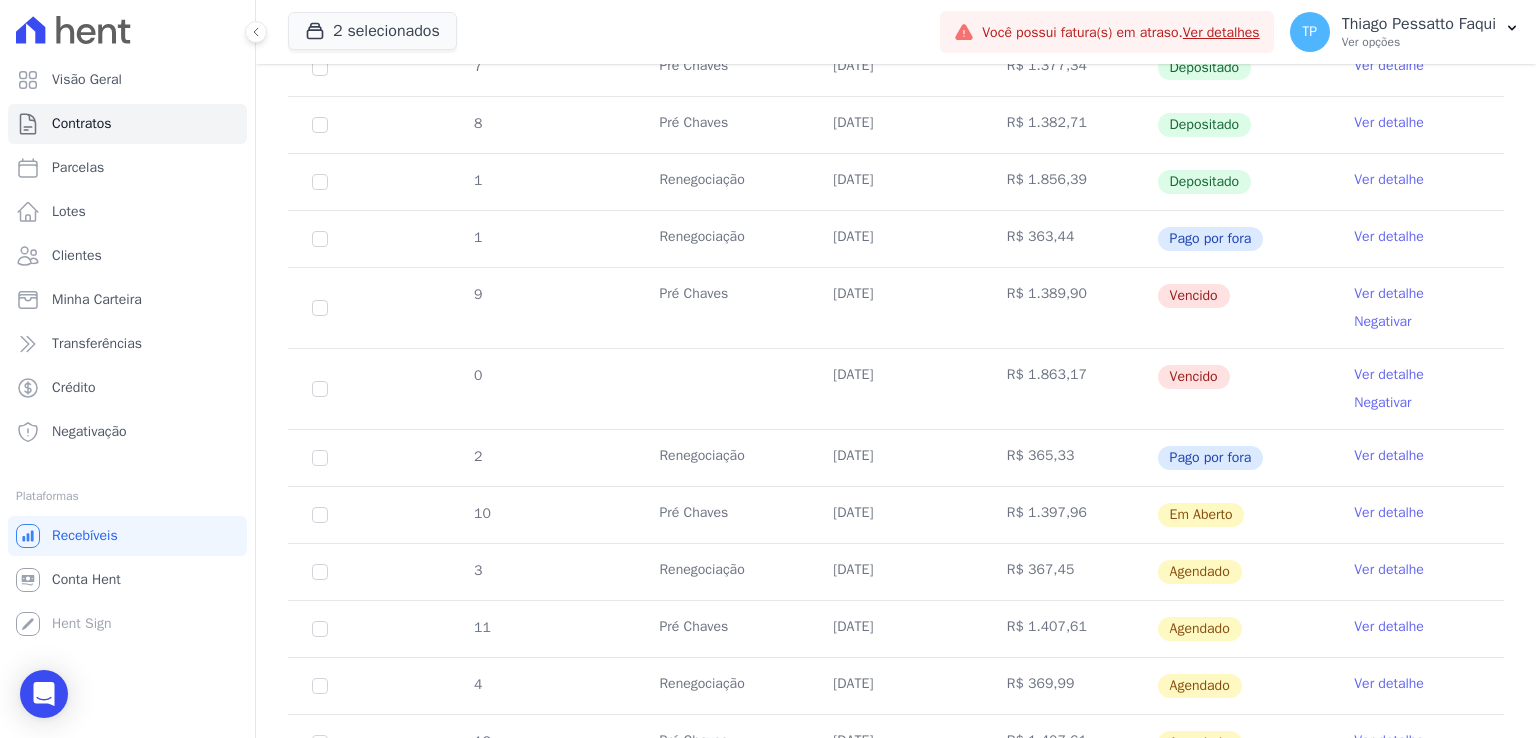 click on "Ver detalhe" at bounding box center (1389, 180) 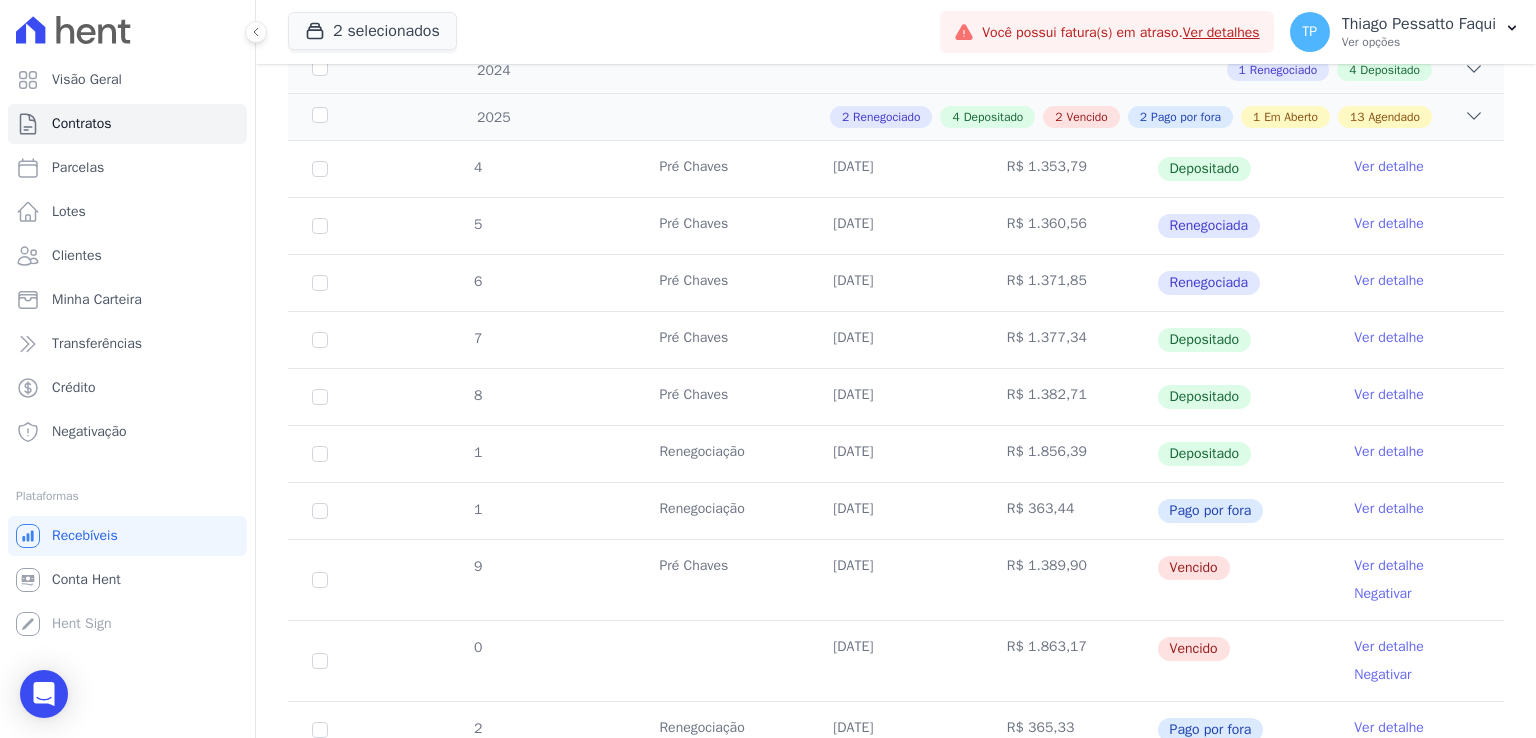 scroll, scrollTop: 500, scrollLeft: 0, axis: vertical 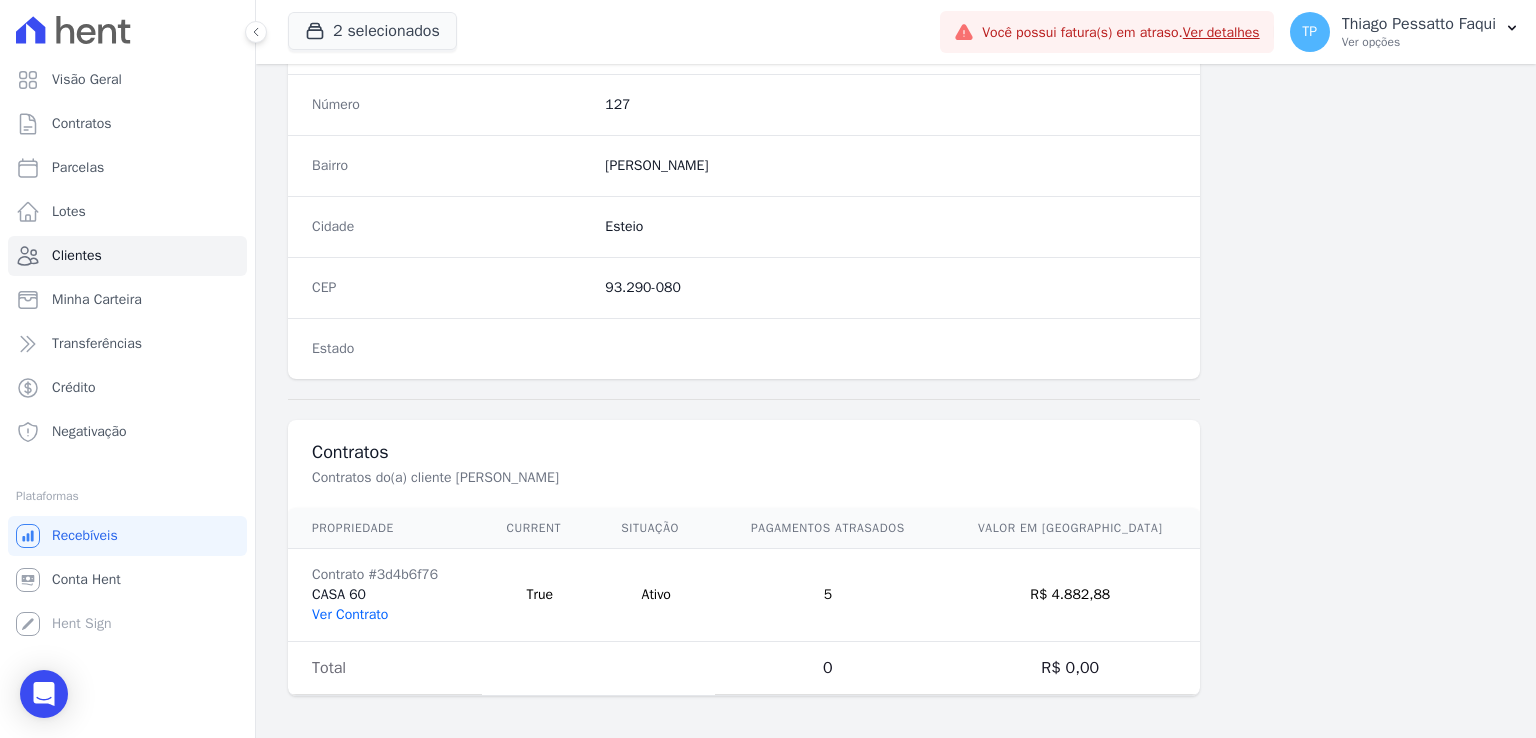 click on "Ver Contrato" at bounding box center (350, 614) 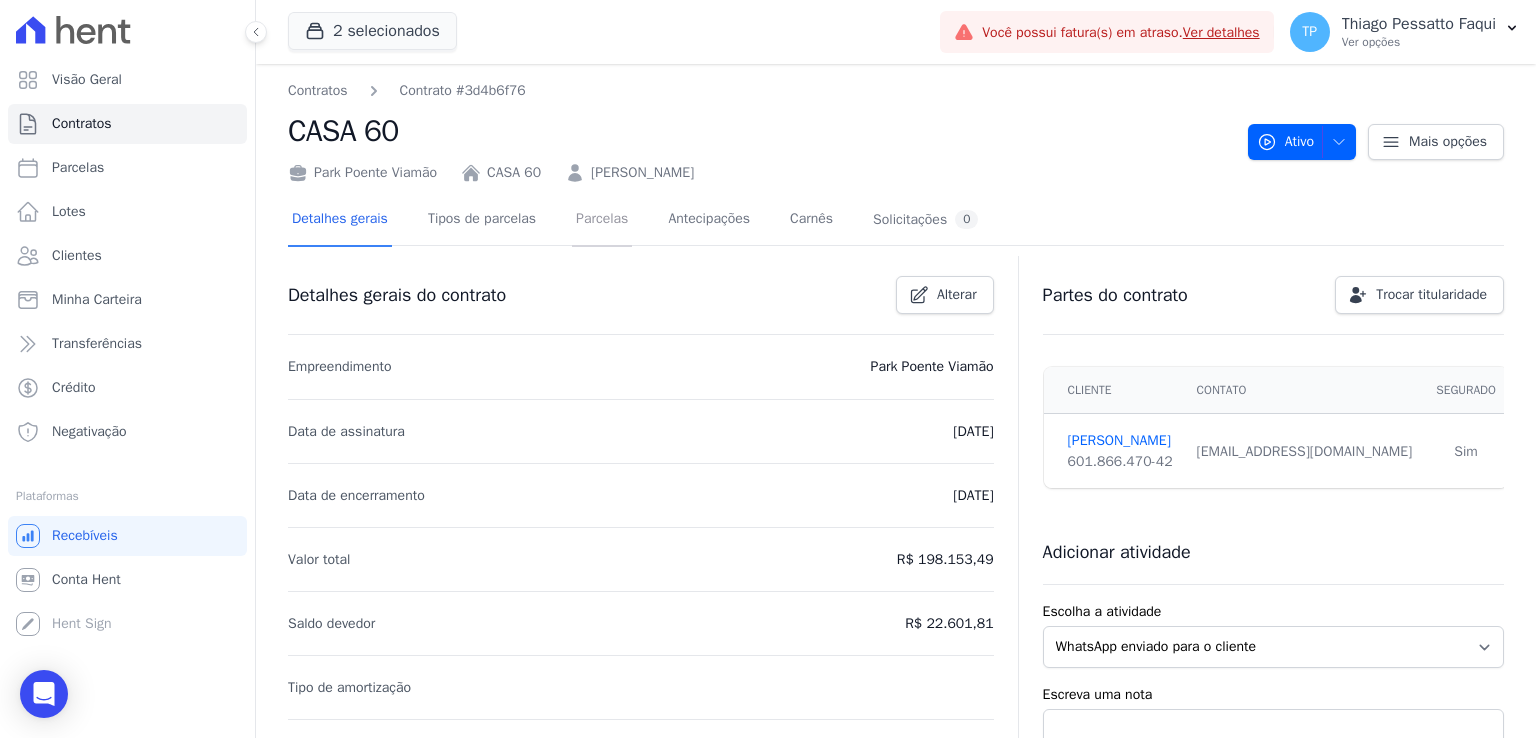click on "Parcelas" at bounding box center [602, 220] 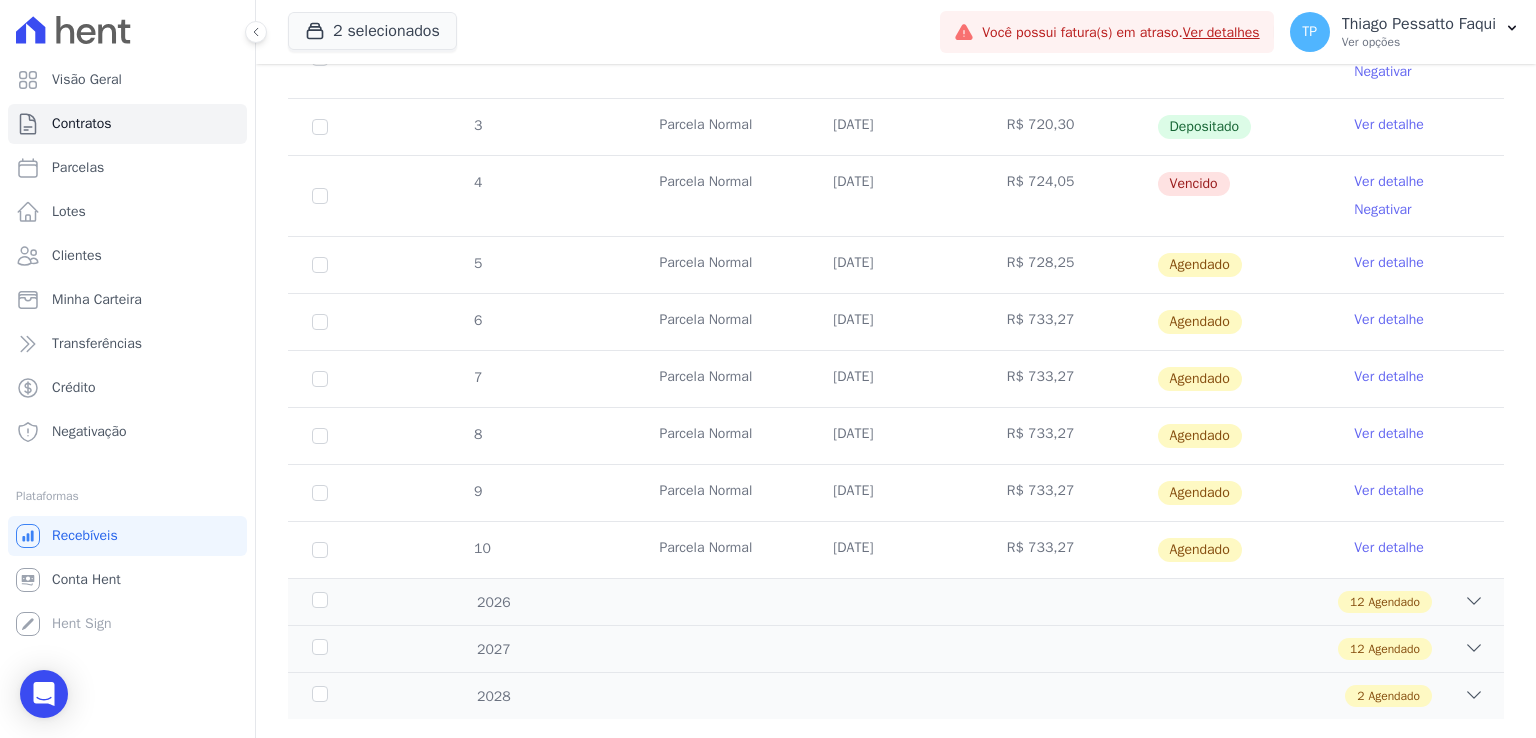 scroll, scrollTop: 1175, scrollLeft: 0, axis: vertical 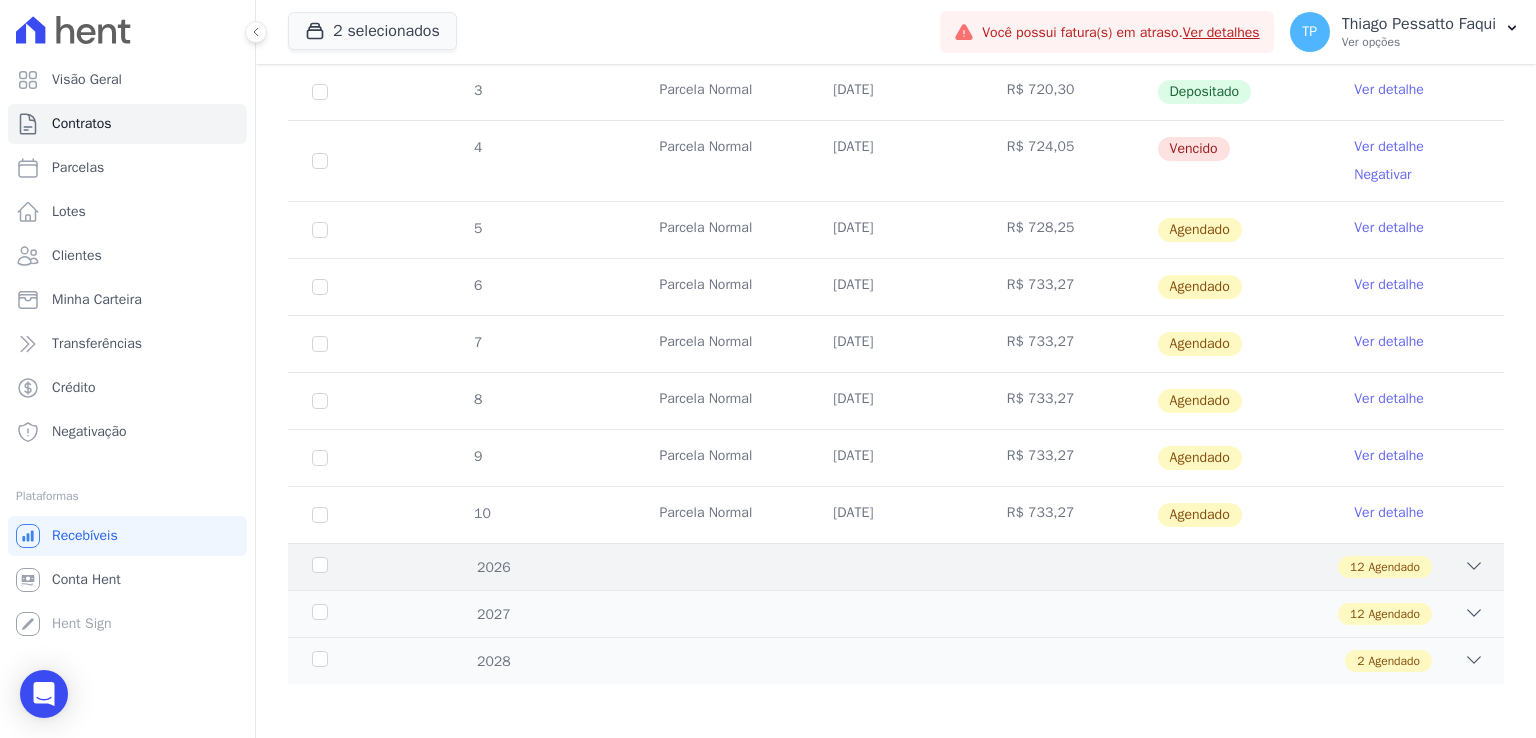 click on "12
Agendado" at bounding box center [955, 567] 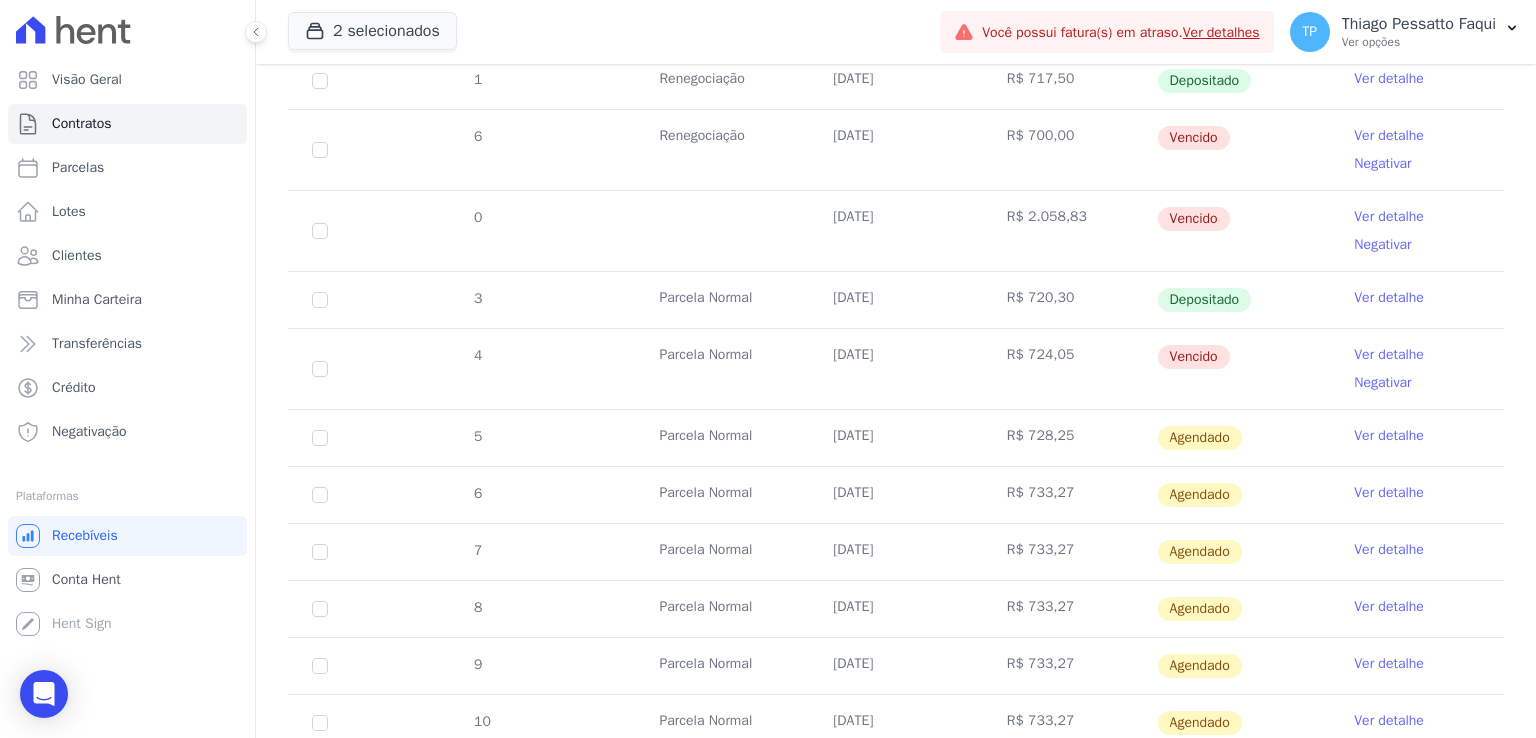scroll, scrollTop: 975, scrollLeft: 0, axis: vertical 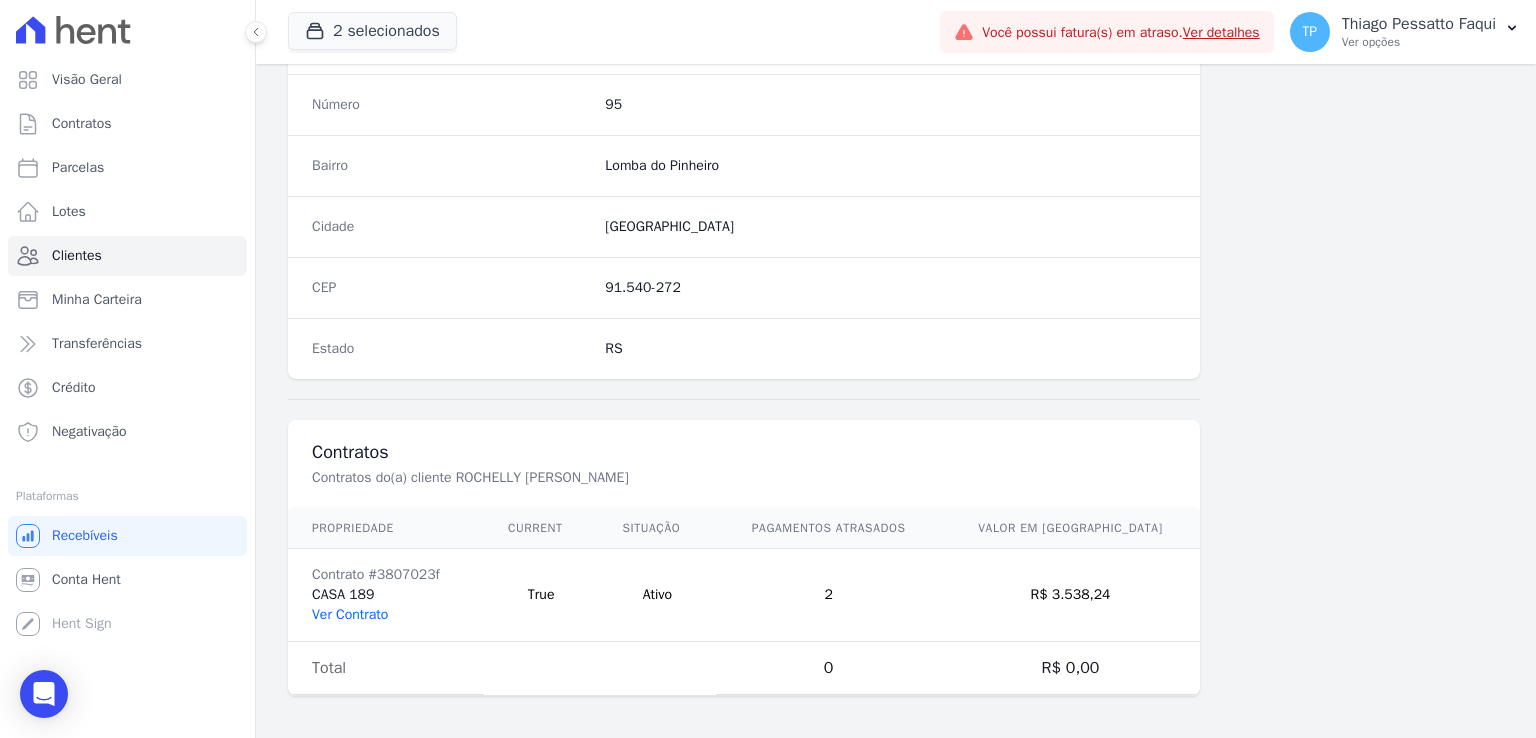 click on "Ver Contrato" at bounding box center (350, 614) 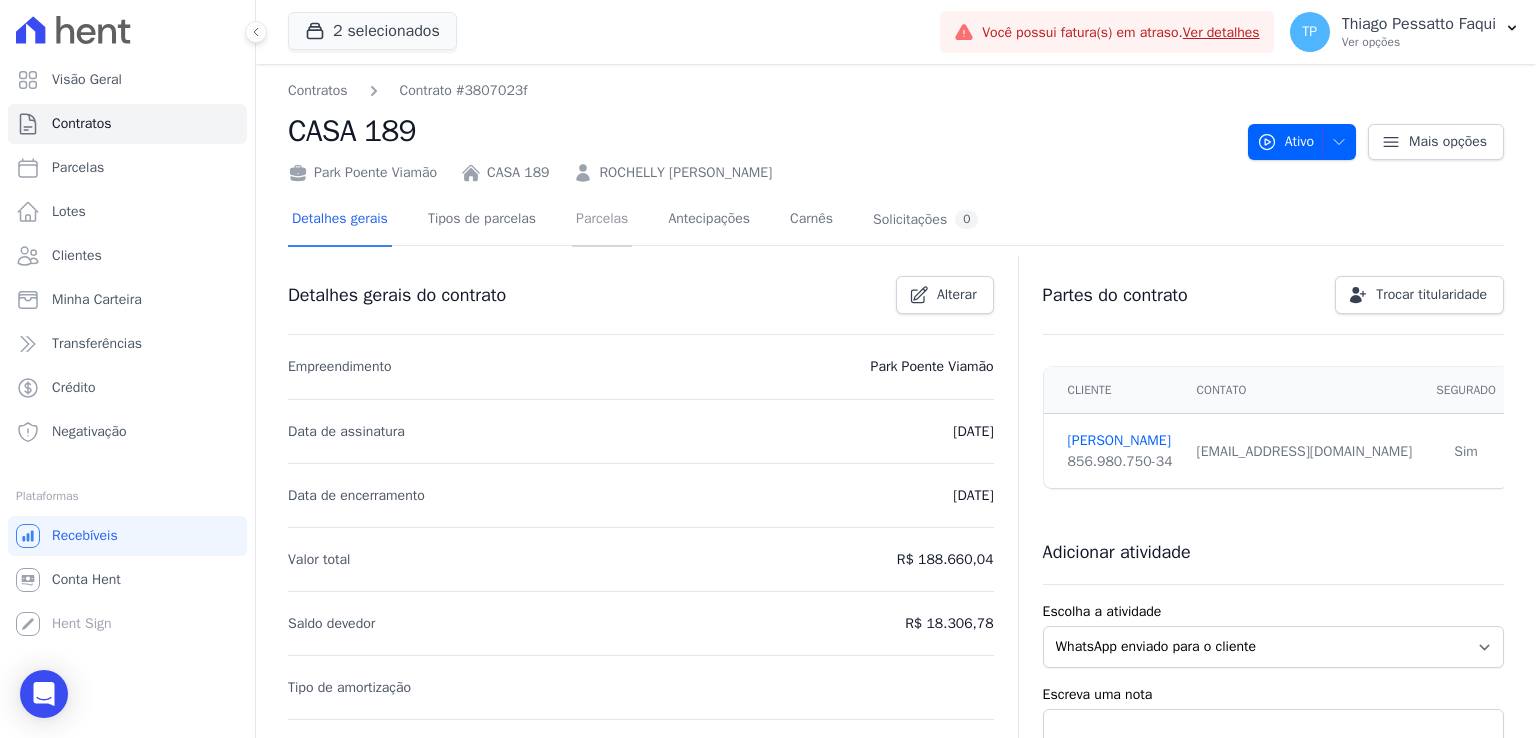 click on "Parcelas" at bounding box center (602, 220) 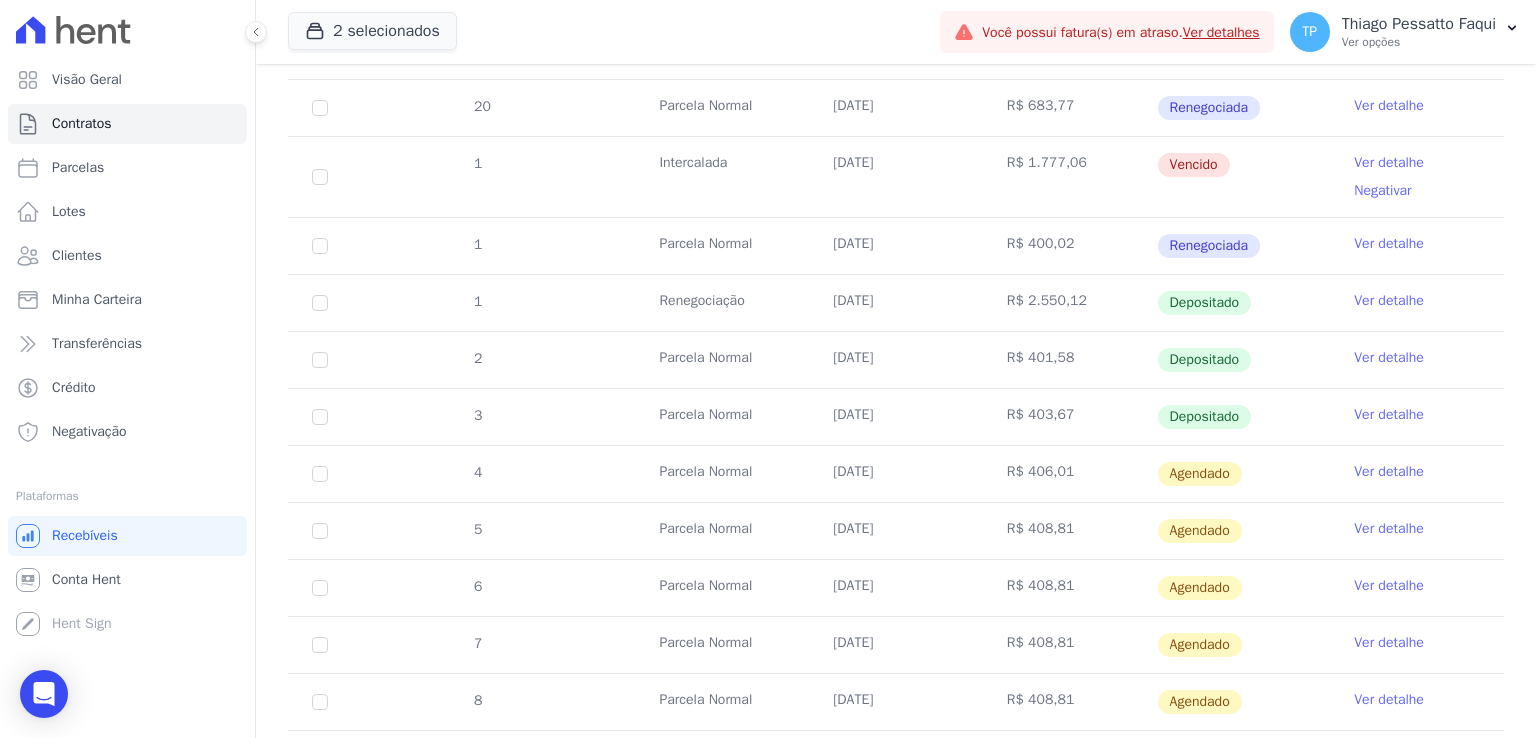 scroll, scrollTop: 500, scrollLeft: 0, axis: vertical 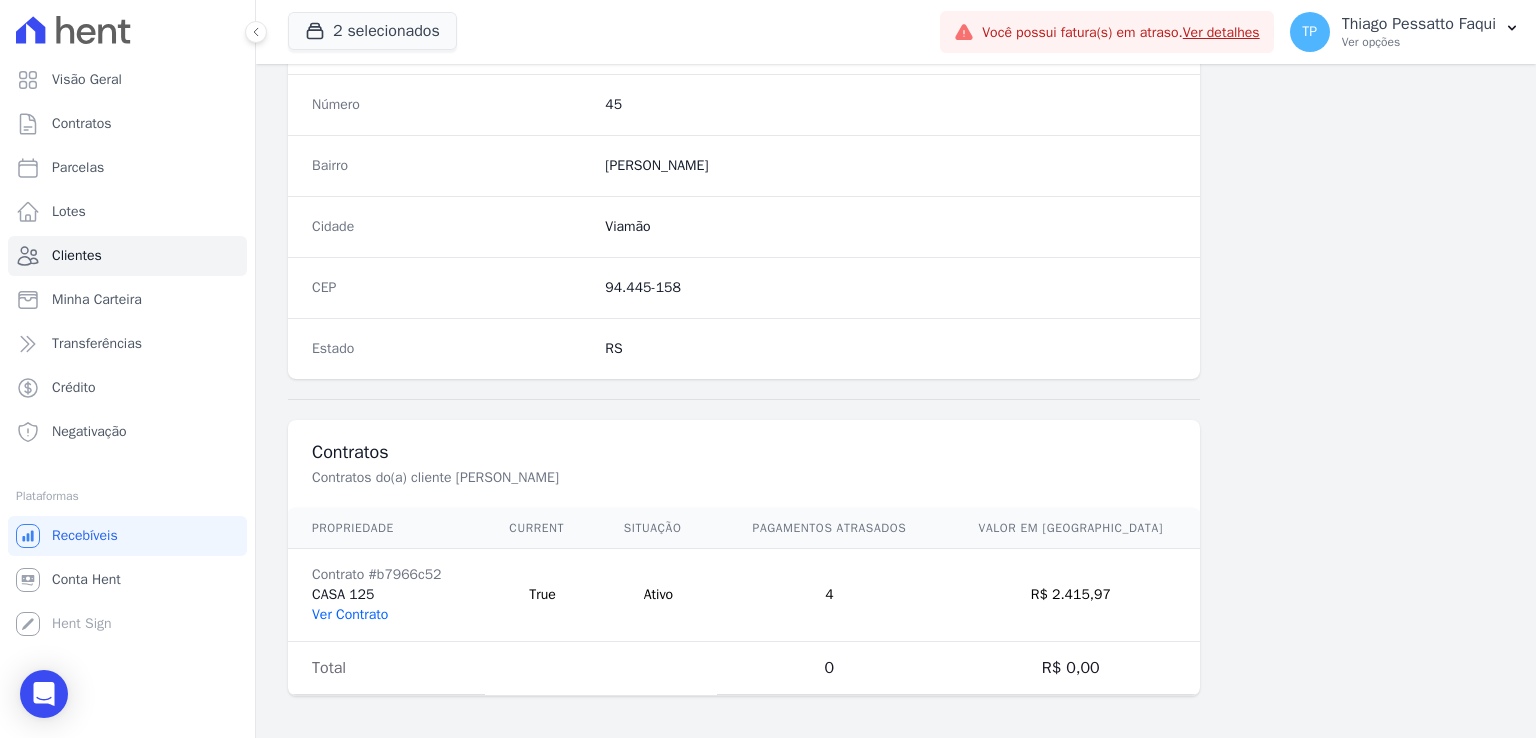 click on "Ver Contrato" at bounding box center [350, 614] 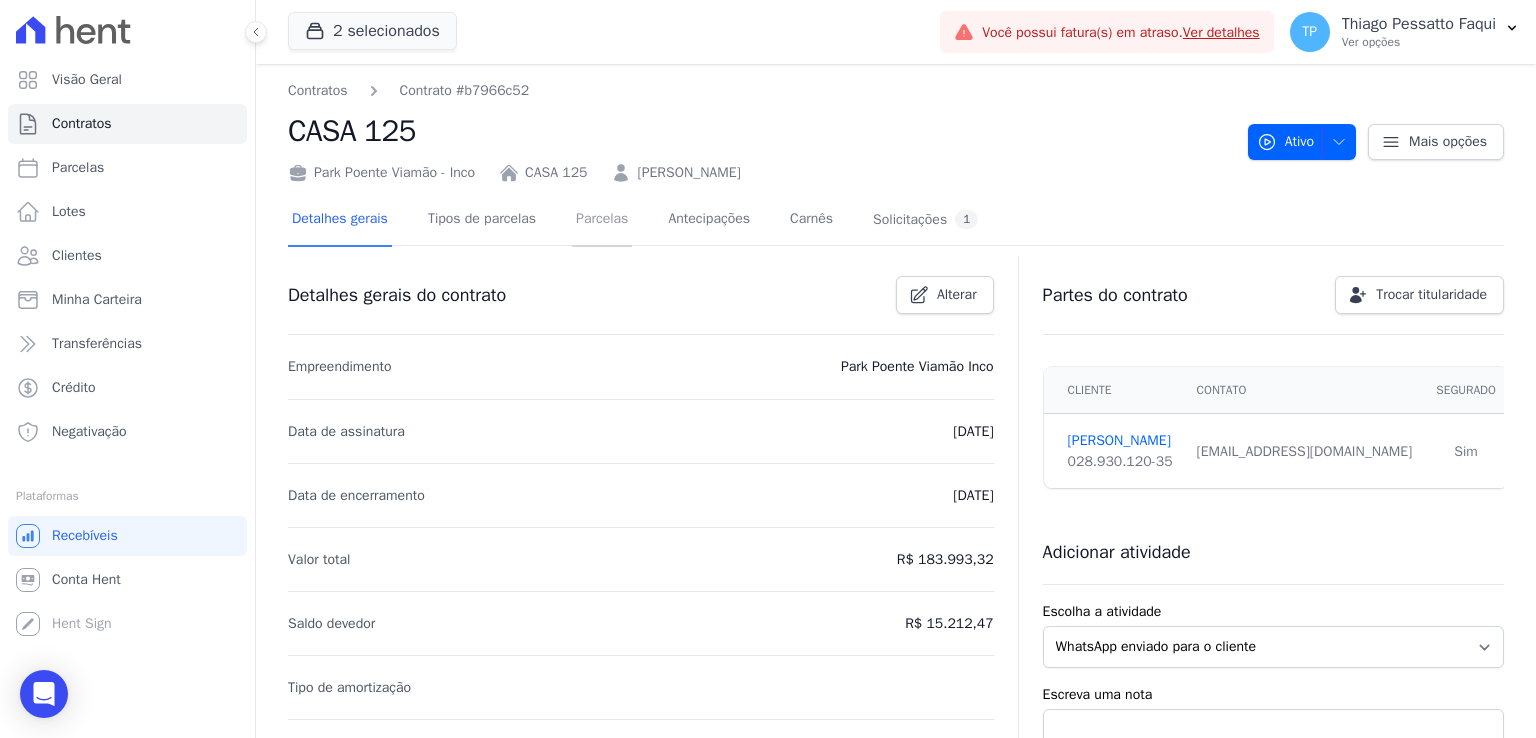 click on "Parcelas" at bounding box center [602, 220] 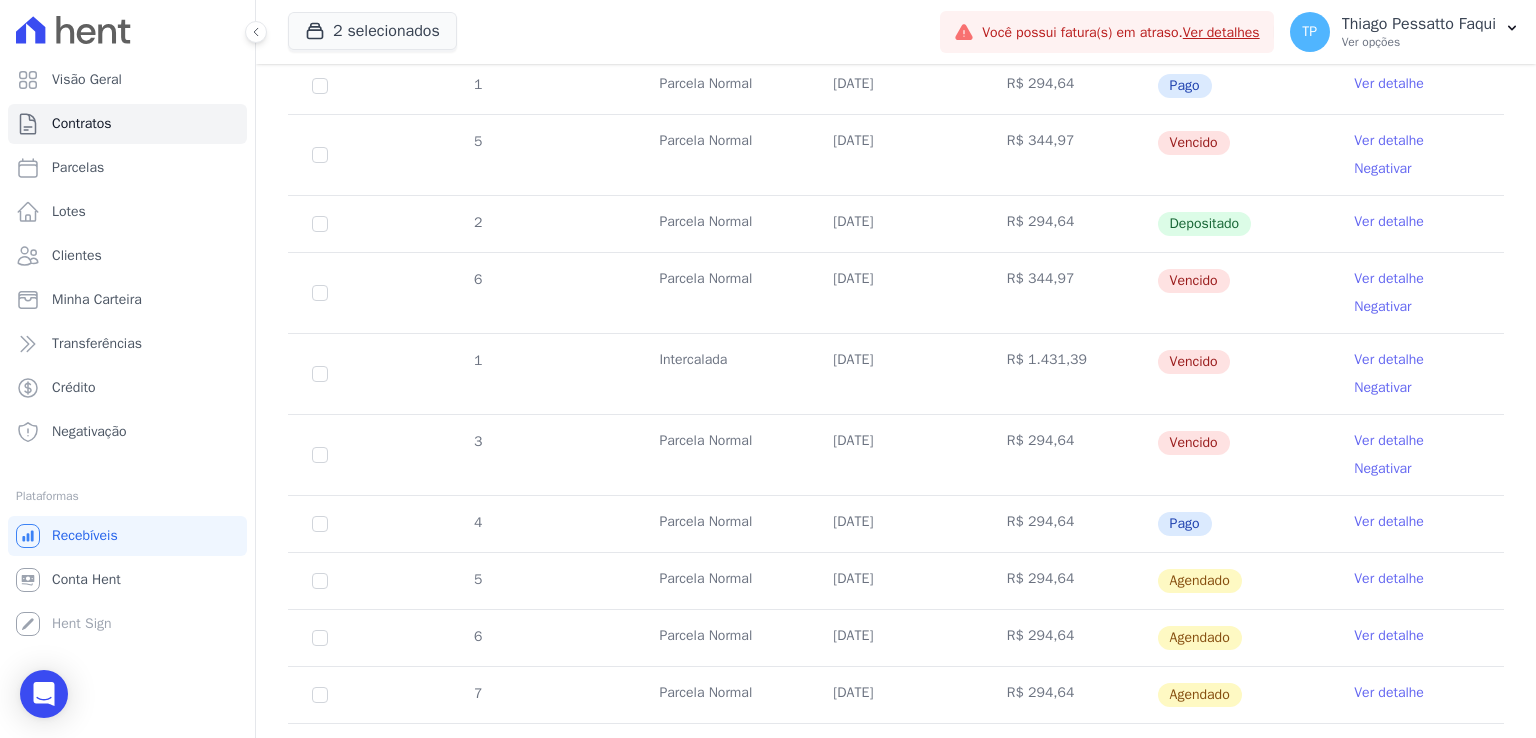 scroll, scrollTop: 700, scrollLeft: 0, axis: vertical 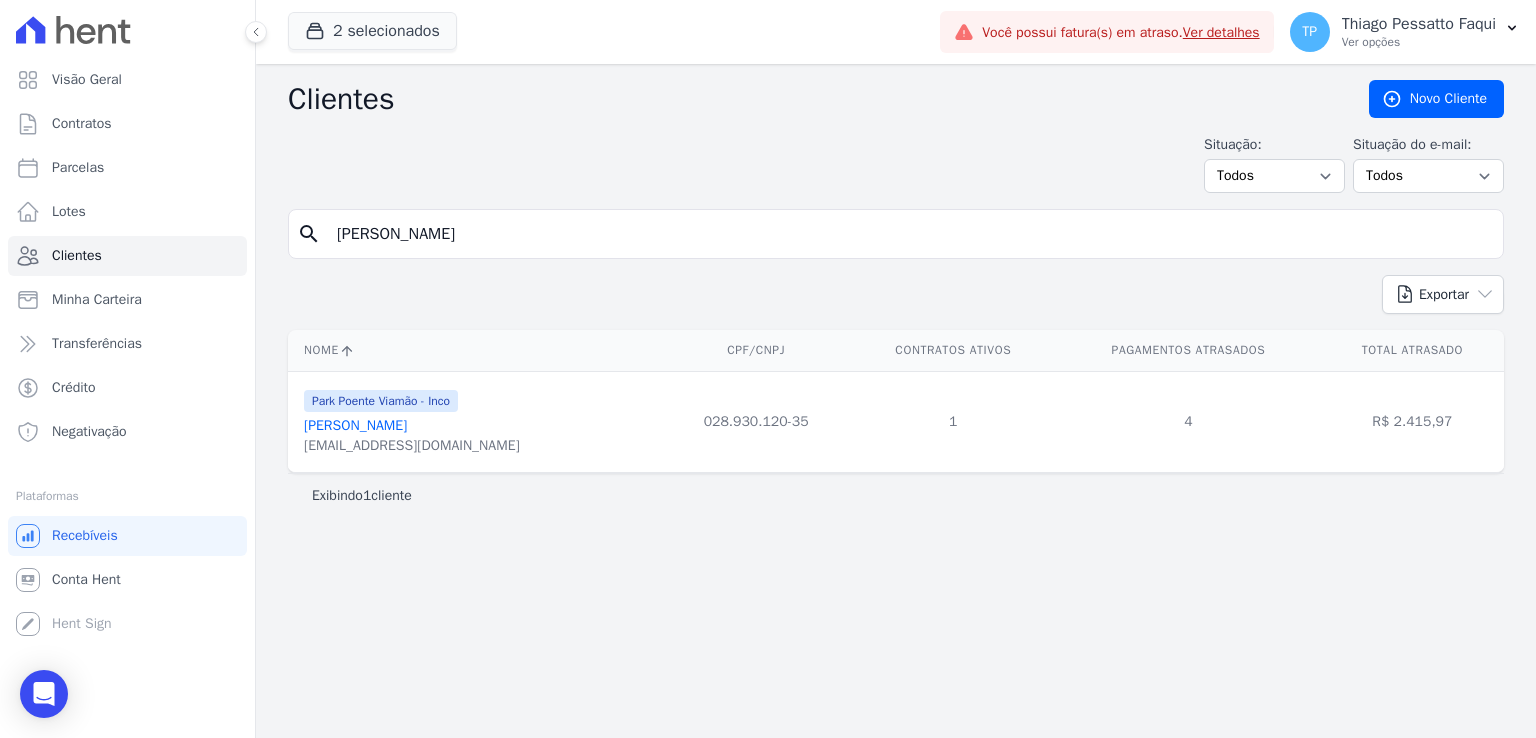 click on "[PERSON_NAME]" at bounding box center [910, 234] 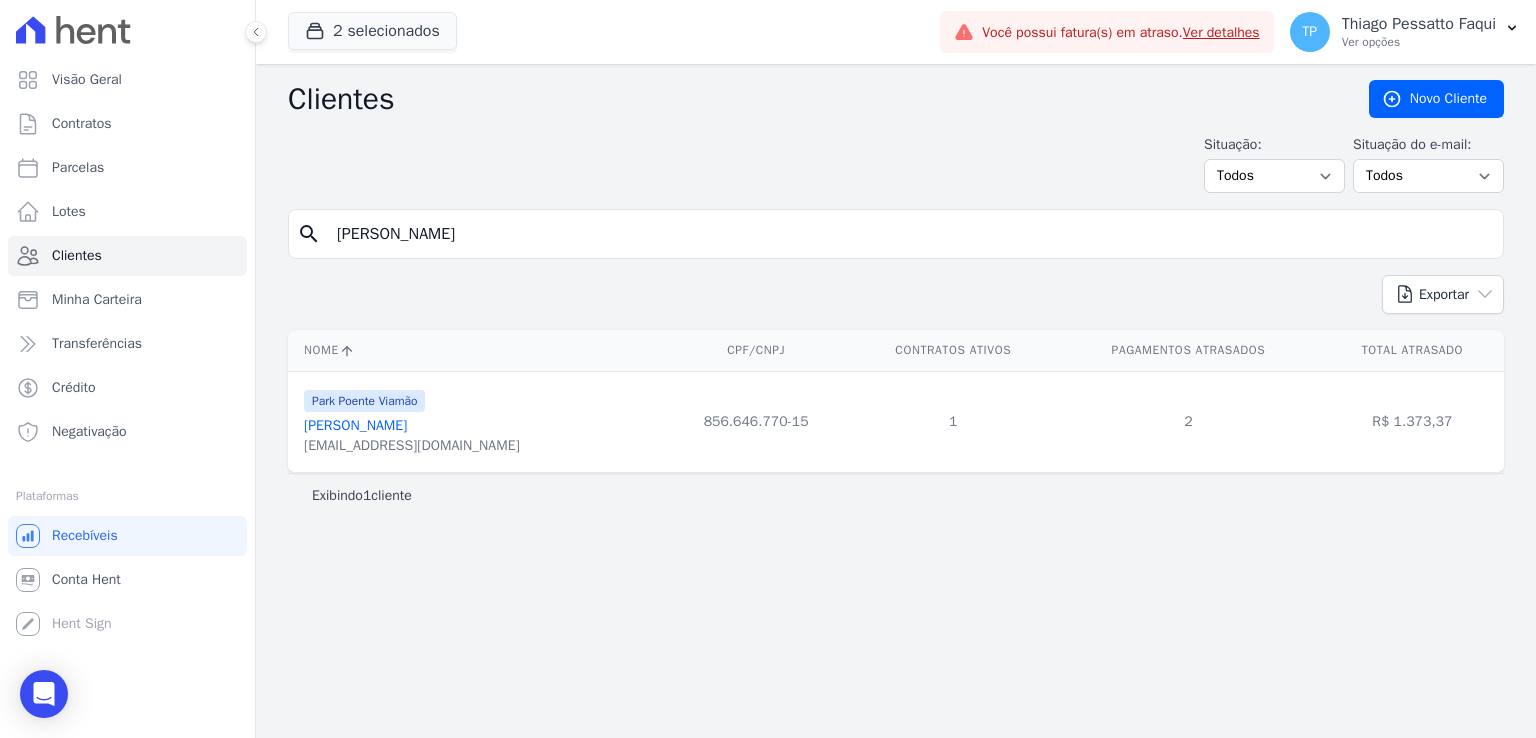 click on "andreia vargas" at bounding box center (910, 234) 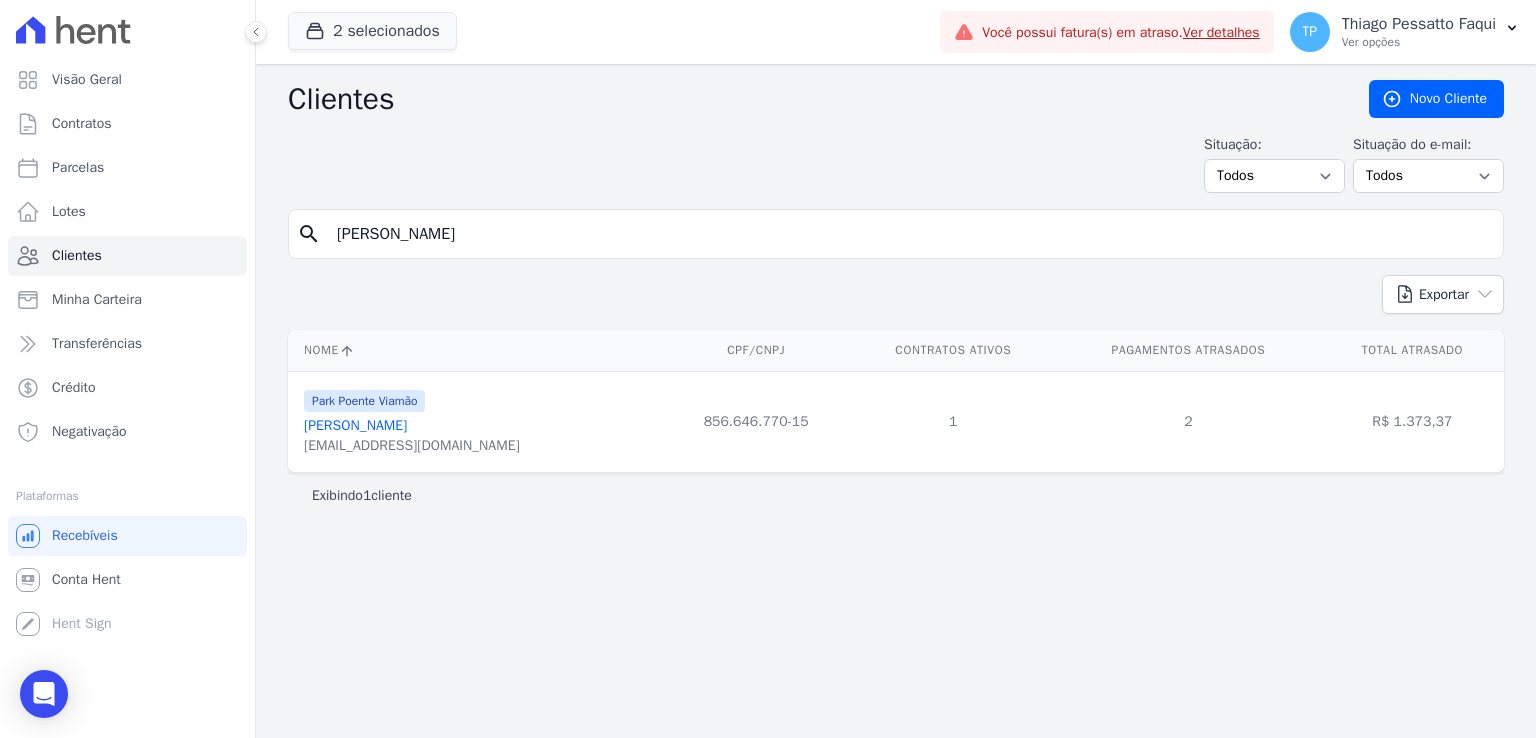 type on "fabio da rosa" 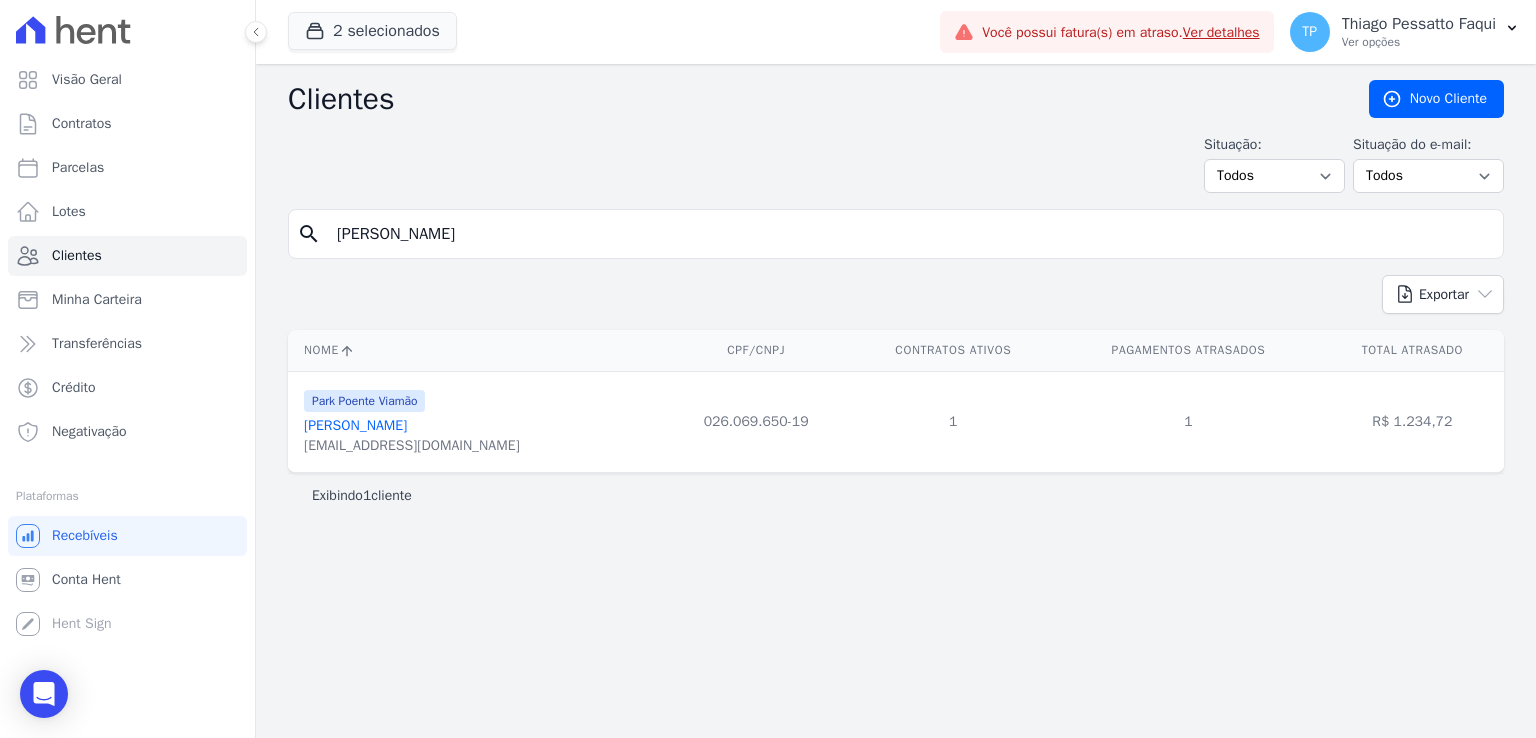 click on "Fabio Da Rosa Chaves" at bounding box center (355, 425) 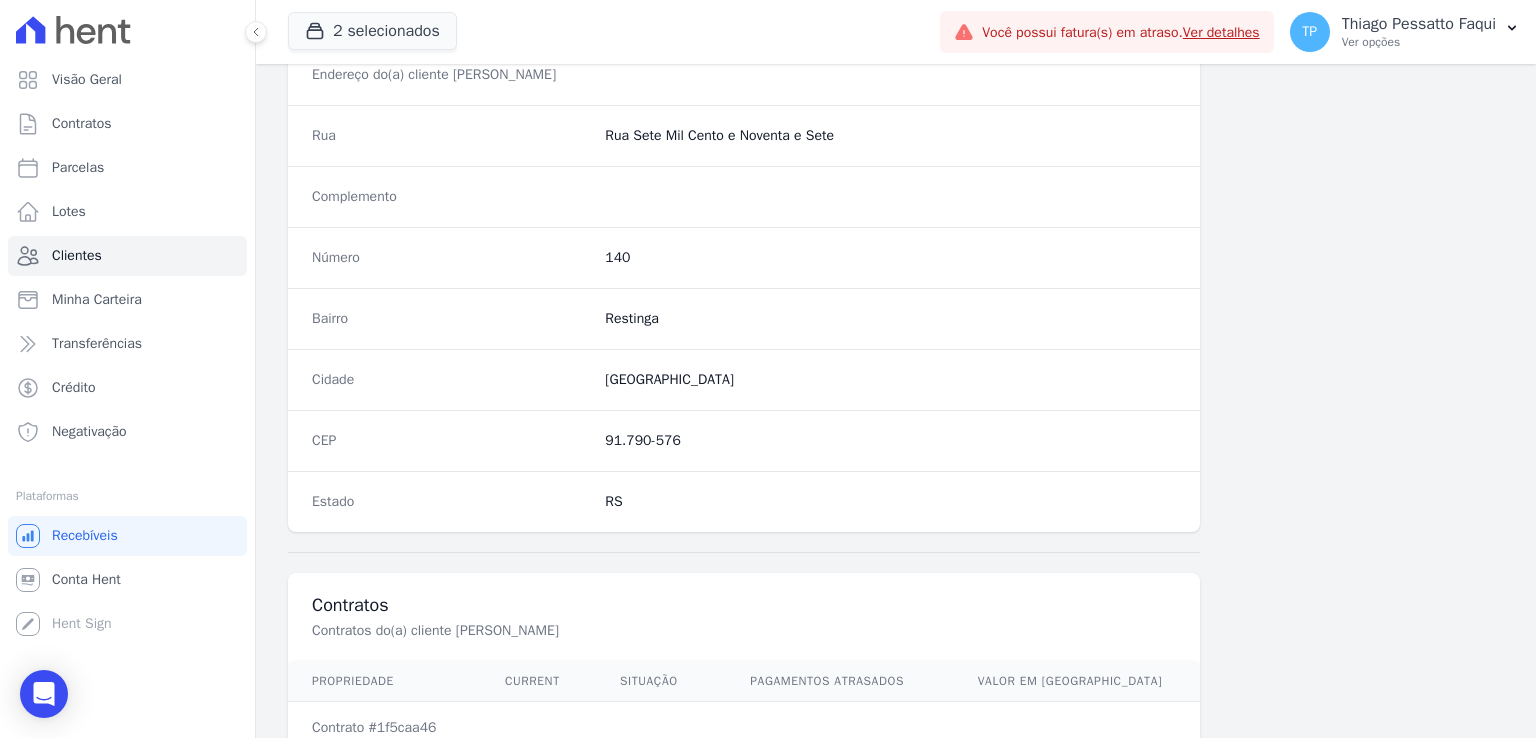 scroll, scrollTop: 1127, scrollLeft: 0, axis: vertical 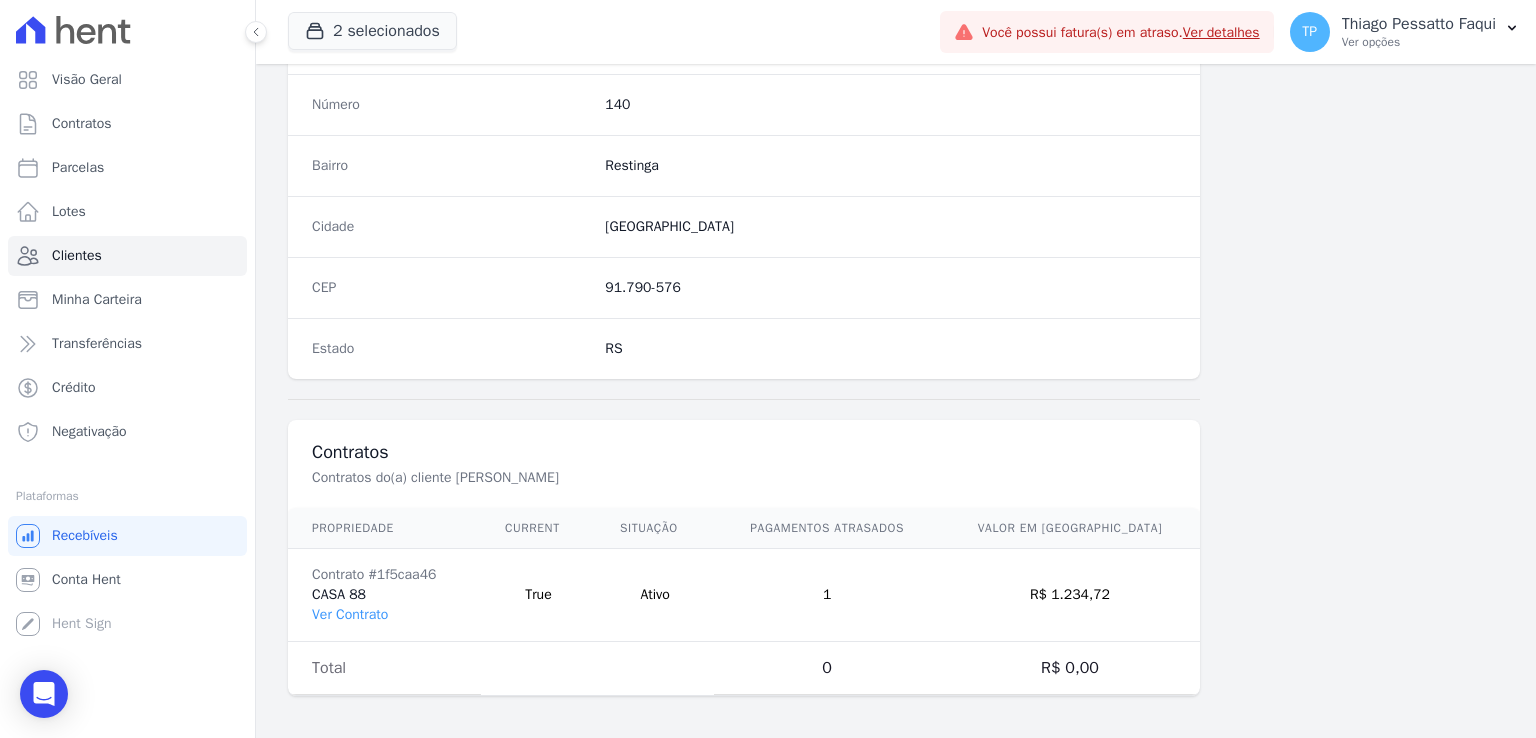 click on "Contrato #1f5caa46
CASA 88
Ver Contrato" at bounding box center [384, 595] 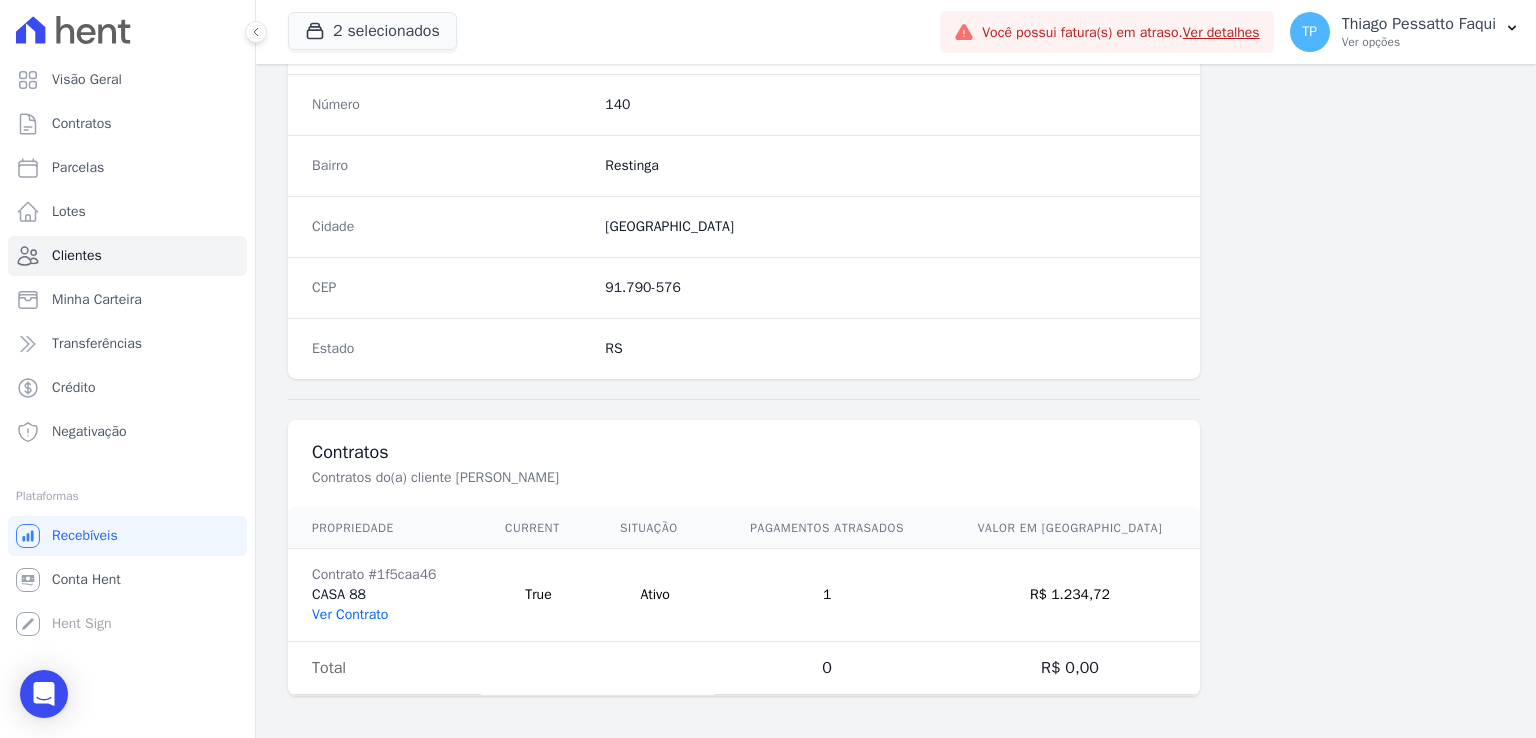 click on "Ver Contrato" at bounding box center (350, 614) 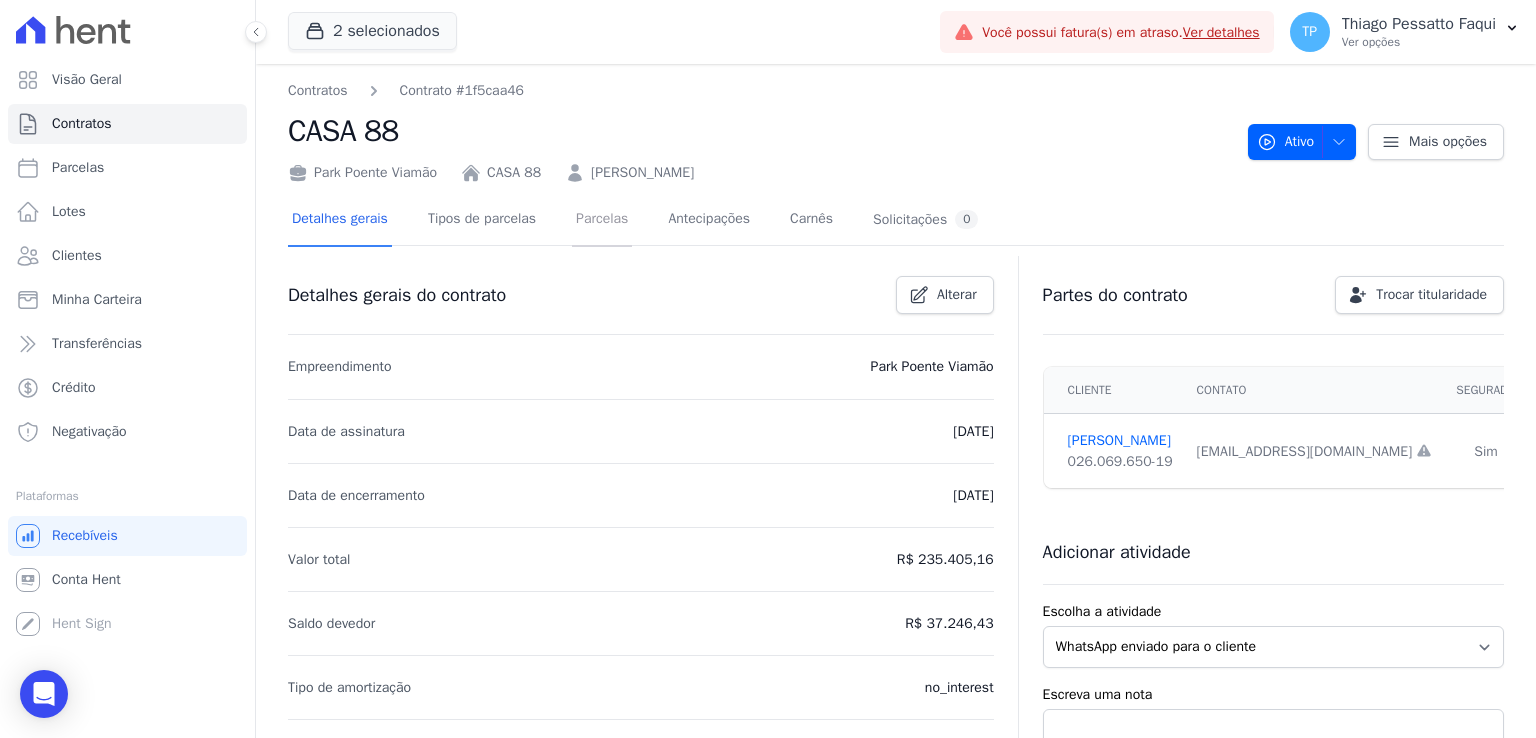 click on "Parcelas" at bounding box center (602, 220) 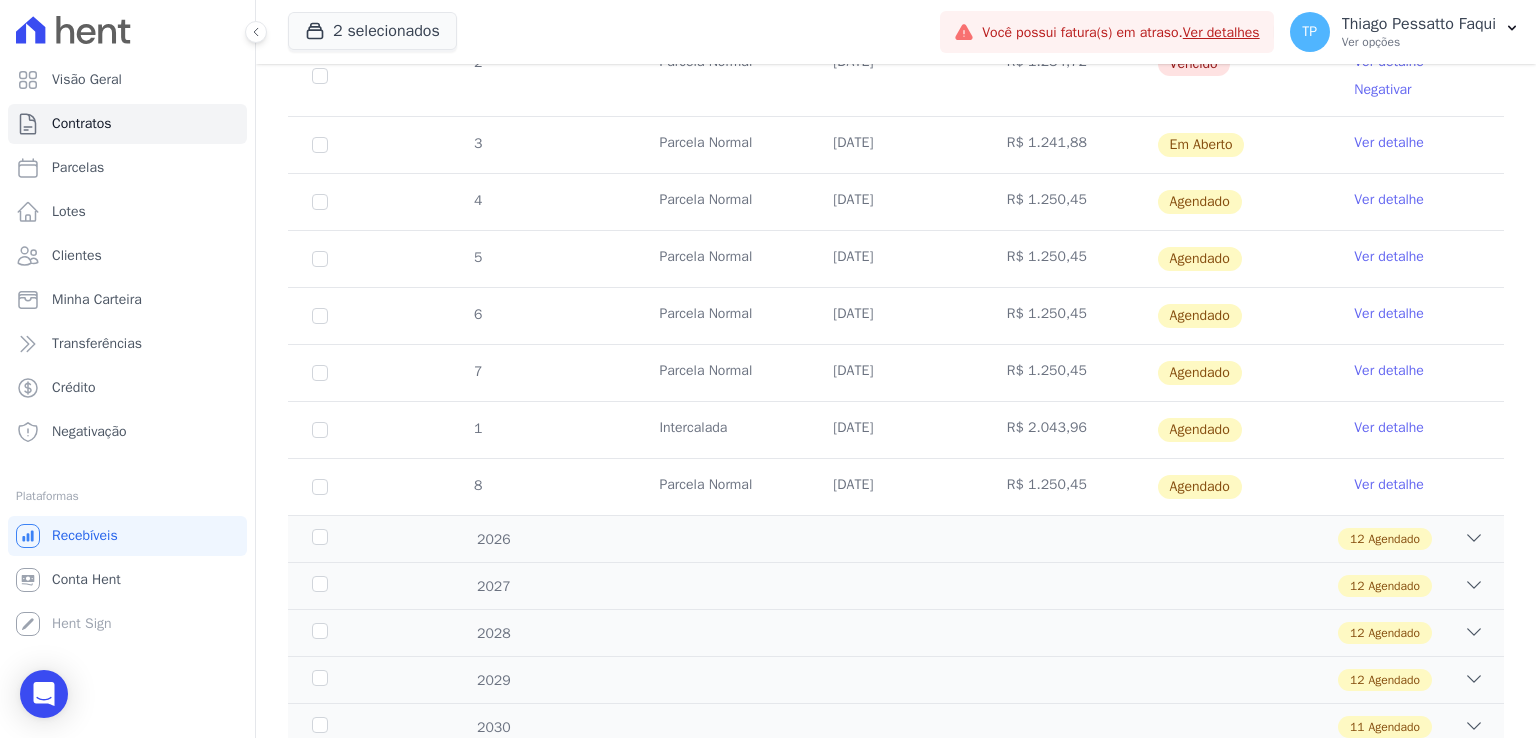 scroll, scrollTop: 568, scrollLeft: 0, axis: vertical 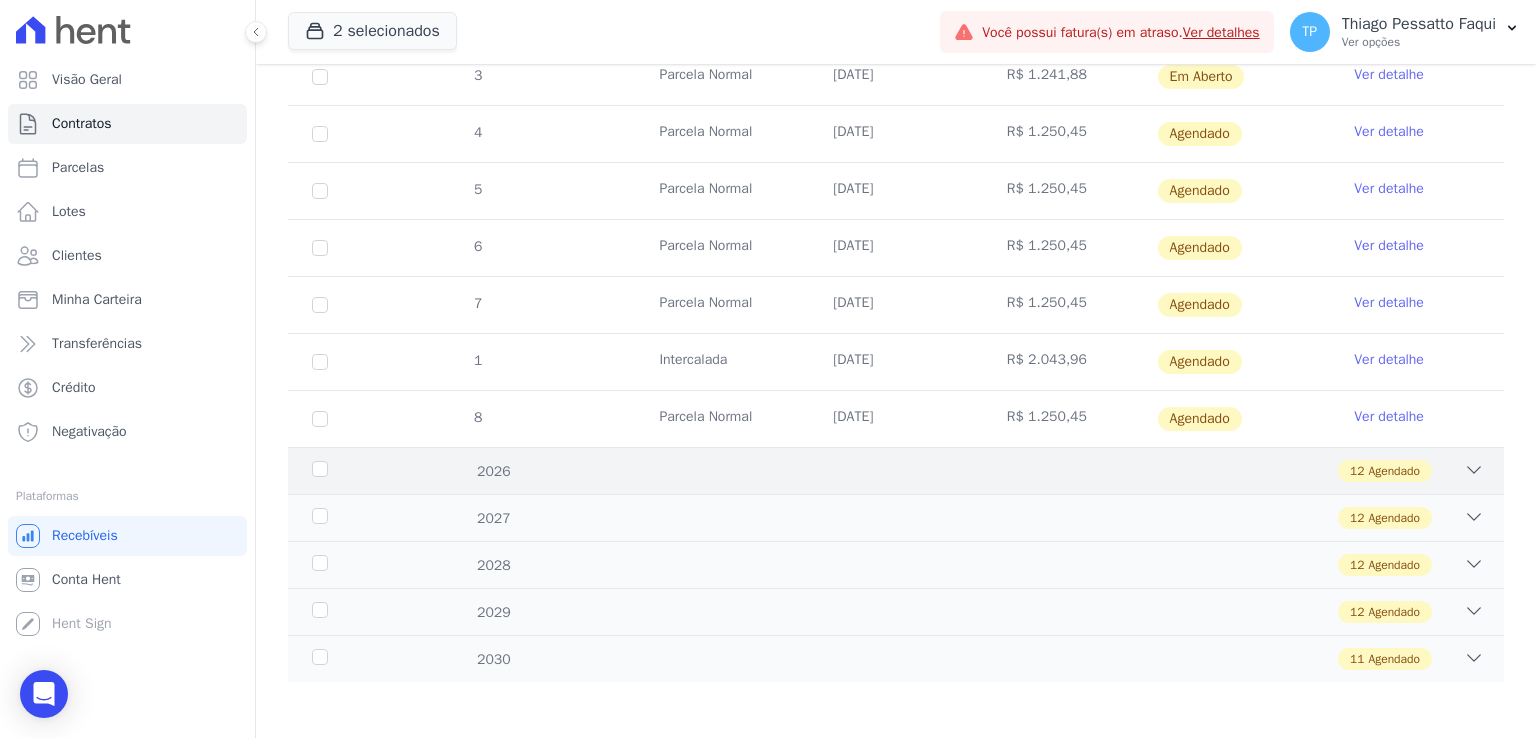 click on "12
Agendado" at bounding box center (955, 471) 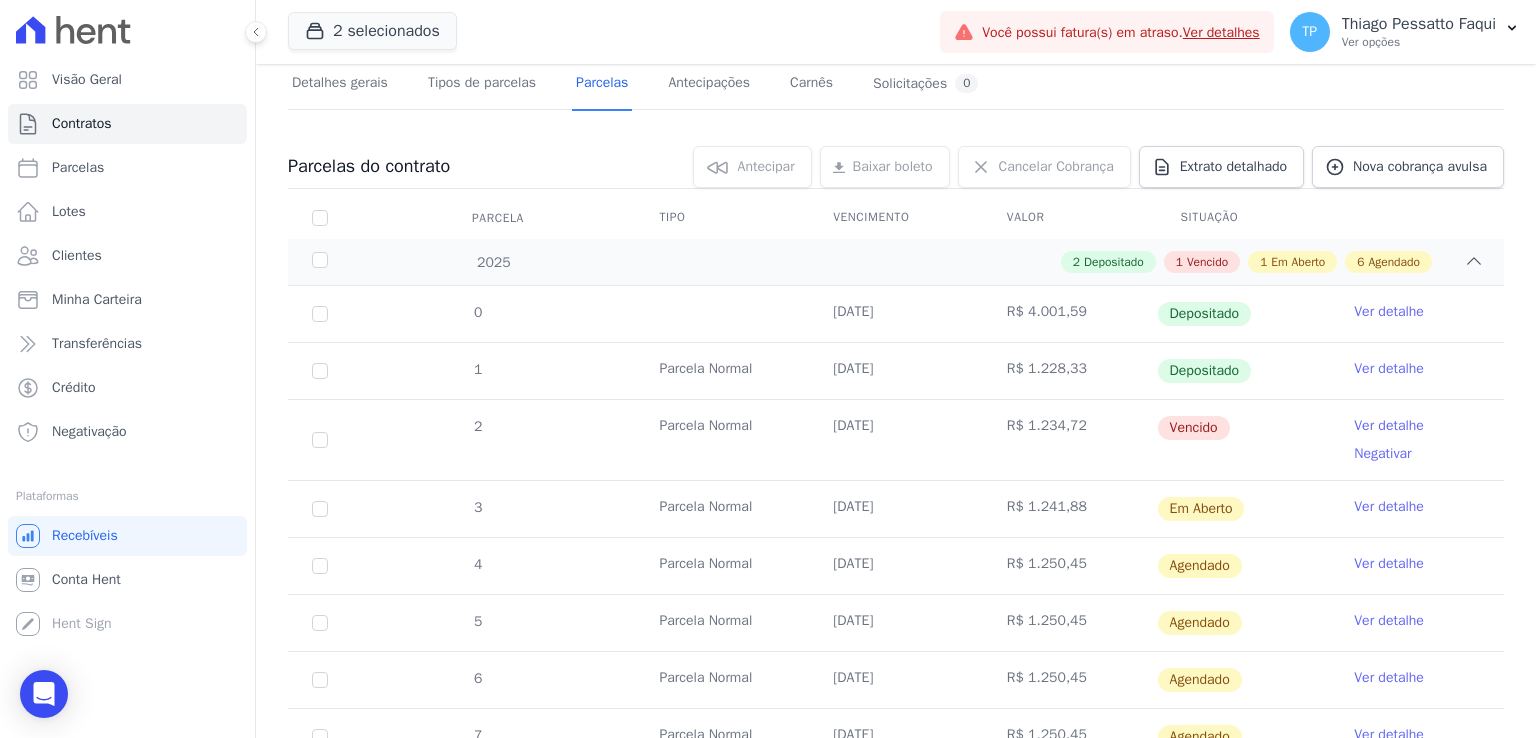 scroll, scrollTop: 0, scrollLeft: 0, axis: both 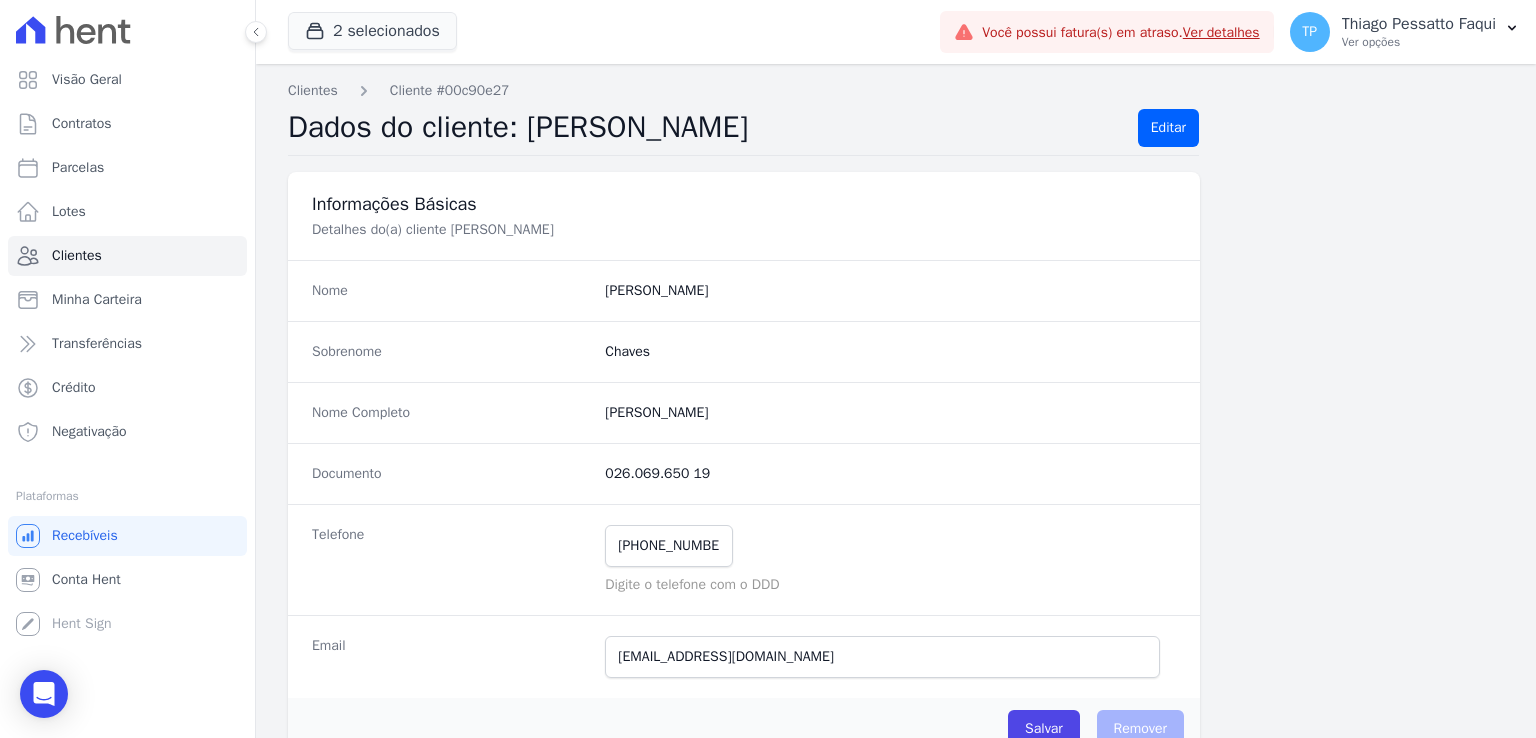 drag, startPoint x: 358, startPoint y: 141, endPoint x: 315, endPoint y: 97, distance: 61.522354 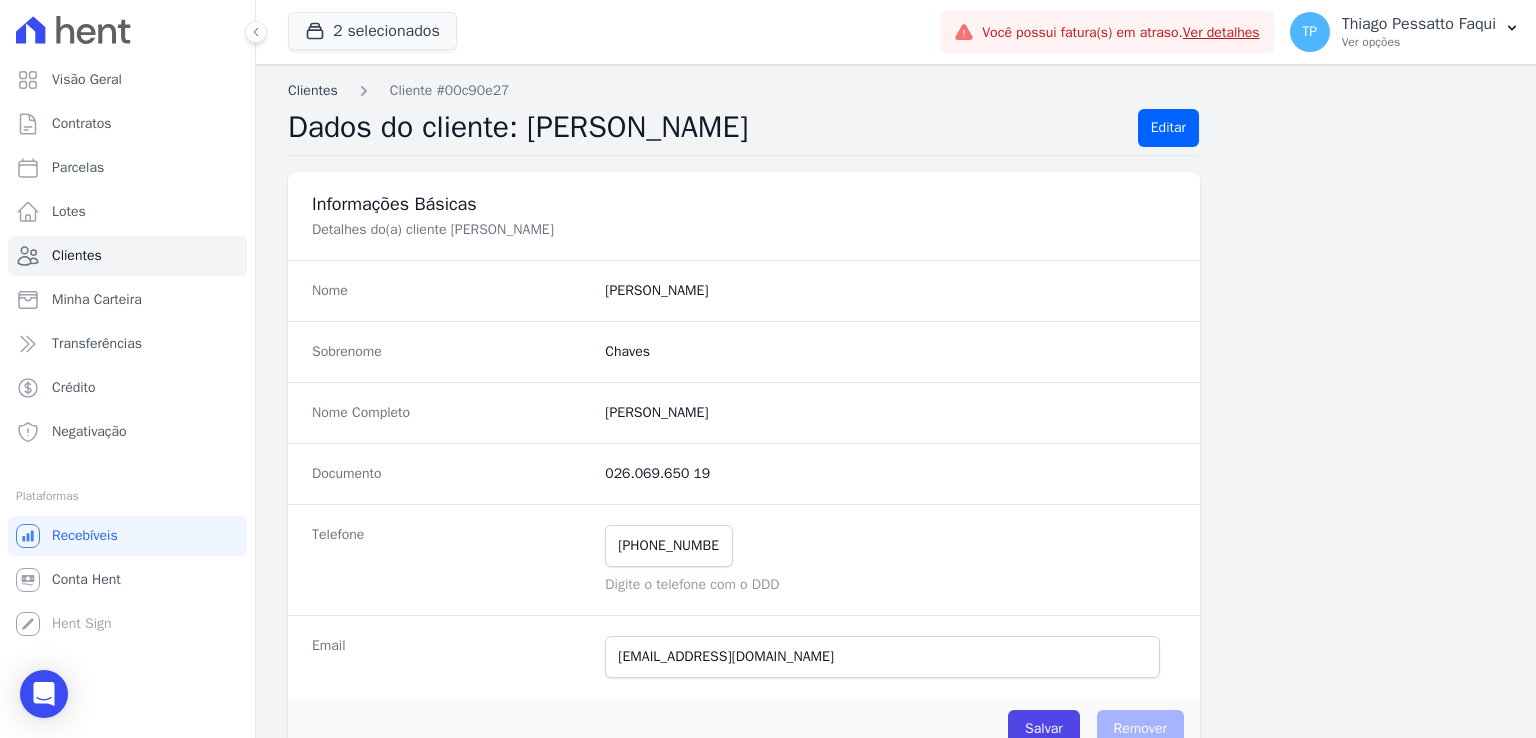 click on "Clientes" at bounding box center [313, 90] 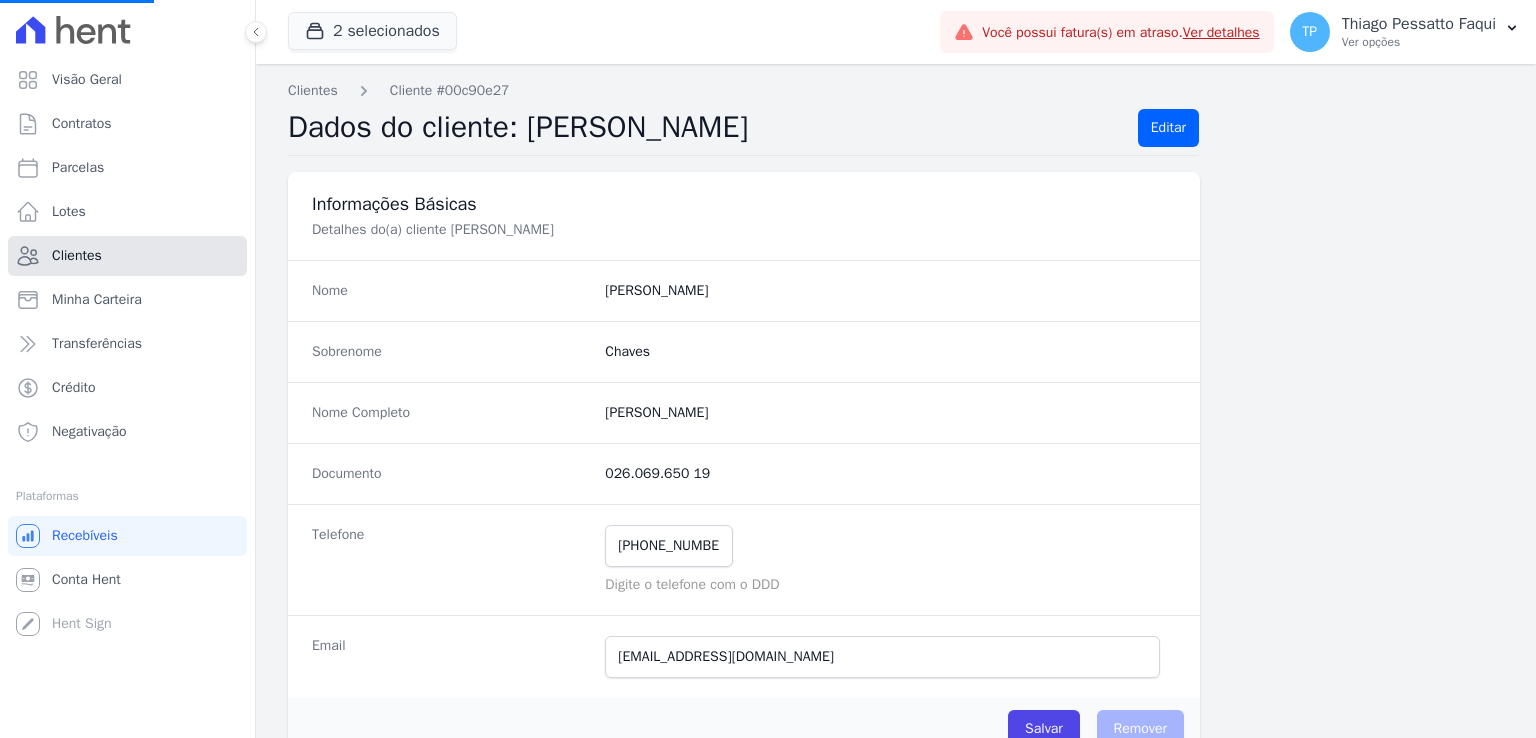 click on "Clientes" at bounding box center [127, 256] 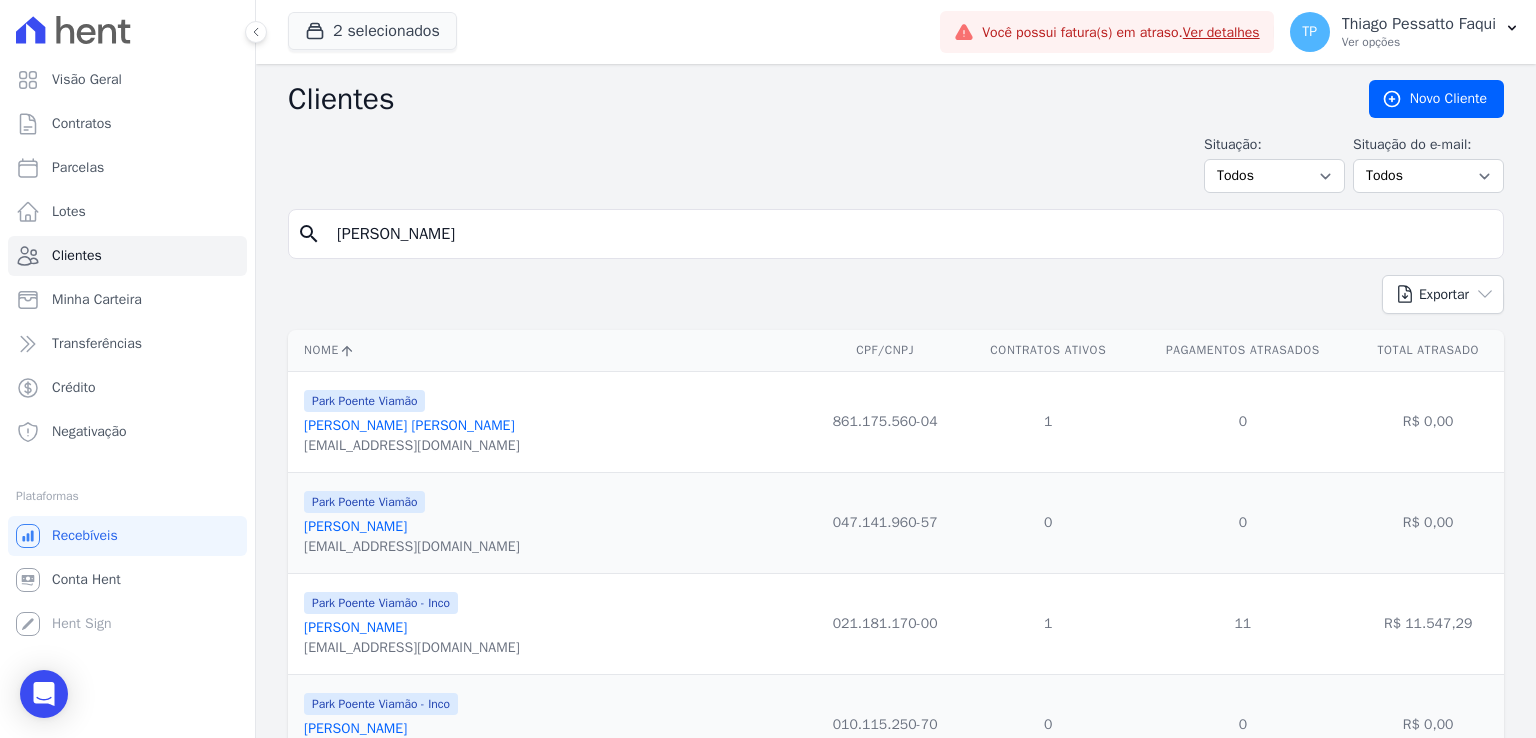 type on "andressa da silva" 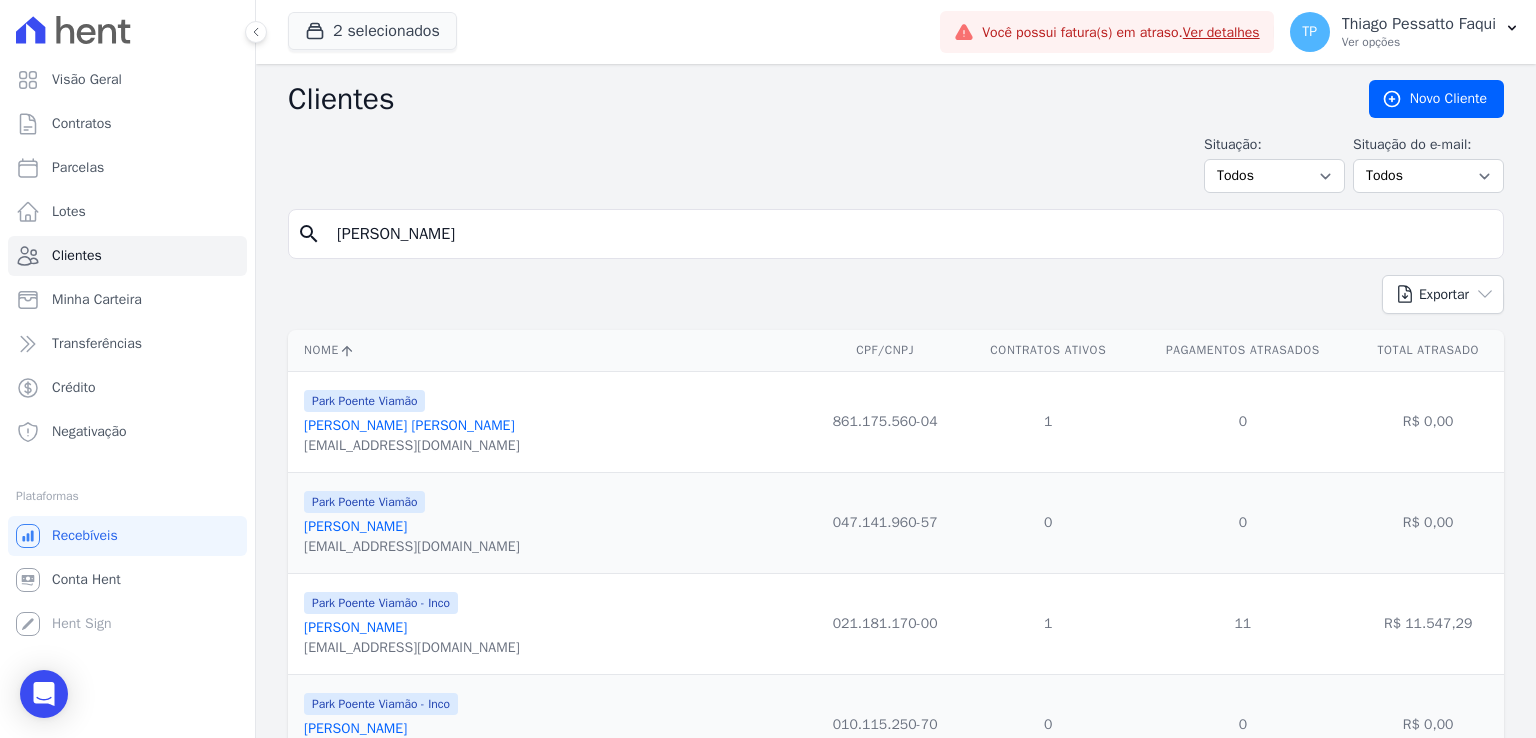 click on "andressa da silva" at bounding box center [910, 234] 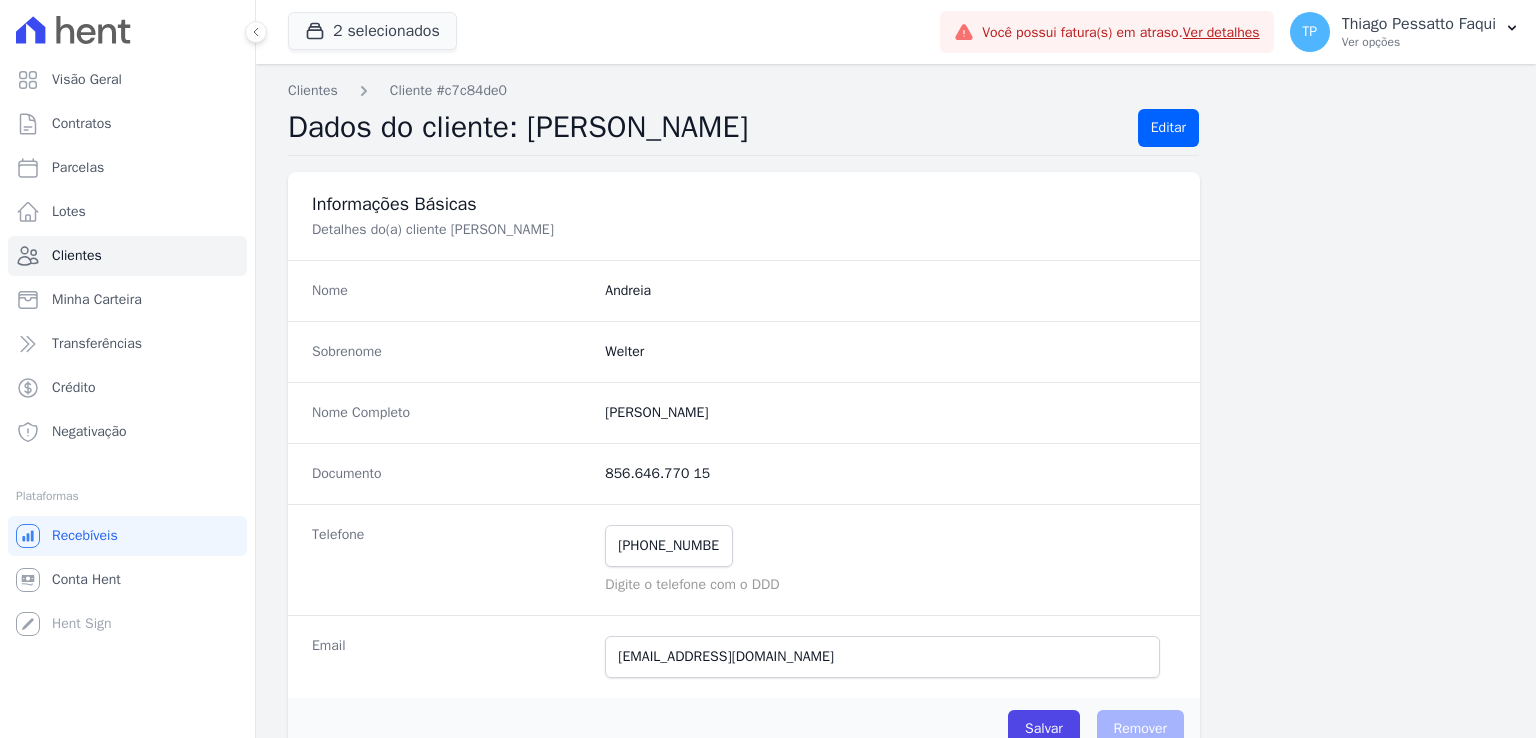 scroll, scrollTop: 0, scrollLeft: 0, axis: both 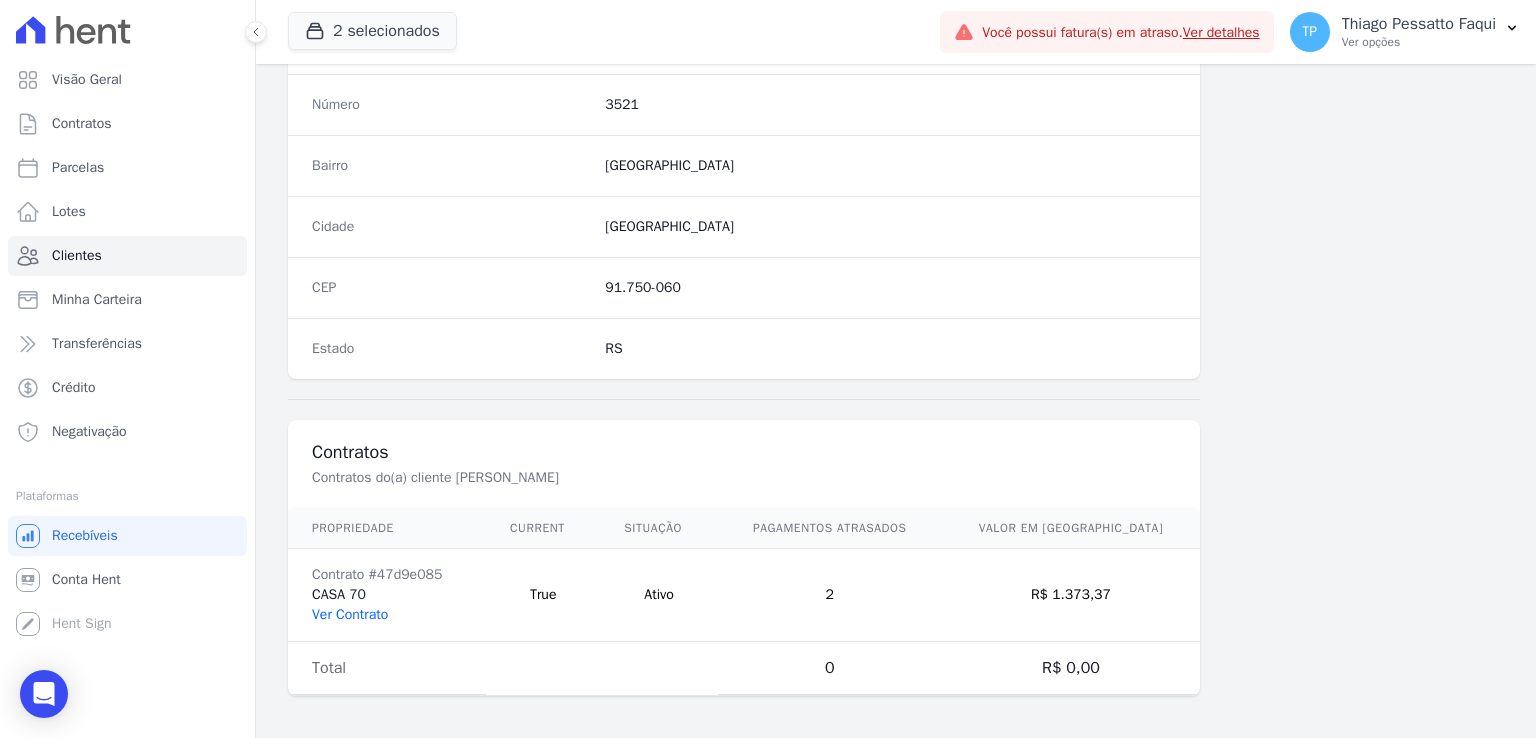 click on "Ver Contrato" at bounding box center [350, 614] 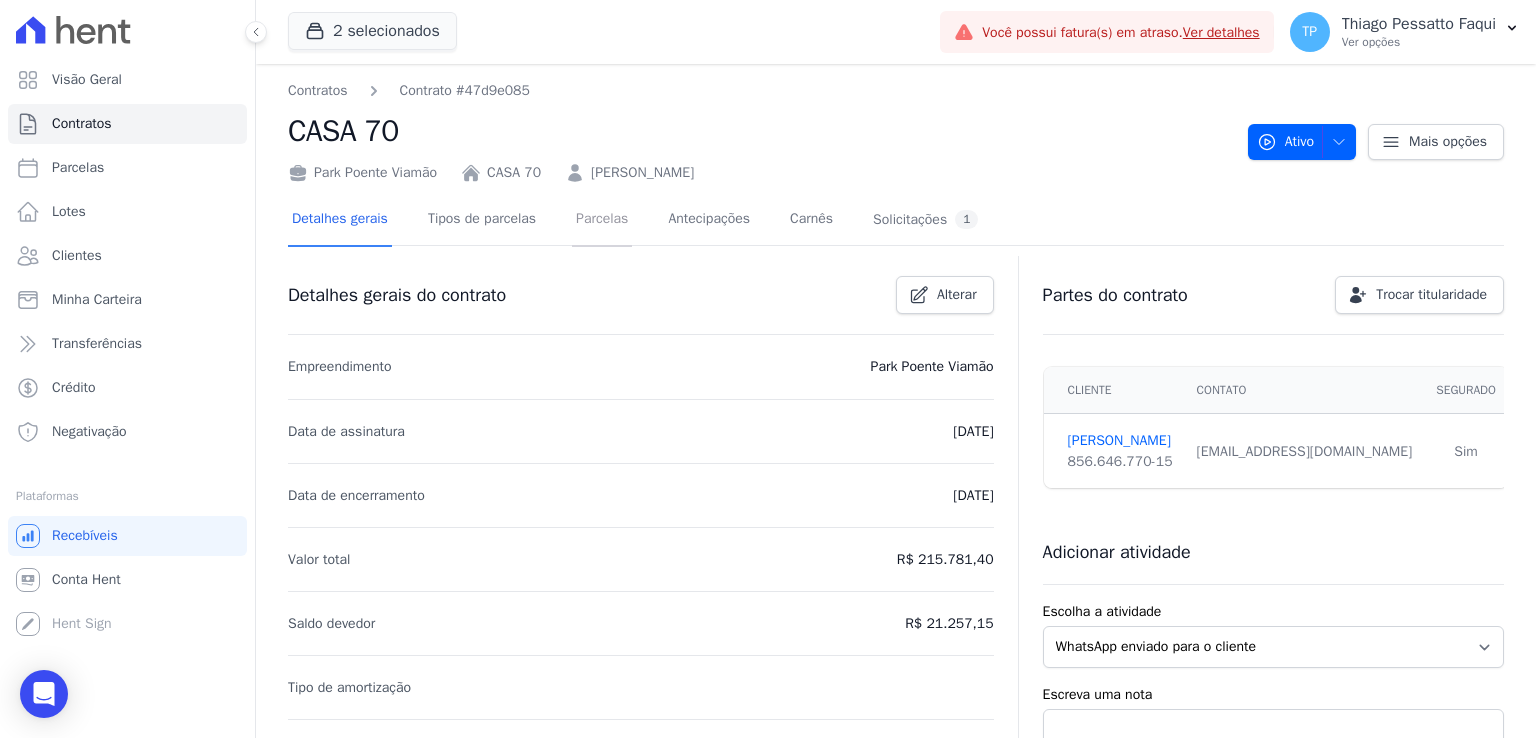 click on "Parcelas" at bounding box center [602, 220] 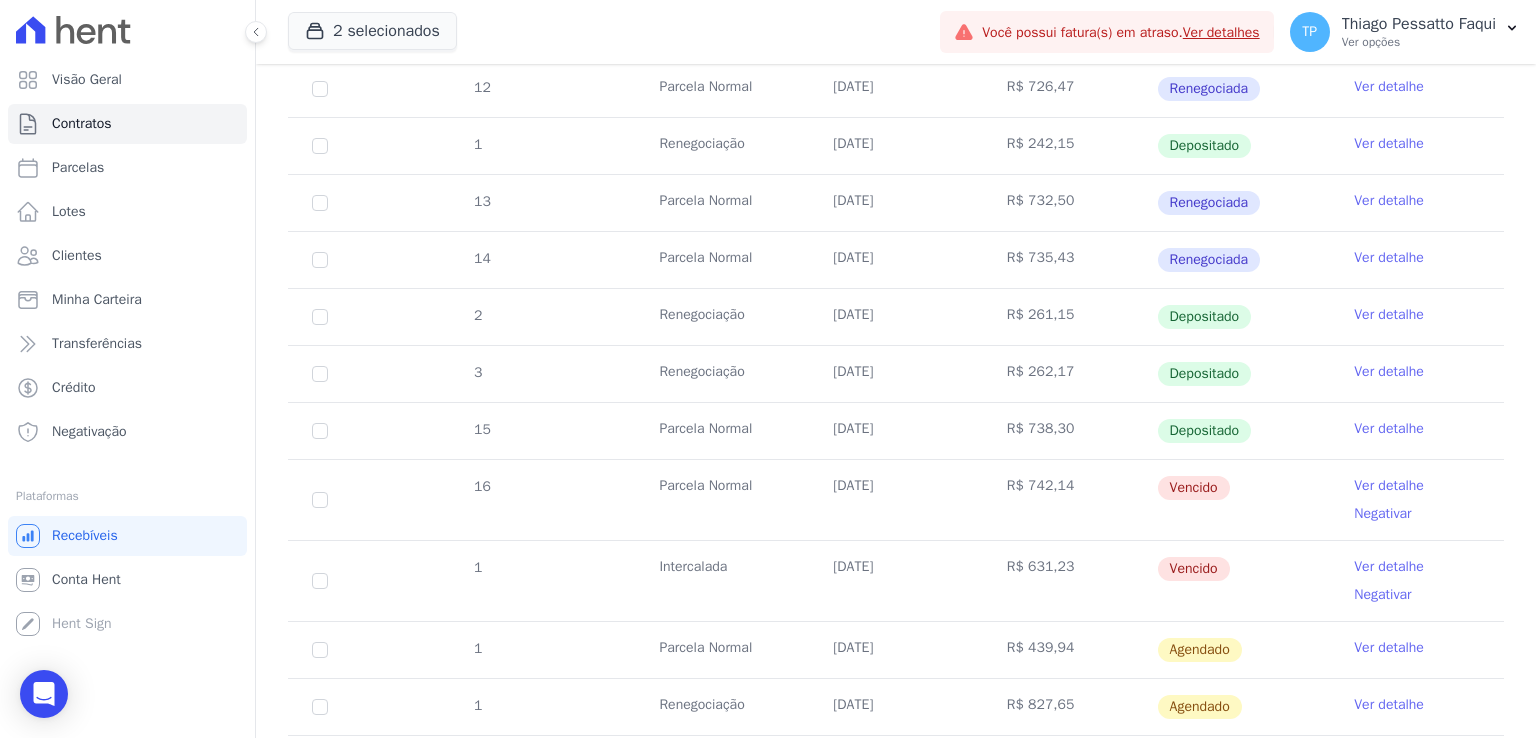 scroll, scrollTop: 500, scrollLeft: 0, axis: vertical 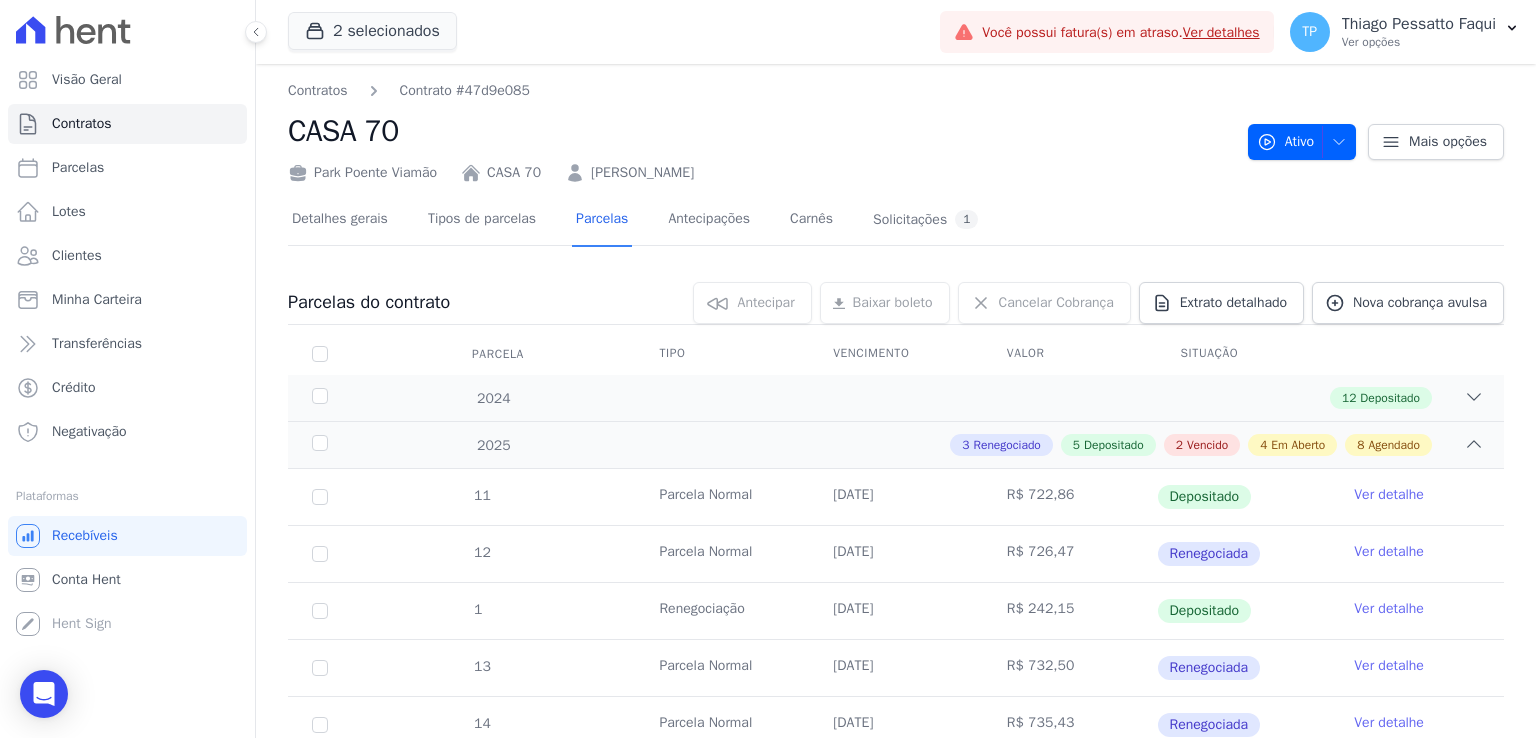 drag, startPoint x: 623, startPoint y: 283, endPoint x: 565, endPoint y: -3, distance: 291.82187 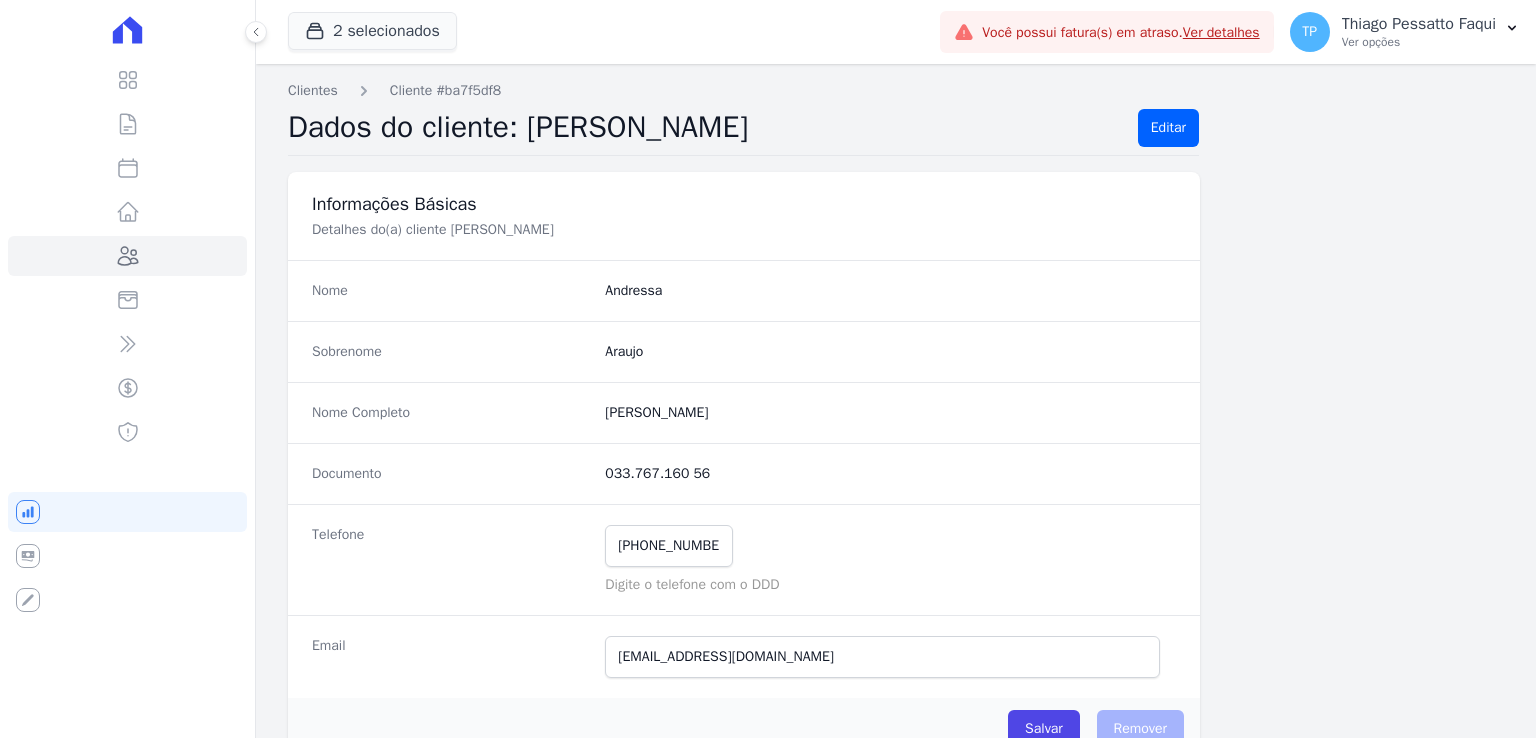scroll, scrollTop: 0, scrollLeft: 0, axis: both 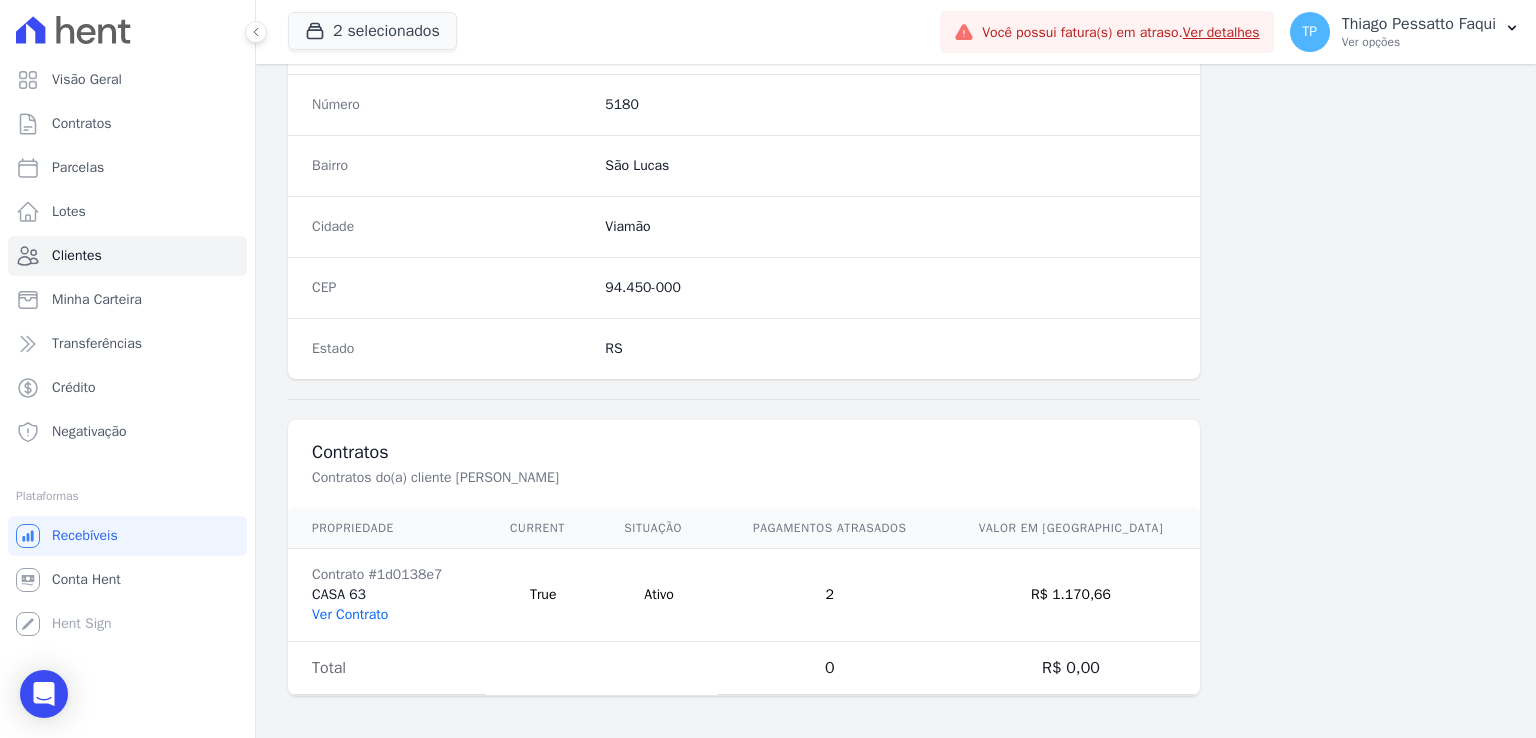 click on "Ver Contrato" at bounding box center (350, 614) 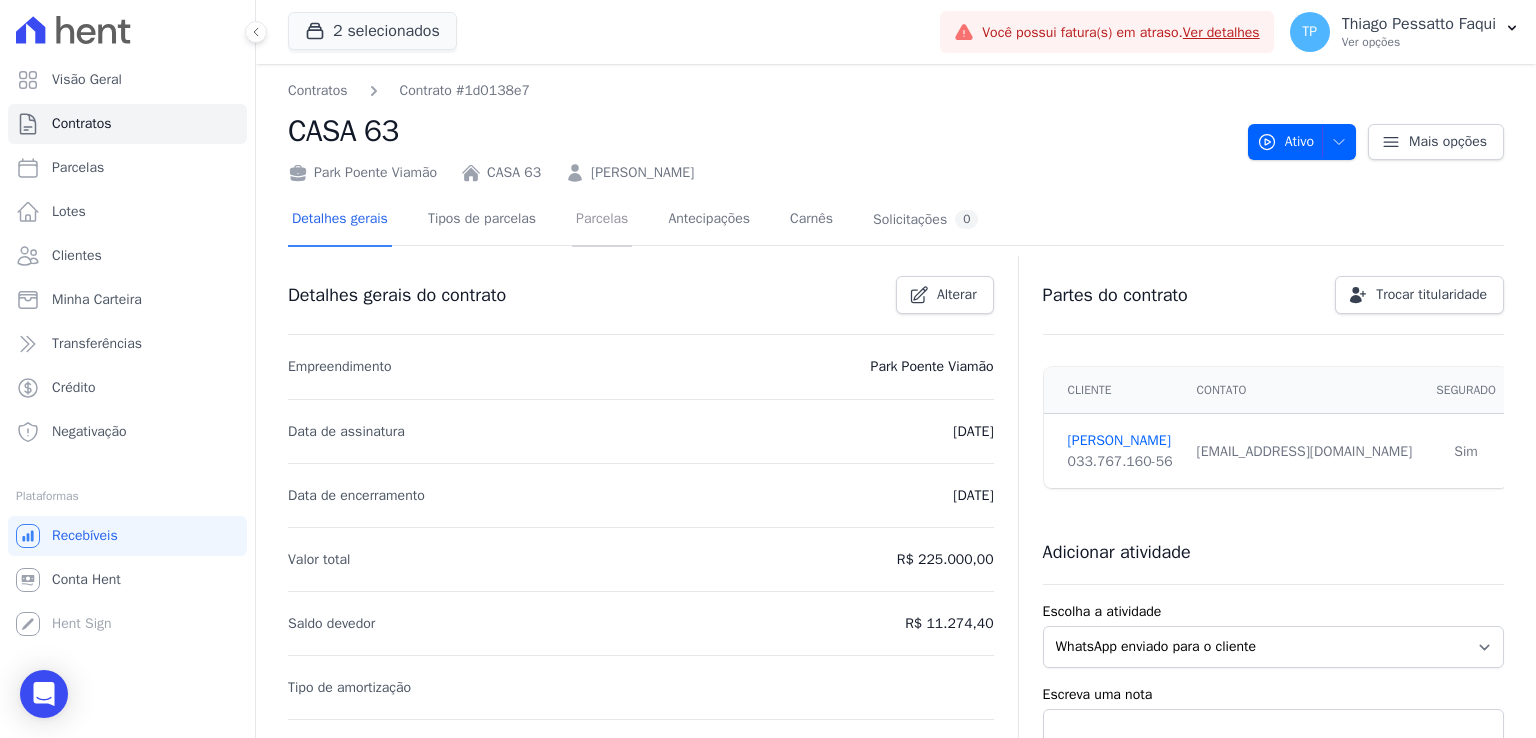 click on "Parcelas" at bounding box center (602, 220) 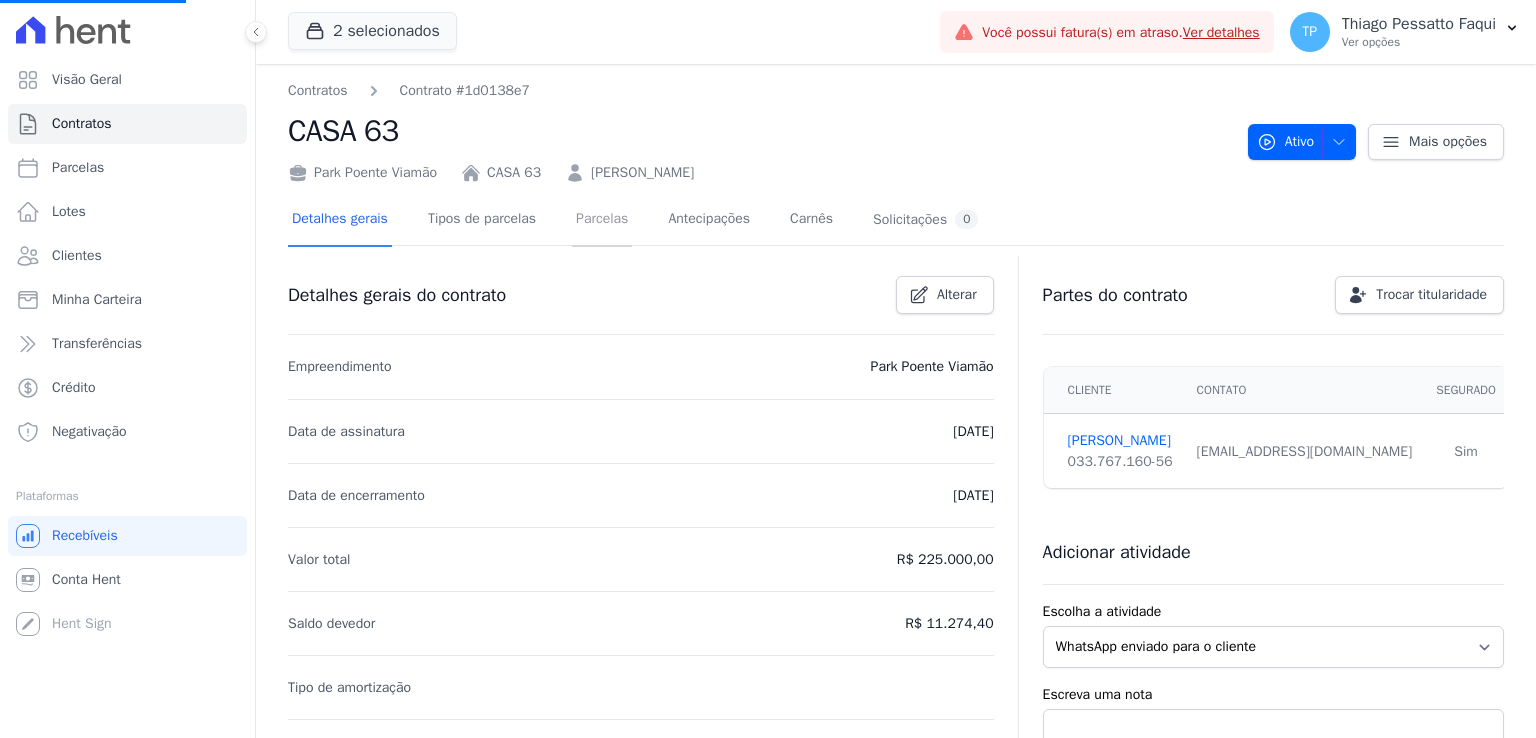 click on "Parcelas" at bounding box center [602, 220] 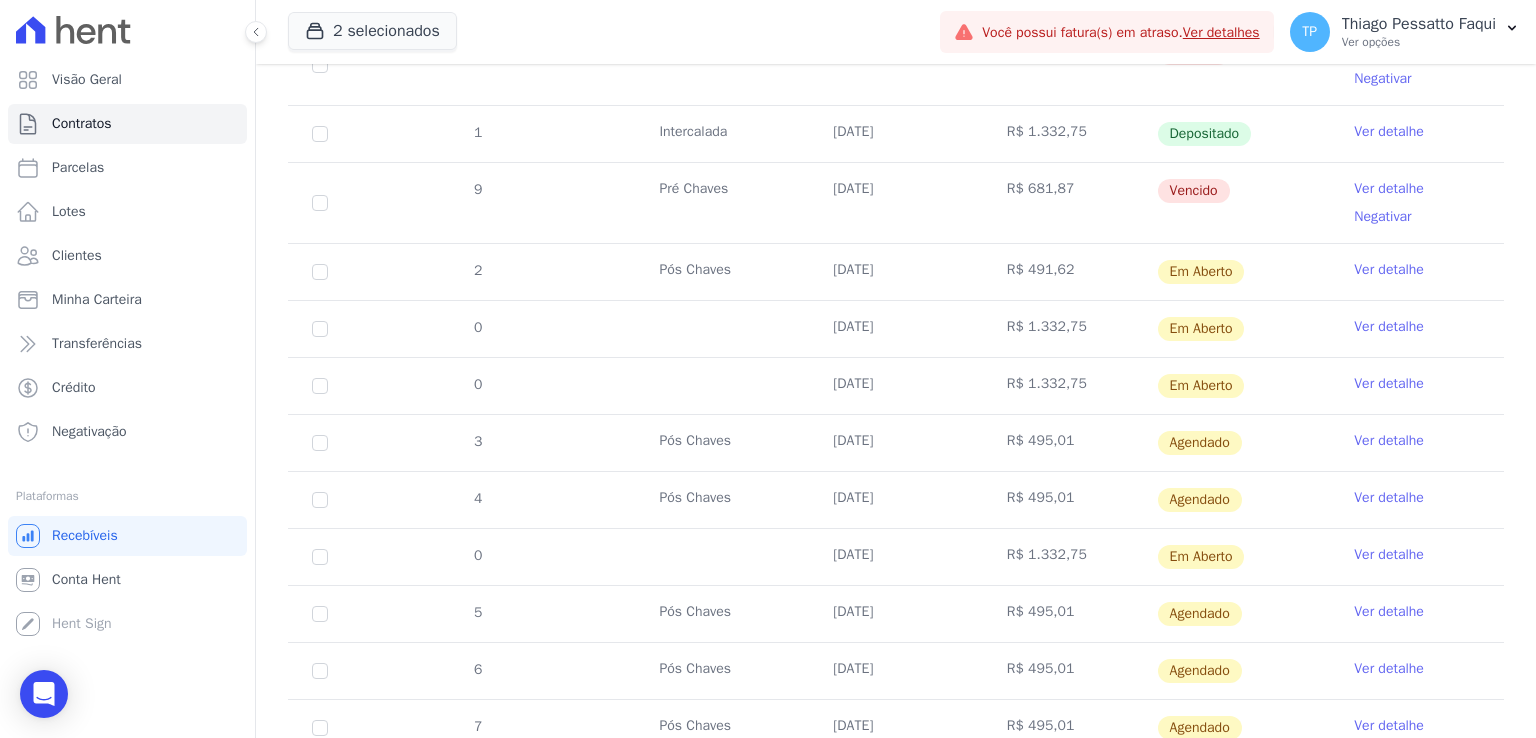 scroll, scrollTop: 1000, scrollLeft: 0, axis: vertical 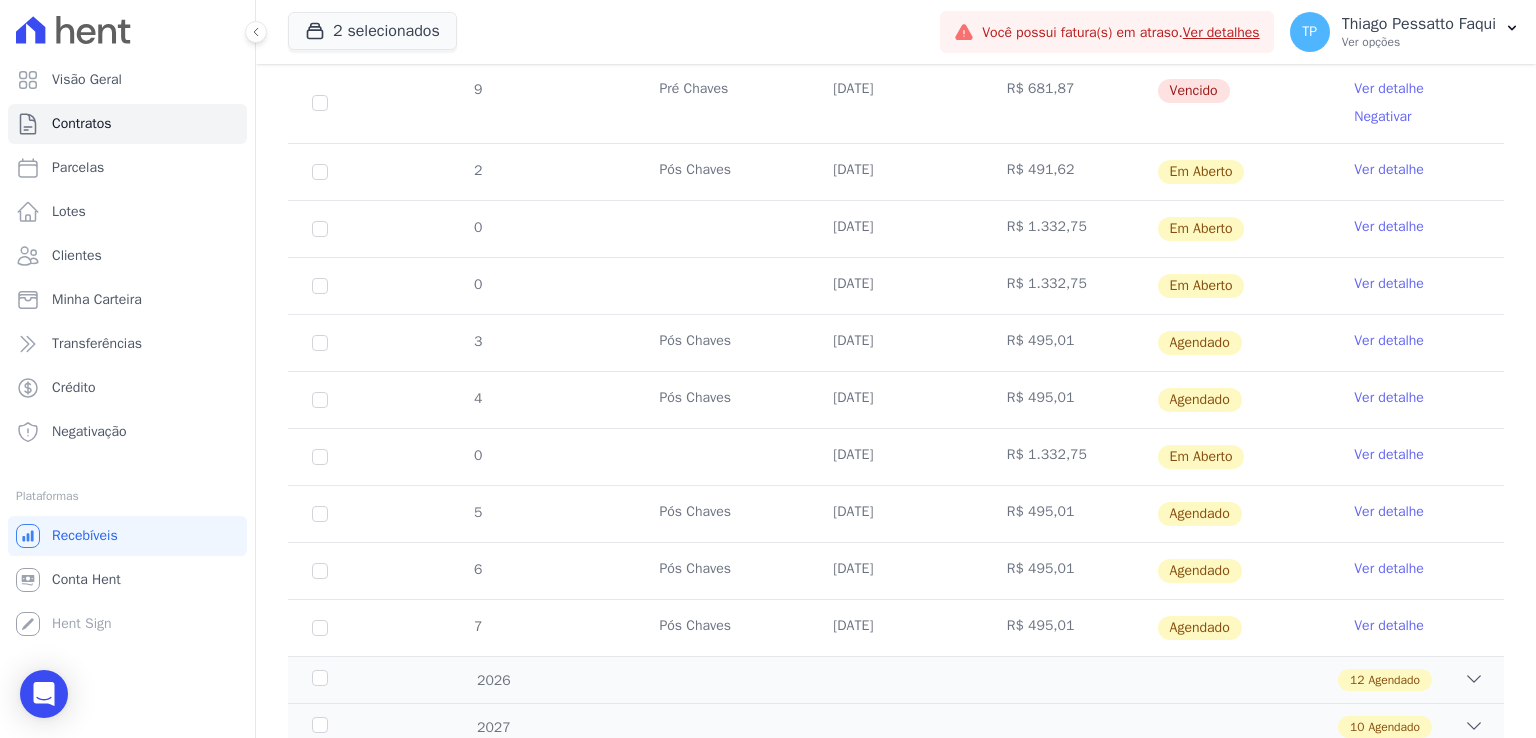 click on "Ver detalhe" at bounding box center (1389, 455) 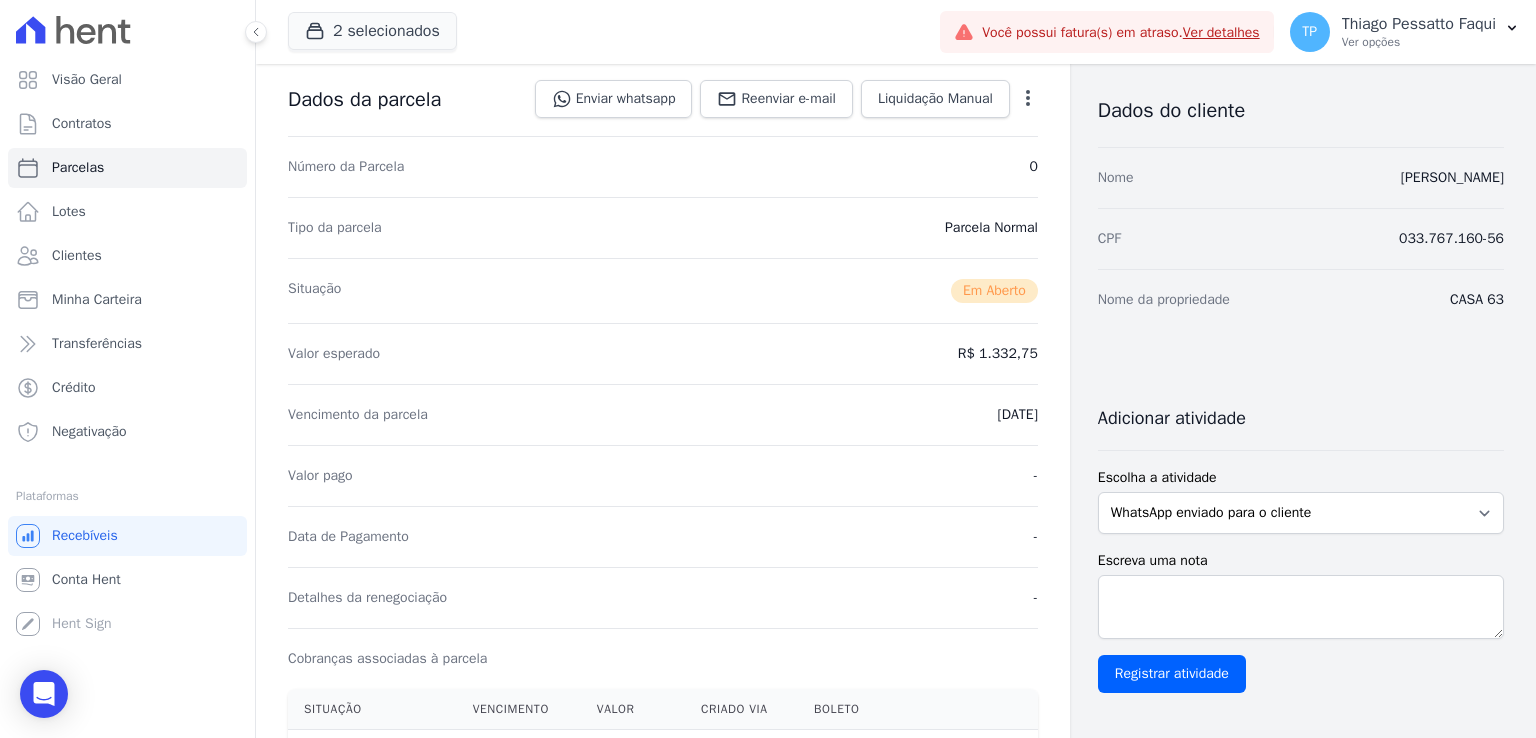scroll, scrollTop: 0, scrollLeft: 0, axis: both 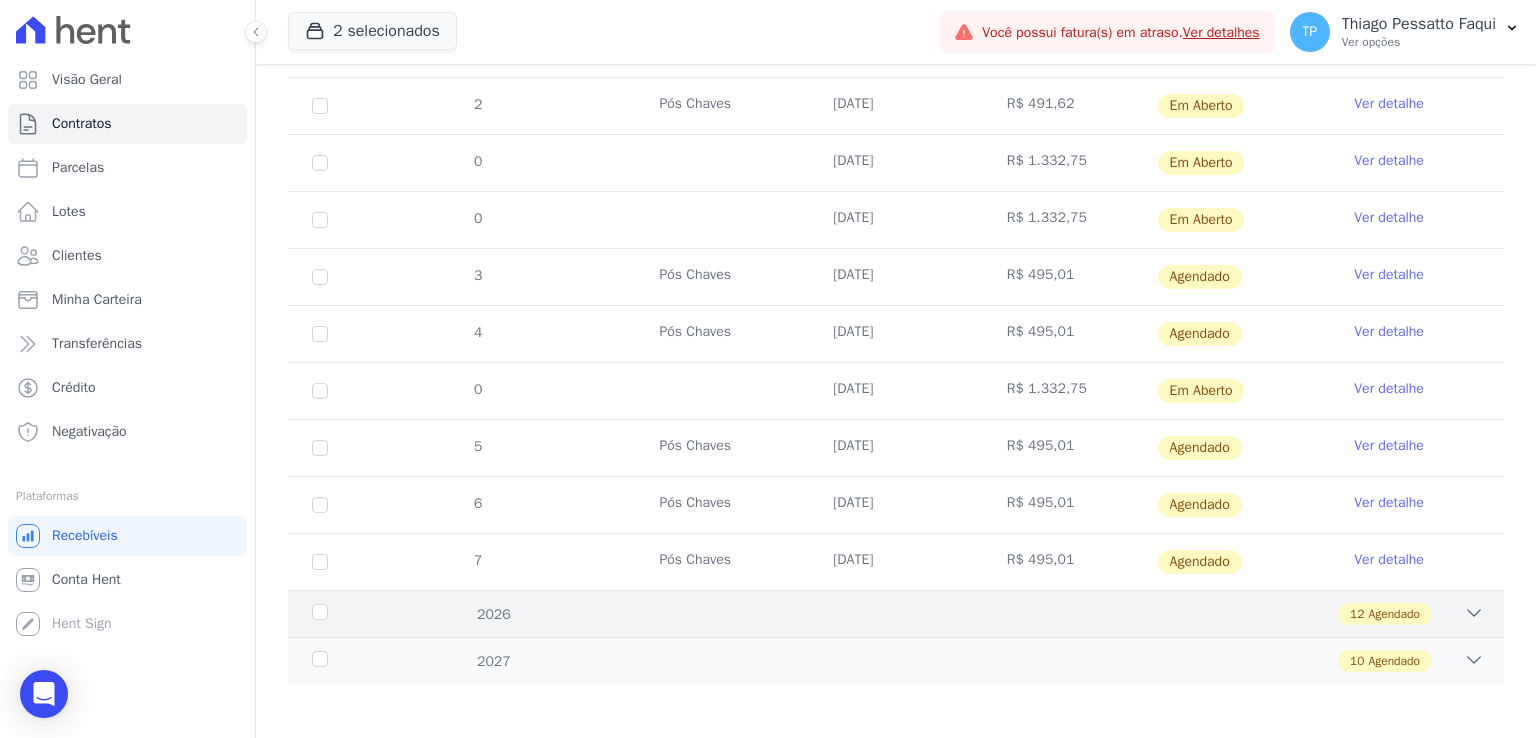 click on "2026
12
Agendado" at bounding box center [896, 613] 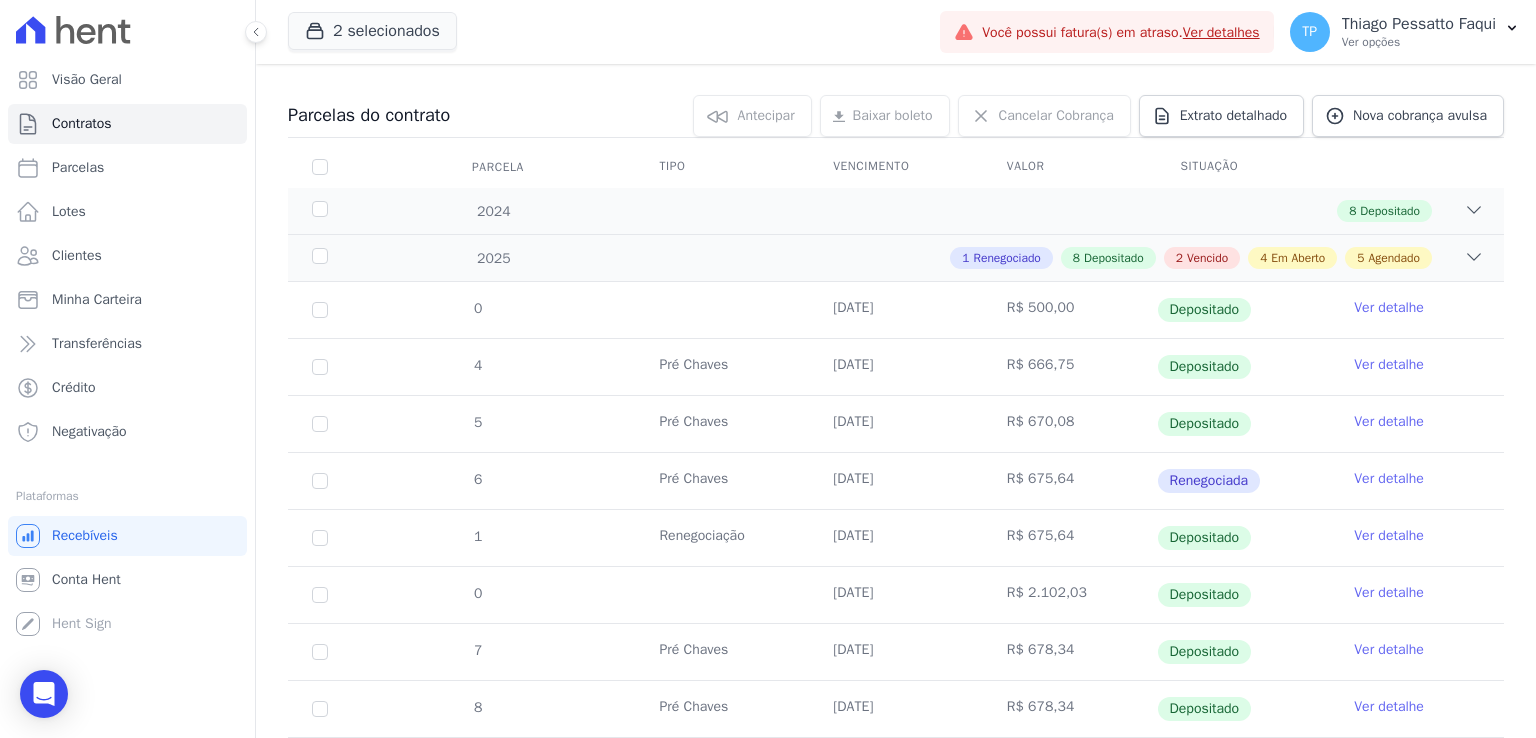 scroll, scrollTop: 200, scrollLeft: 0, axis: vertical 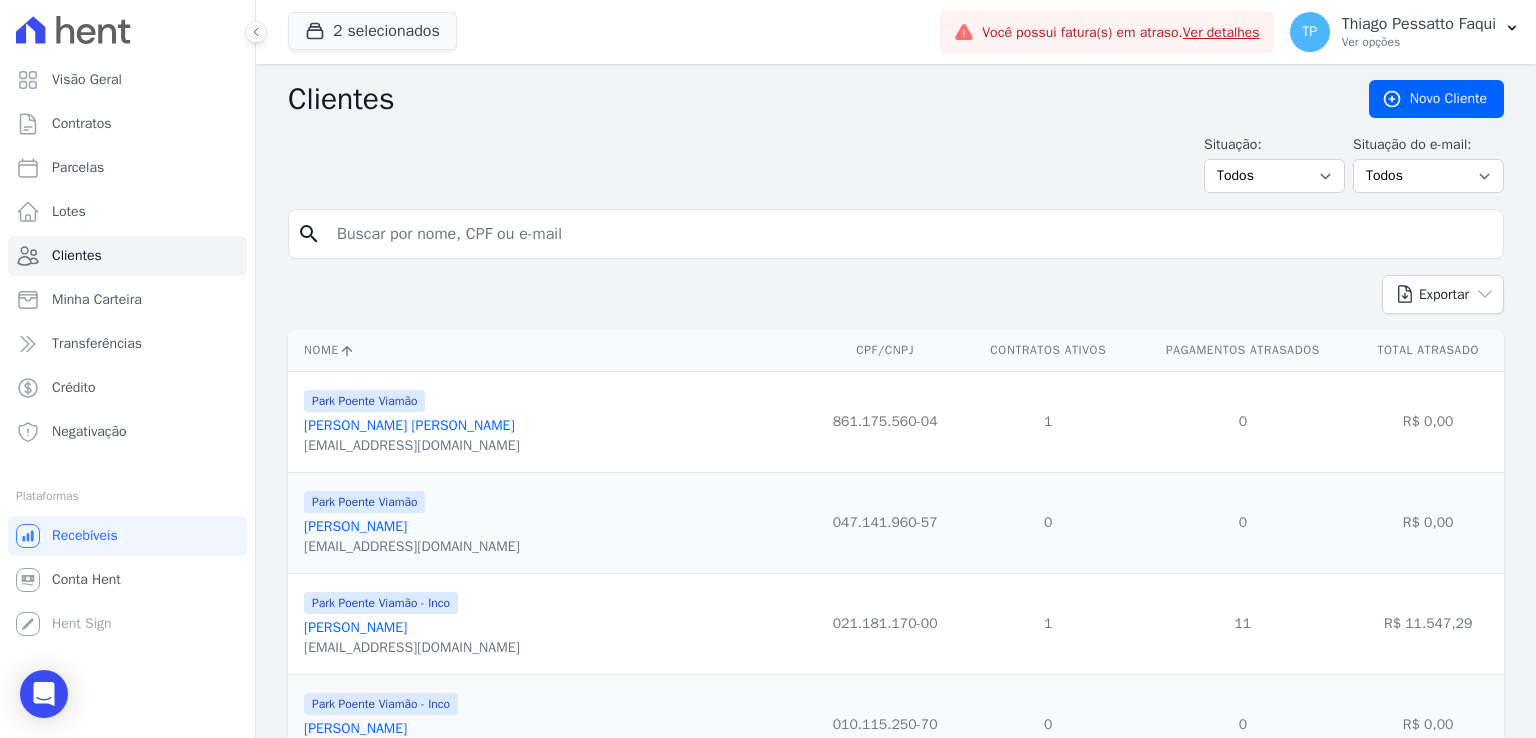 click at bounding box center (910, 234) 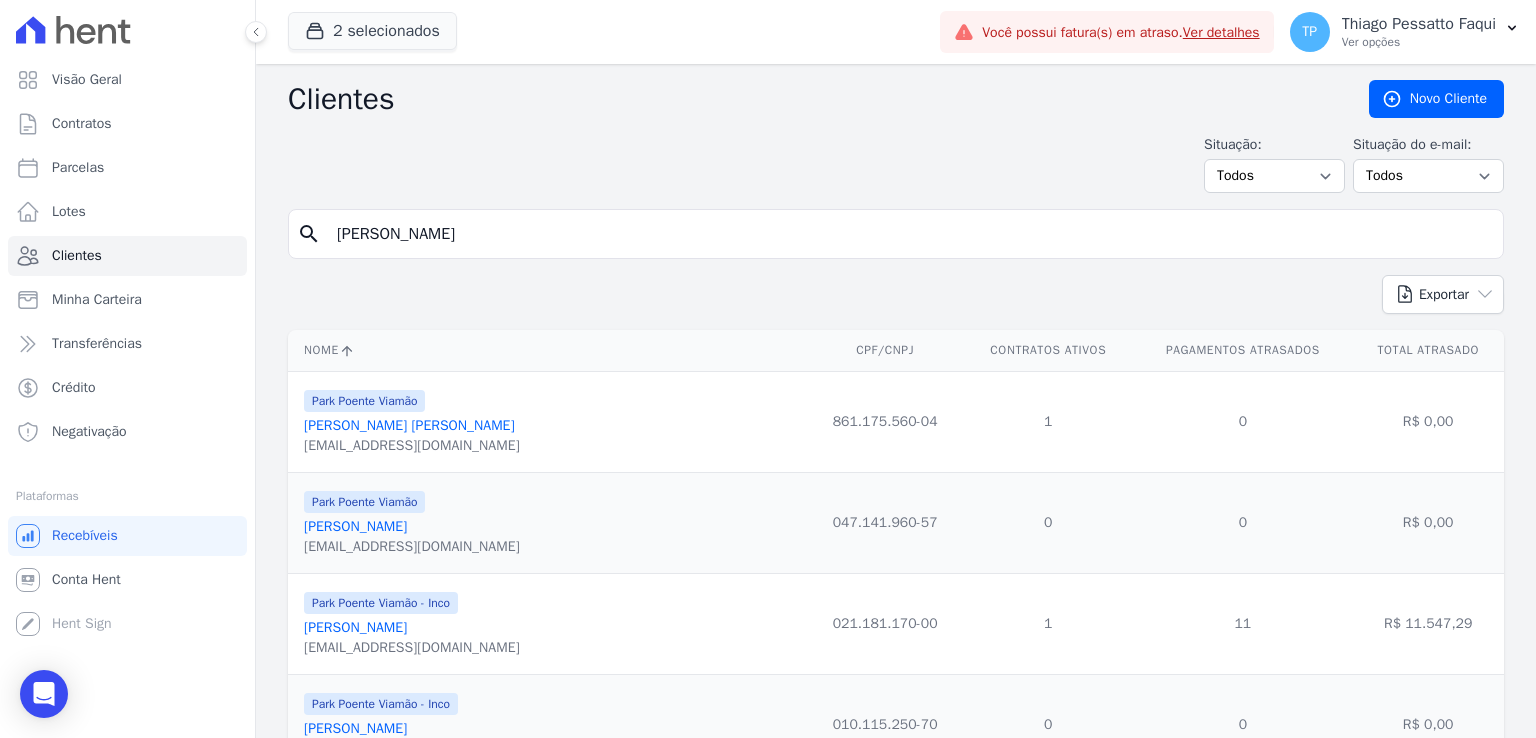 type on "[PERSON_NAME]" 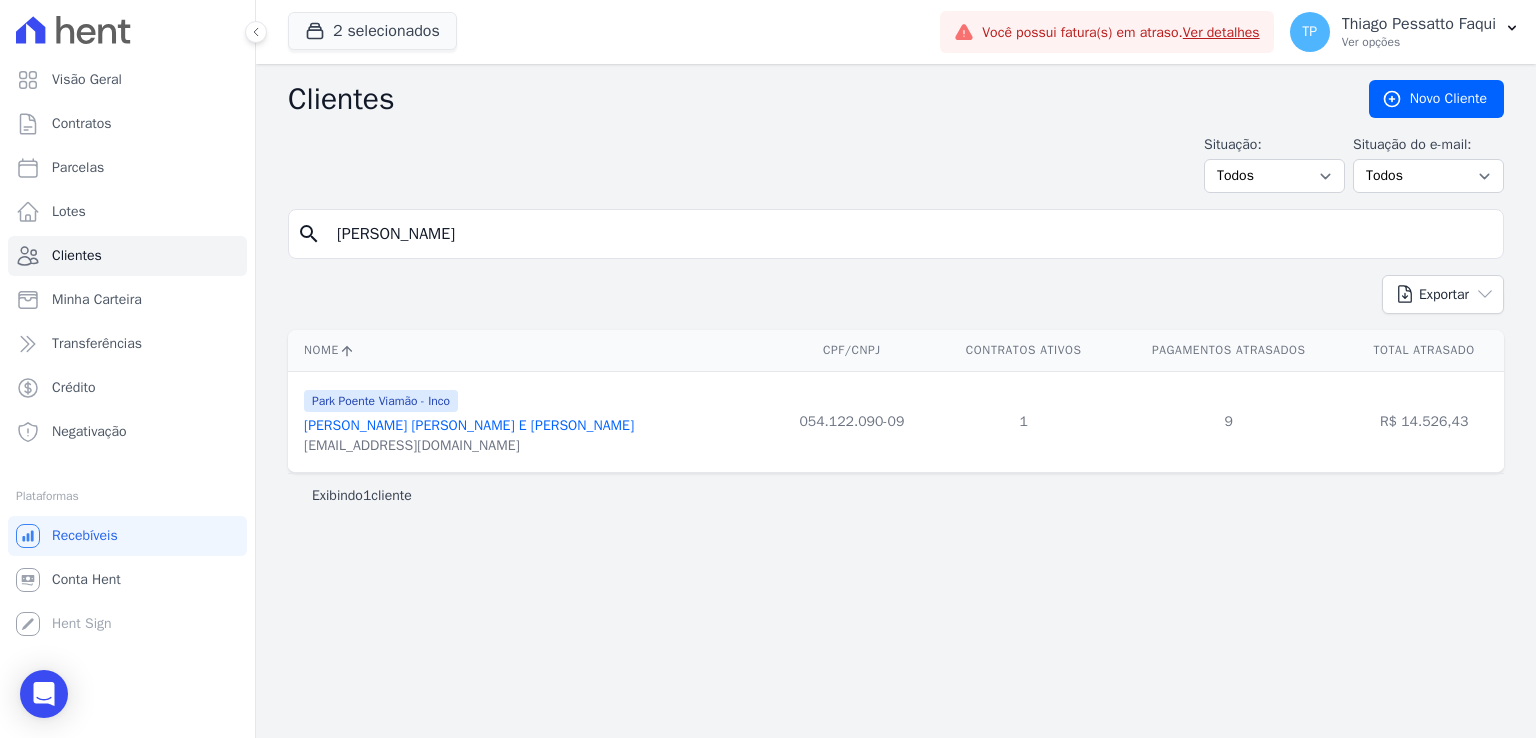 click on "[PERSON_NAME] [PERSON_NAME] E [PERSON_NAME]" at bounding box center [469, 425] 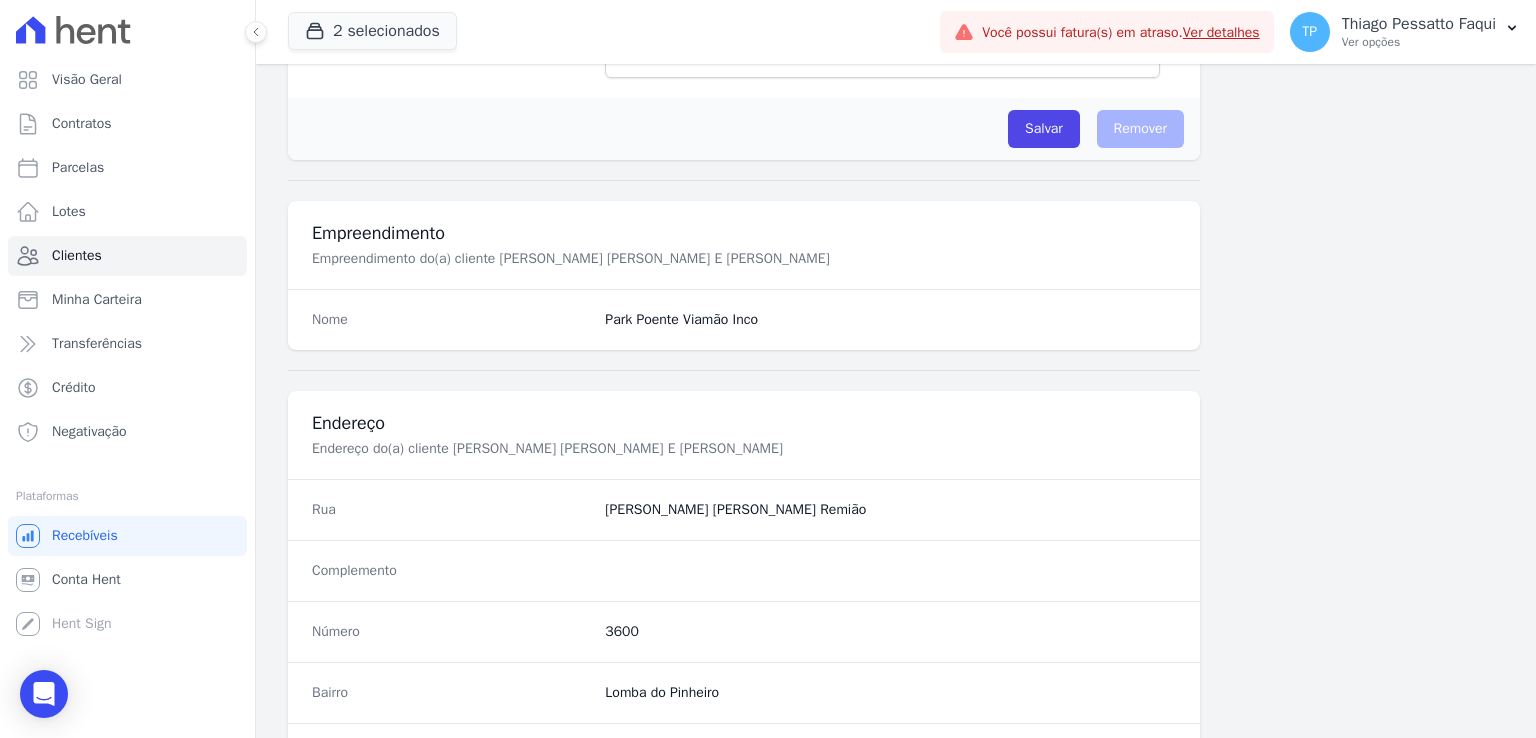 scroll, scrollTop: 1127, scrollLeft: 0, axis: vertical 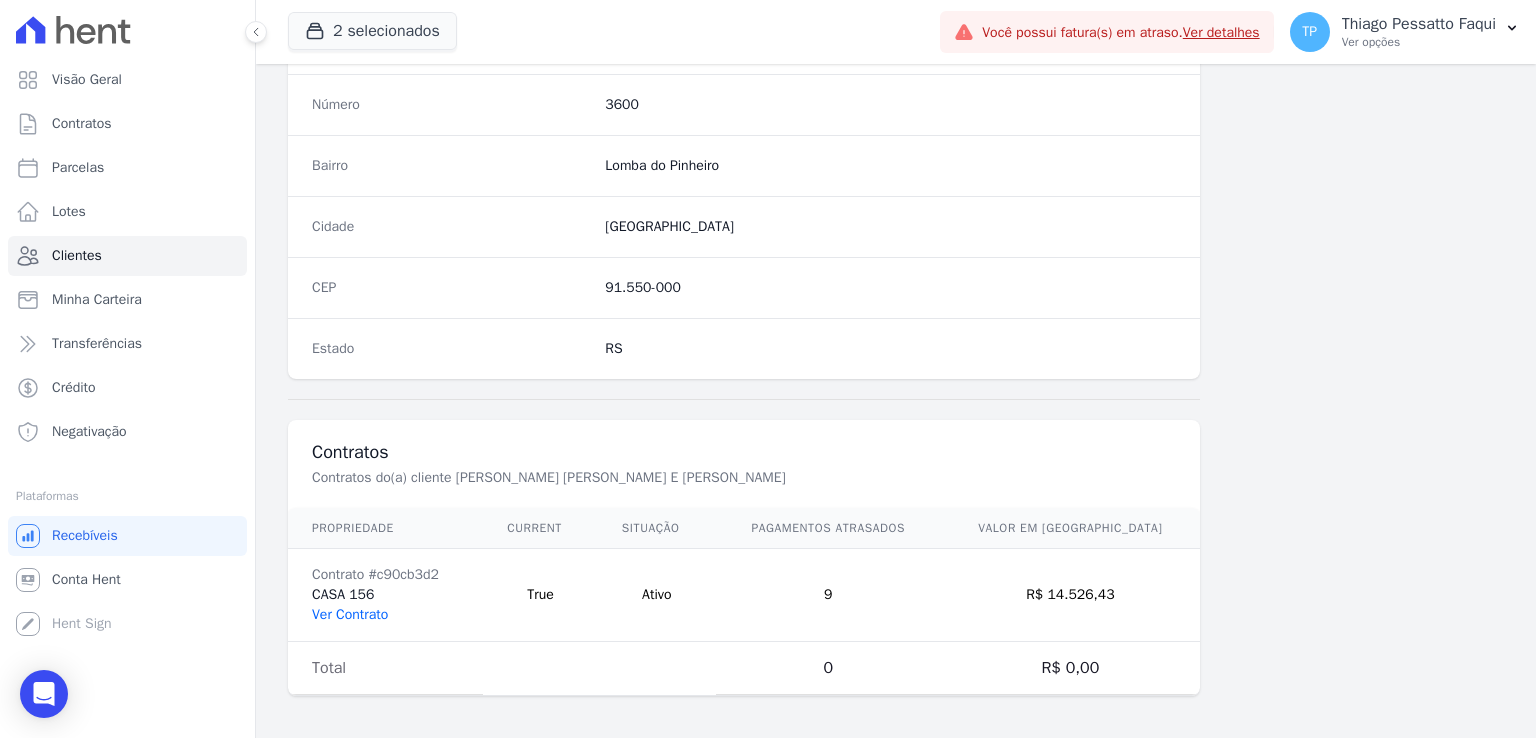 click on "Ver Contrato" at bounding box center [350, 614] 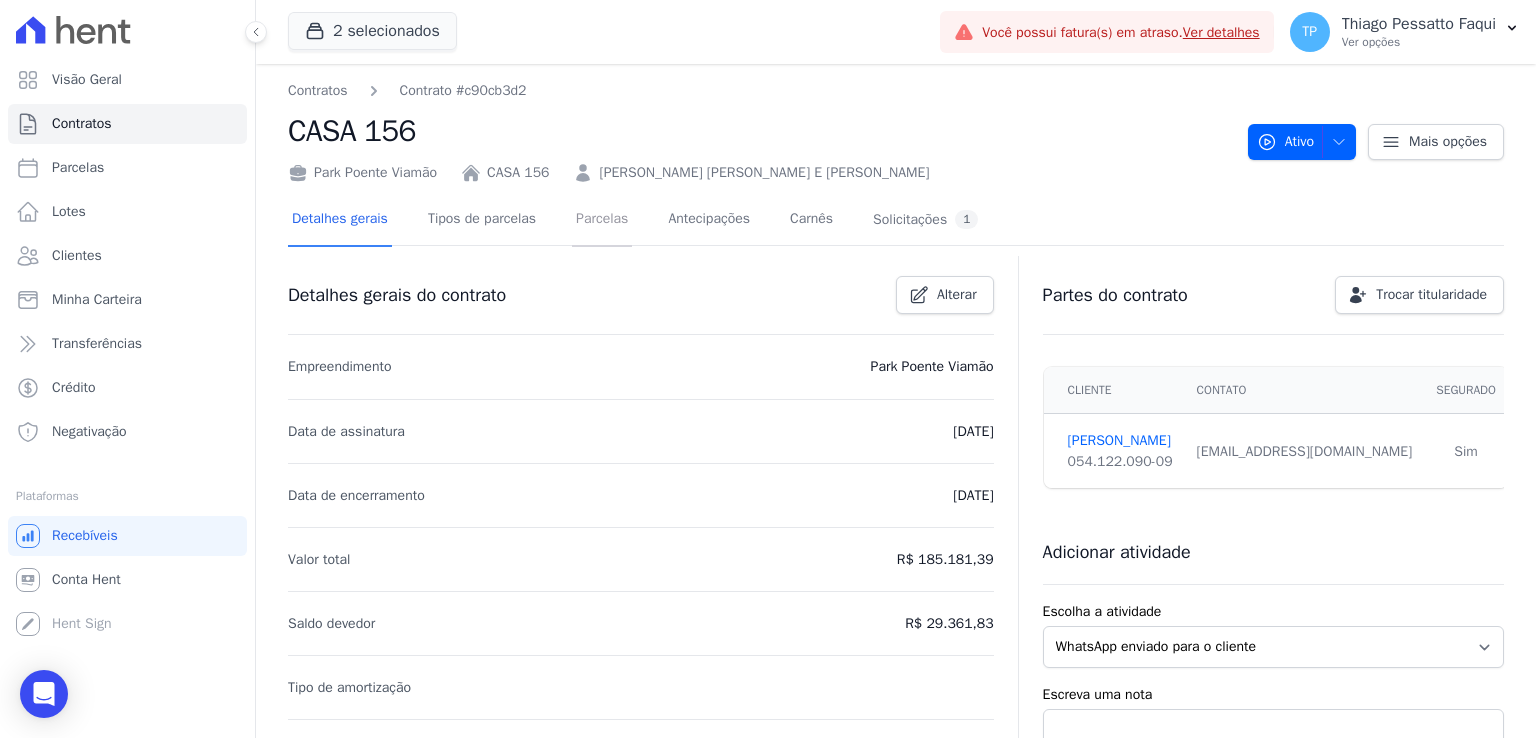 click on "Parcelas" at bounding box center (602, 220) 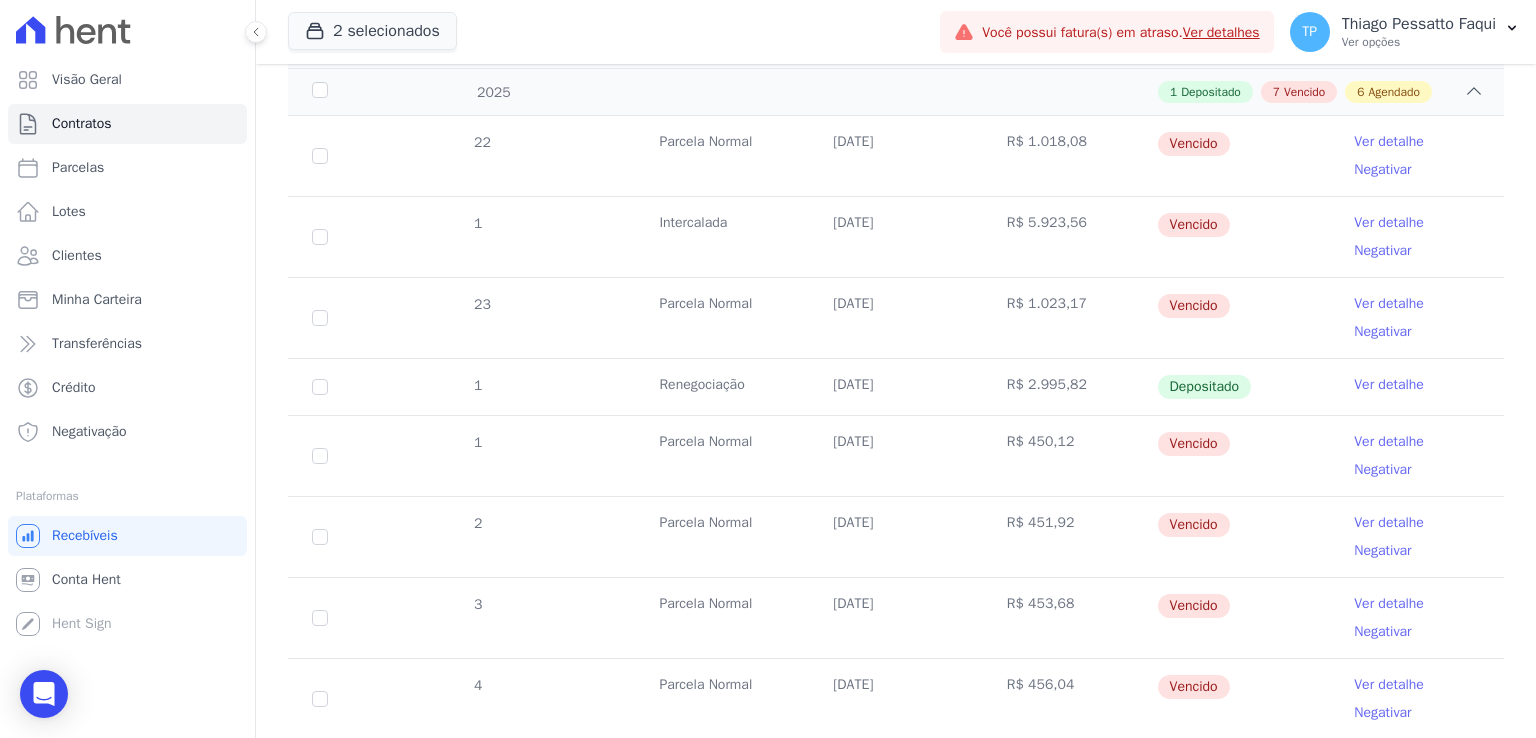scroll, scrollTop: 300, scrollLeft: 0, axis: vertical 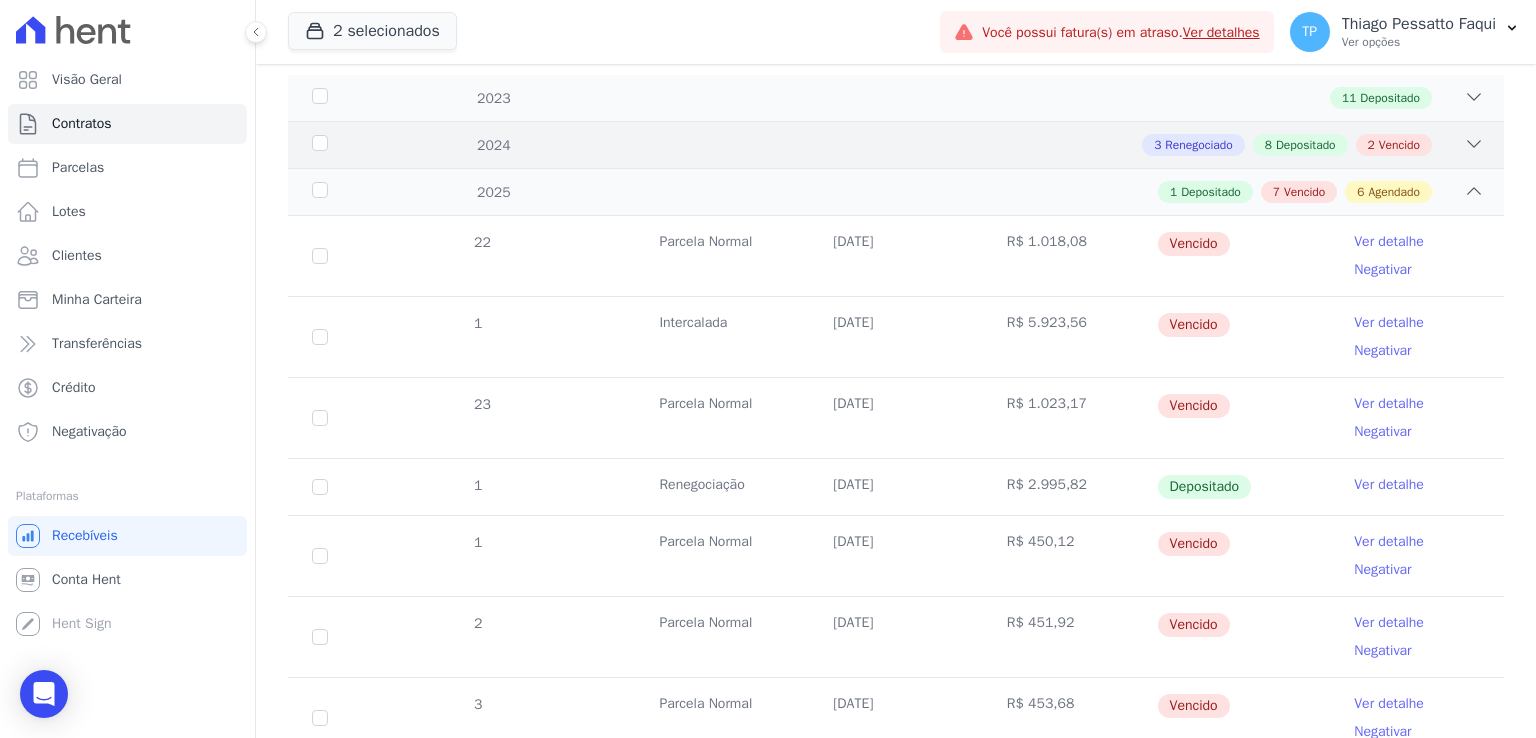 click on "3
Renegociado
8
Depositado
2
Vencido" at bounding box center [955, 145] 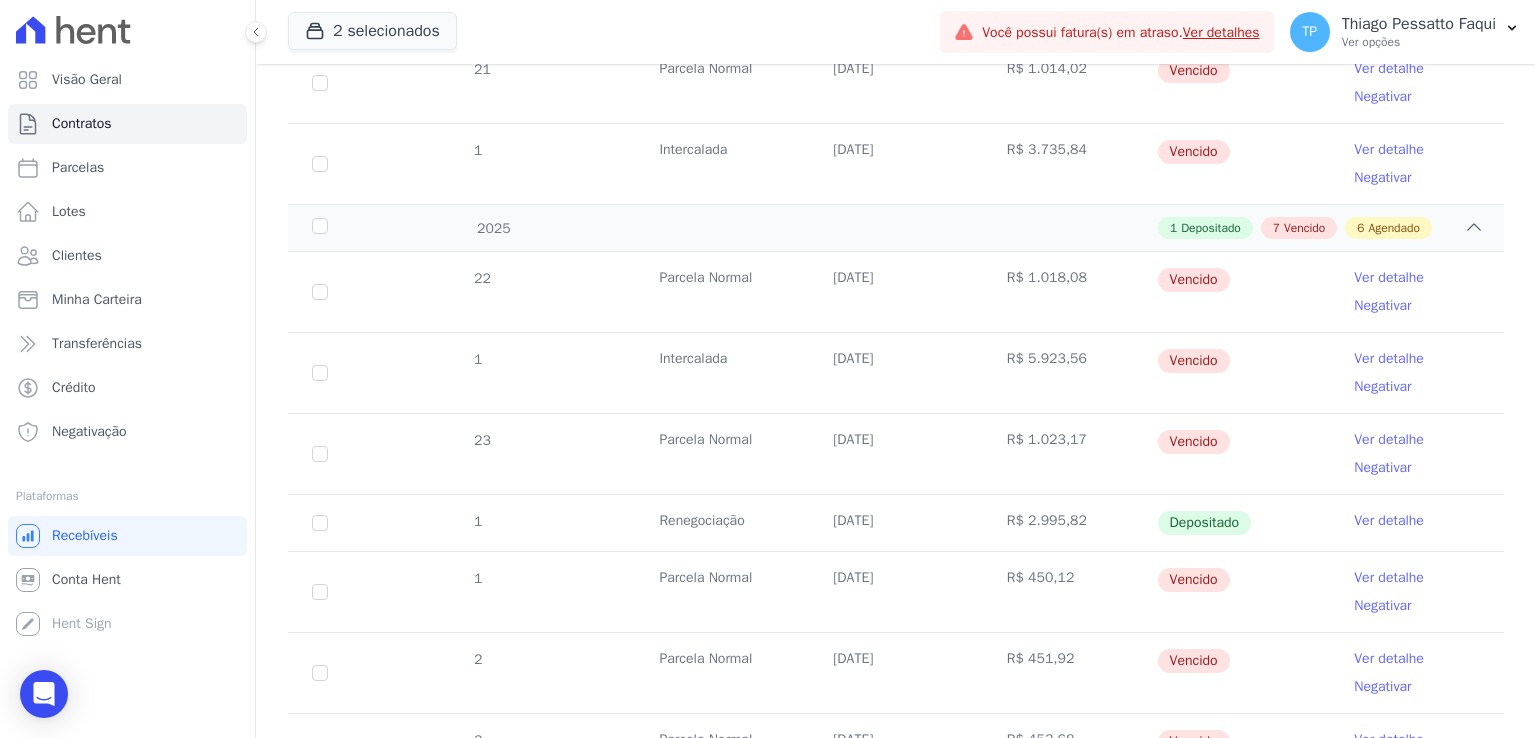 scroll, scrollTop: 1100, scrollLeft: 0, axis: vertical 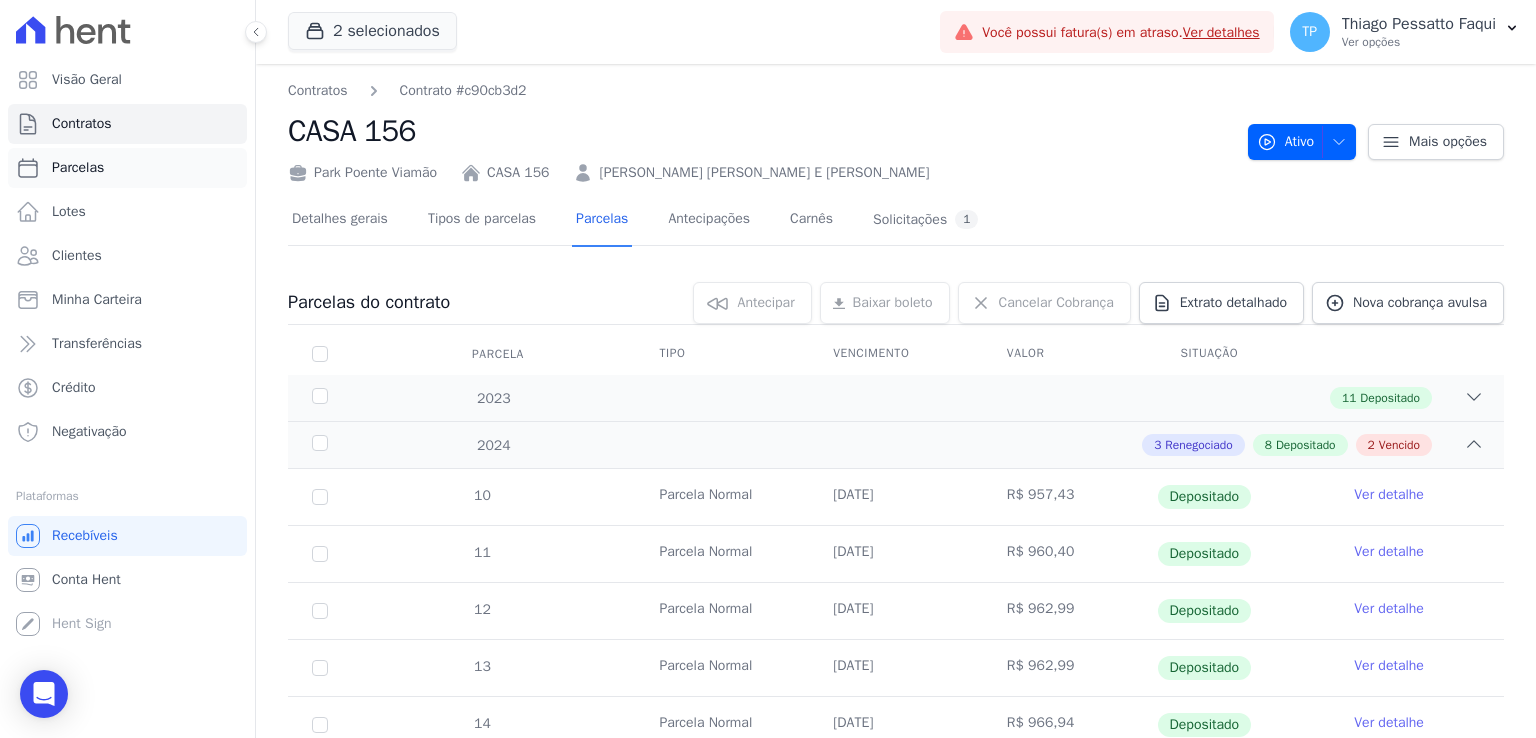 click on "Parcelas" at bounding box center (127, 168) 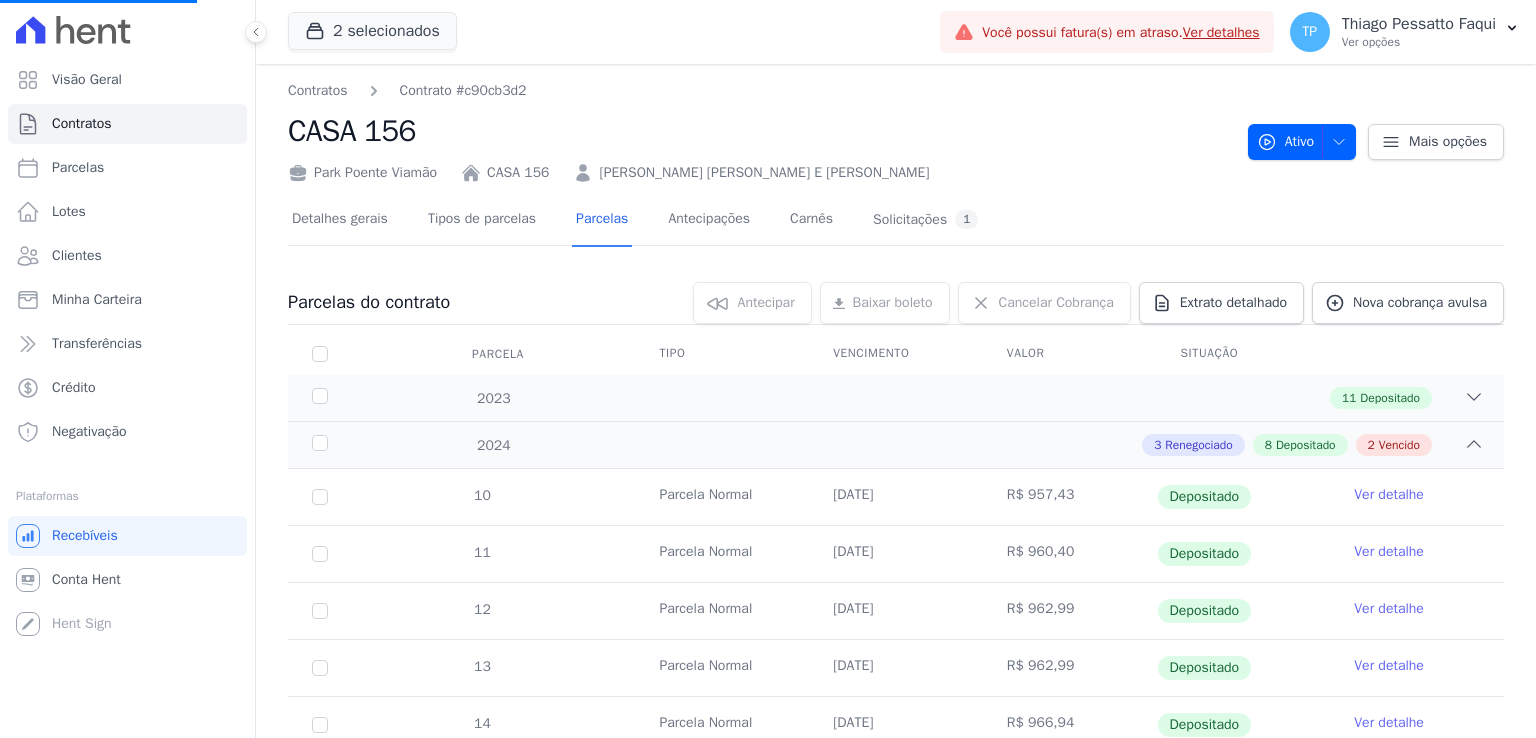 select 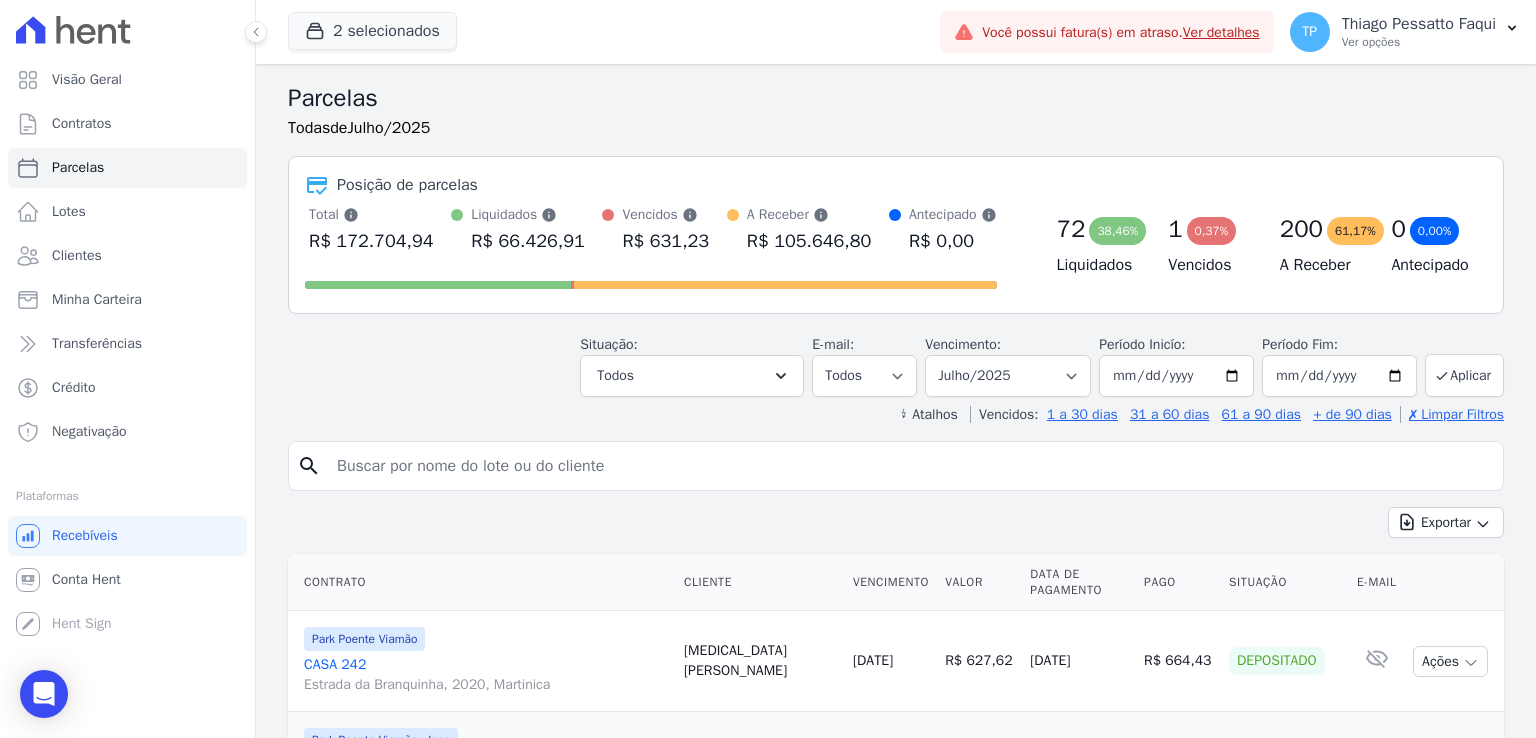 click on "search" at bounding box center [896, 466] 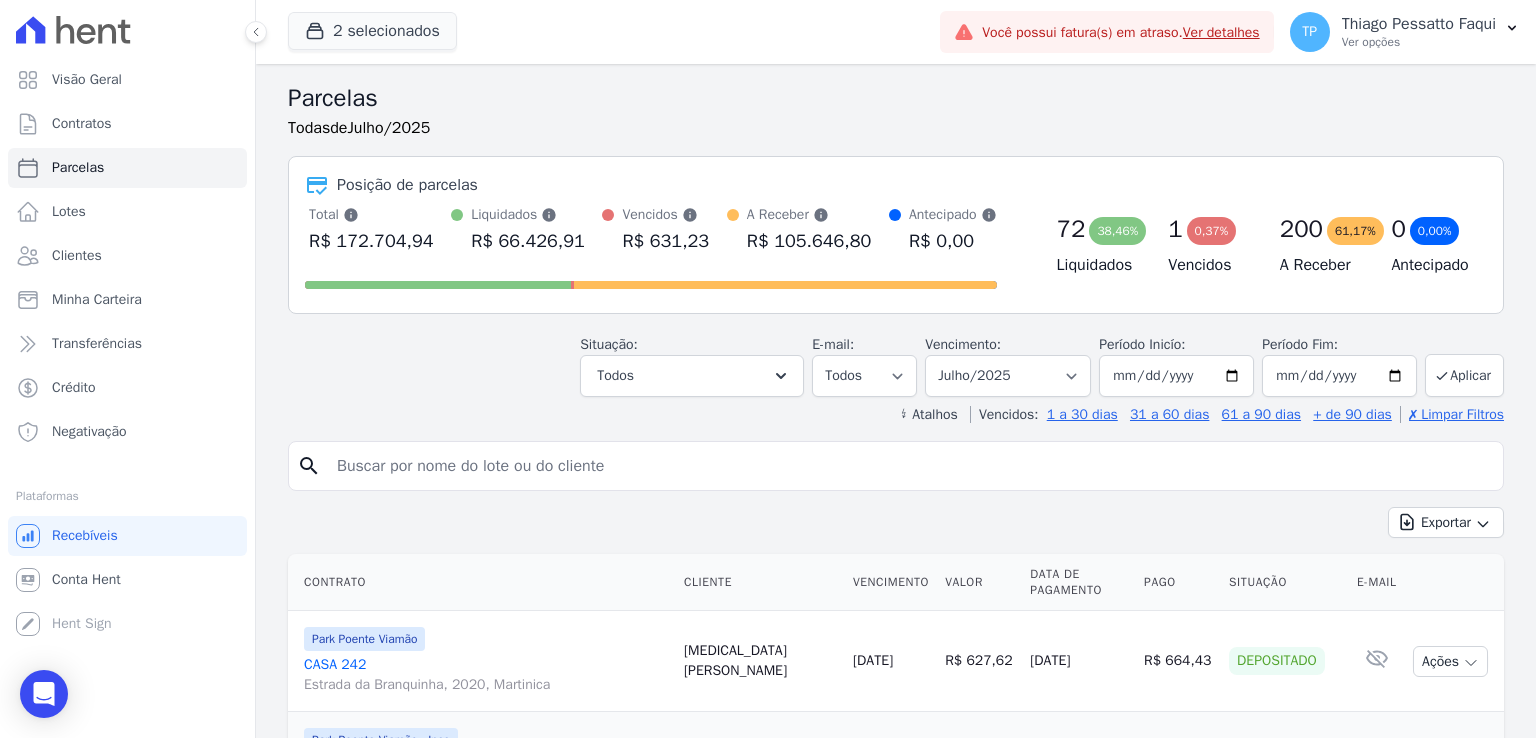 click at bounding box center (910, 466) 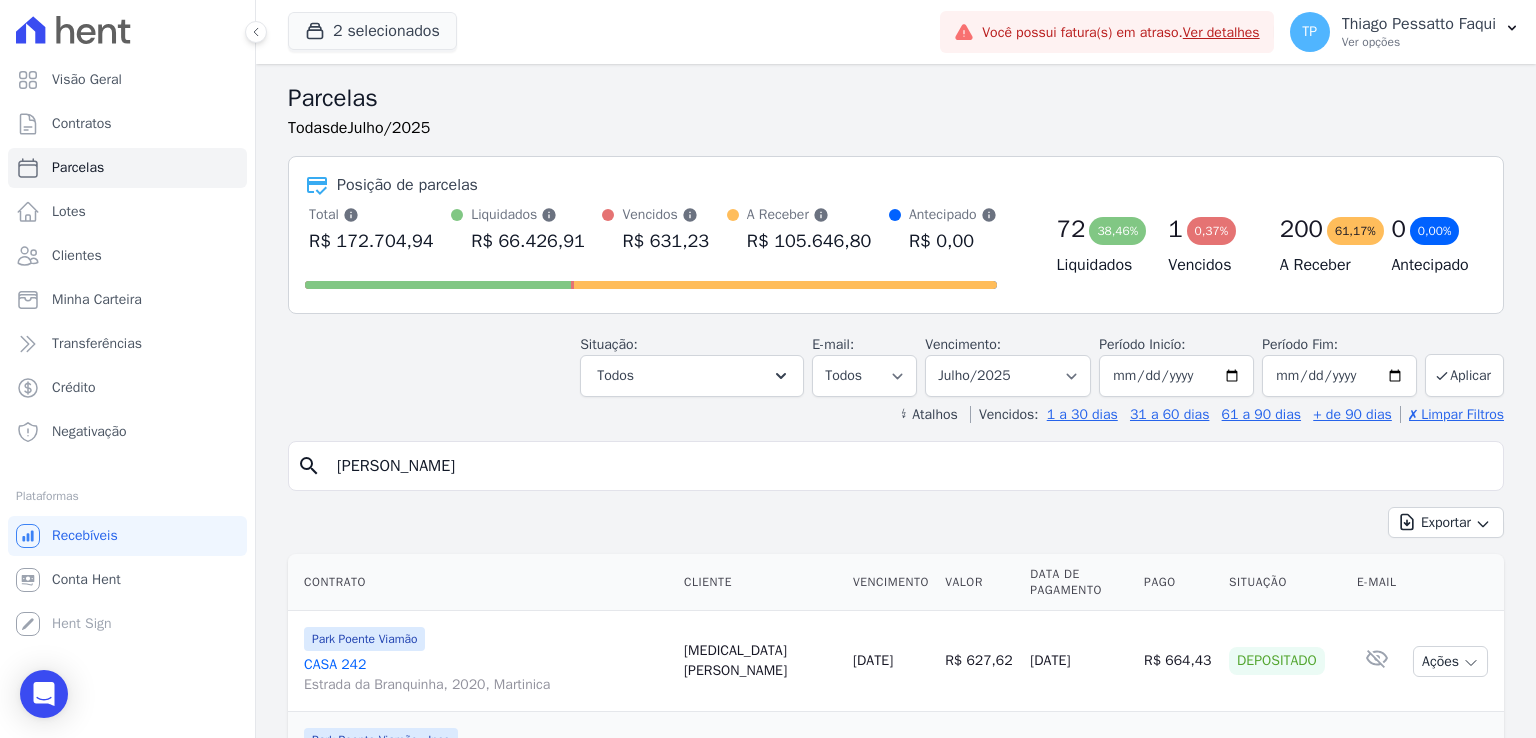 type on "[PERSON_NAME]" 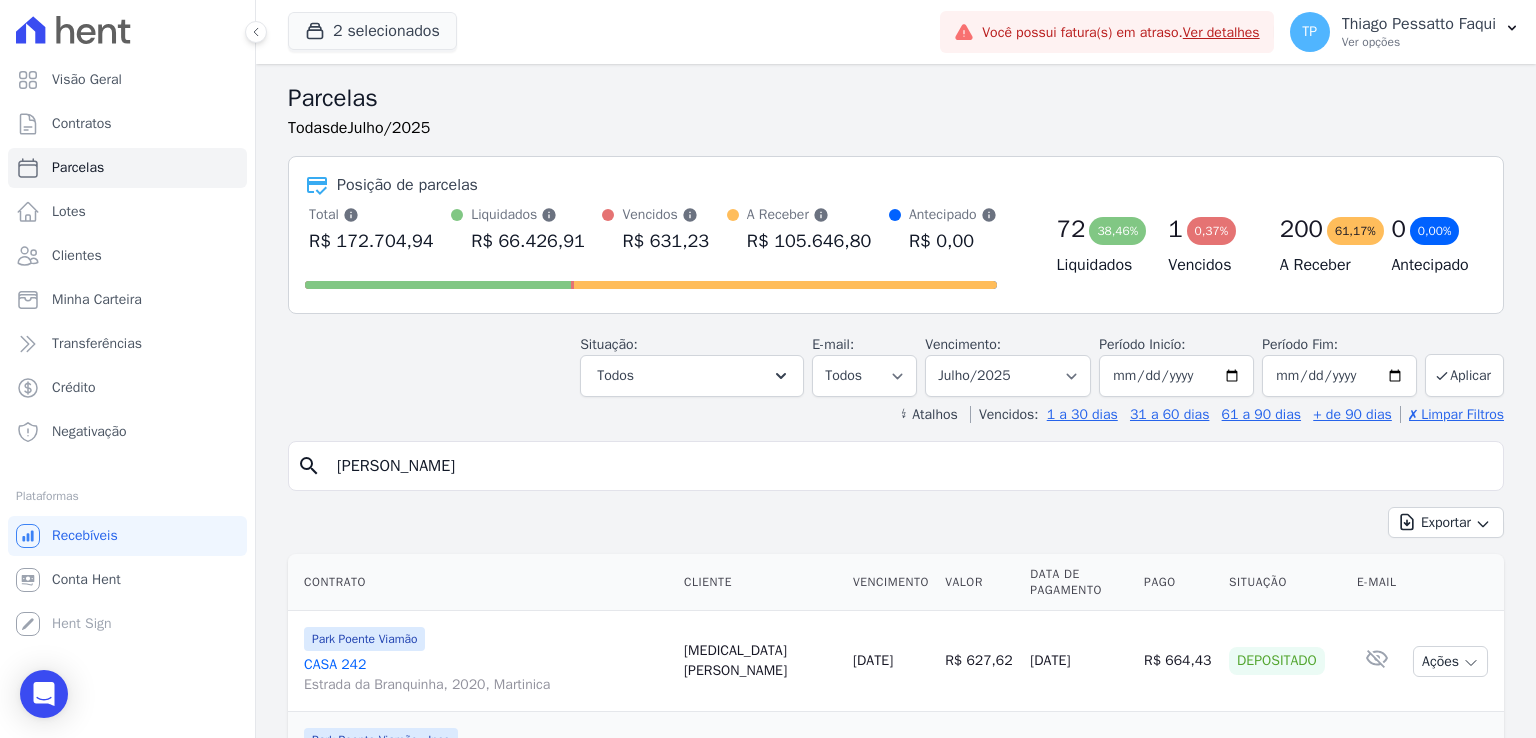 select 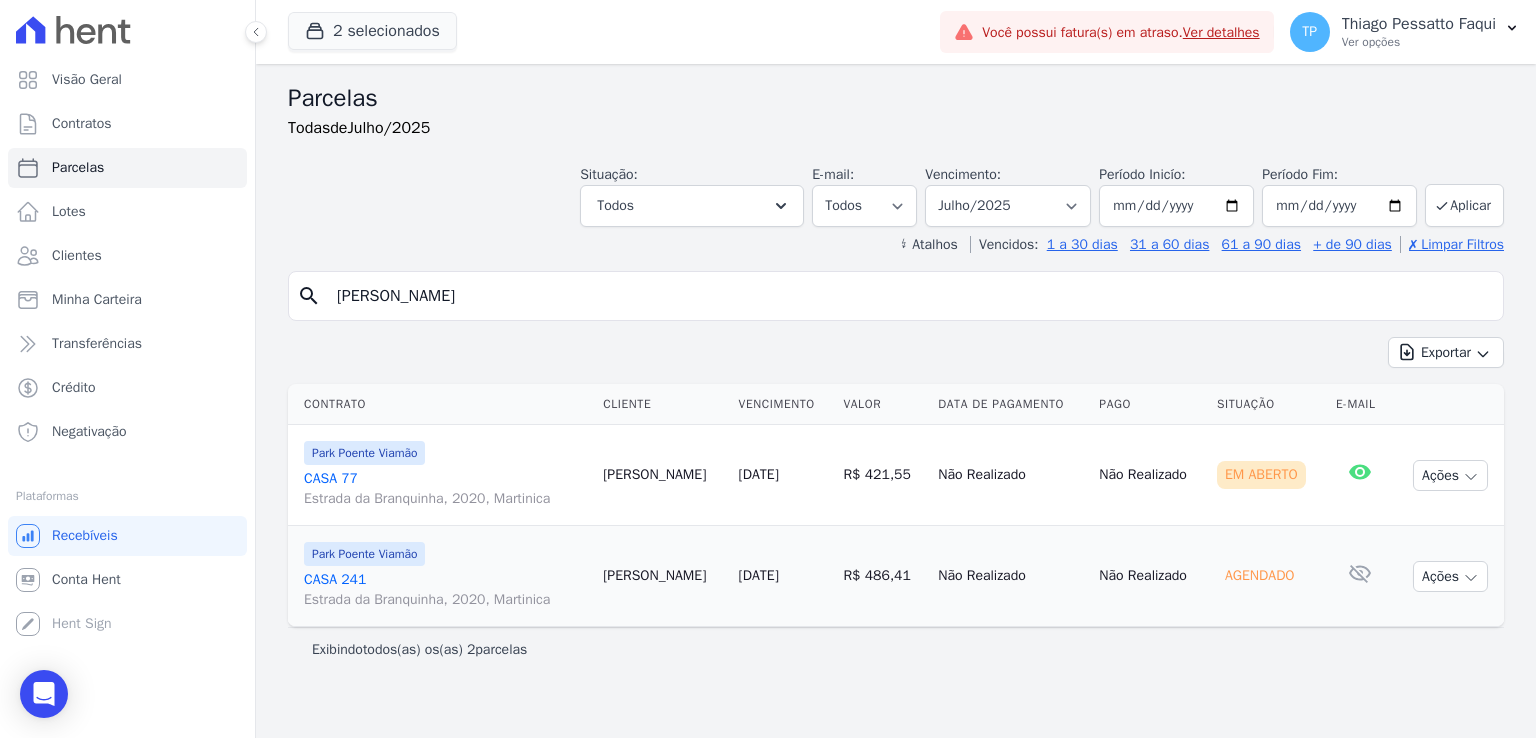 drag, startPoint x: 629, startPoint y: 294, endPoint x: 611, endPoint y: 308, distance: 22.803509 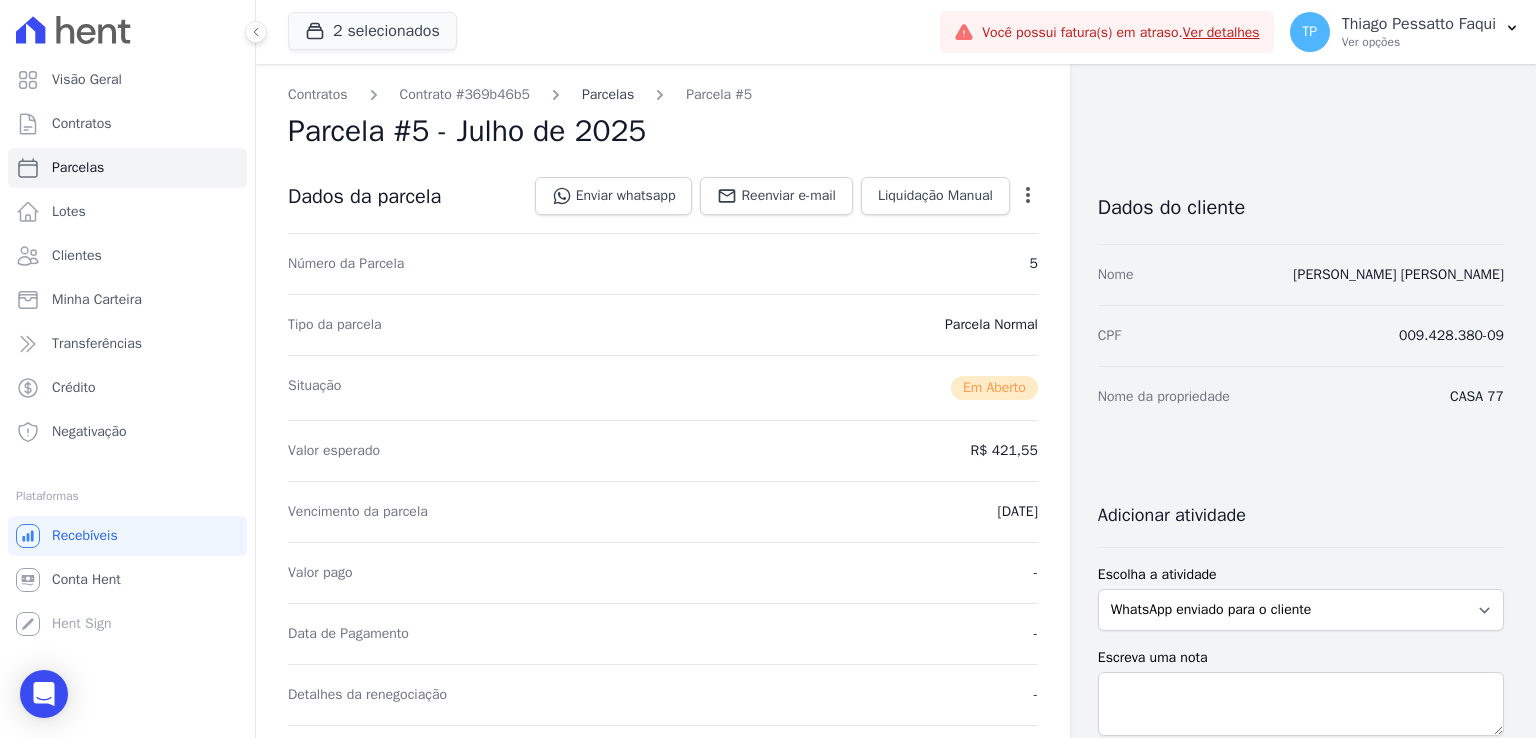 click on "Parcelas" at bounding box center (608, 94) 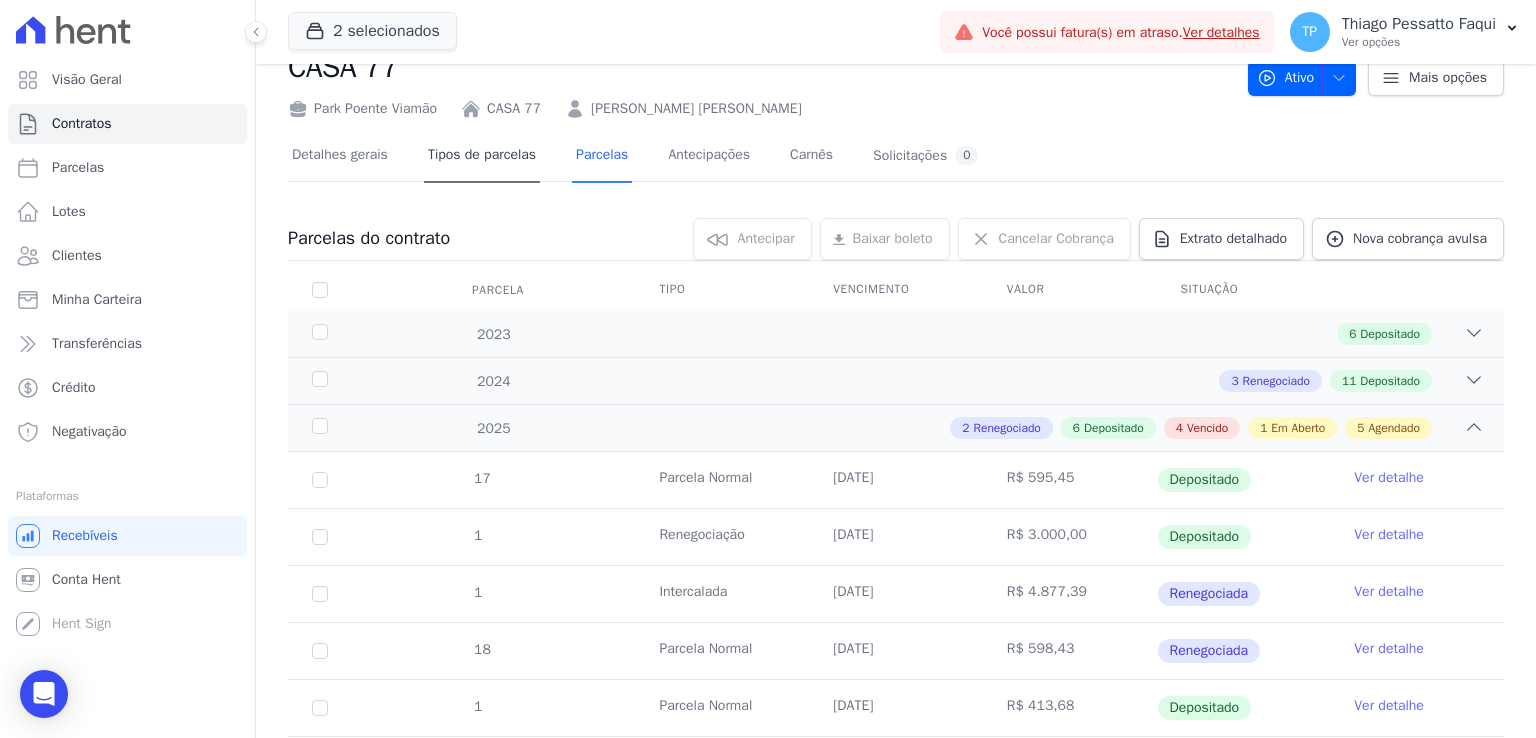 scroll, scrollTop: 0, scrollLeft: 0, axis: both 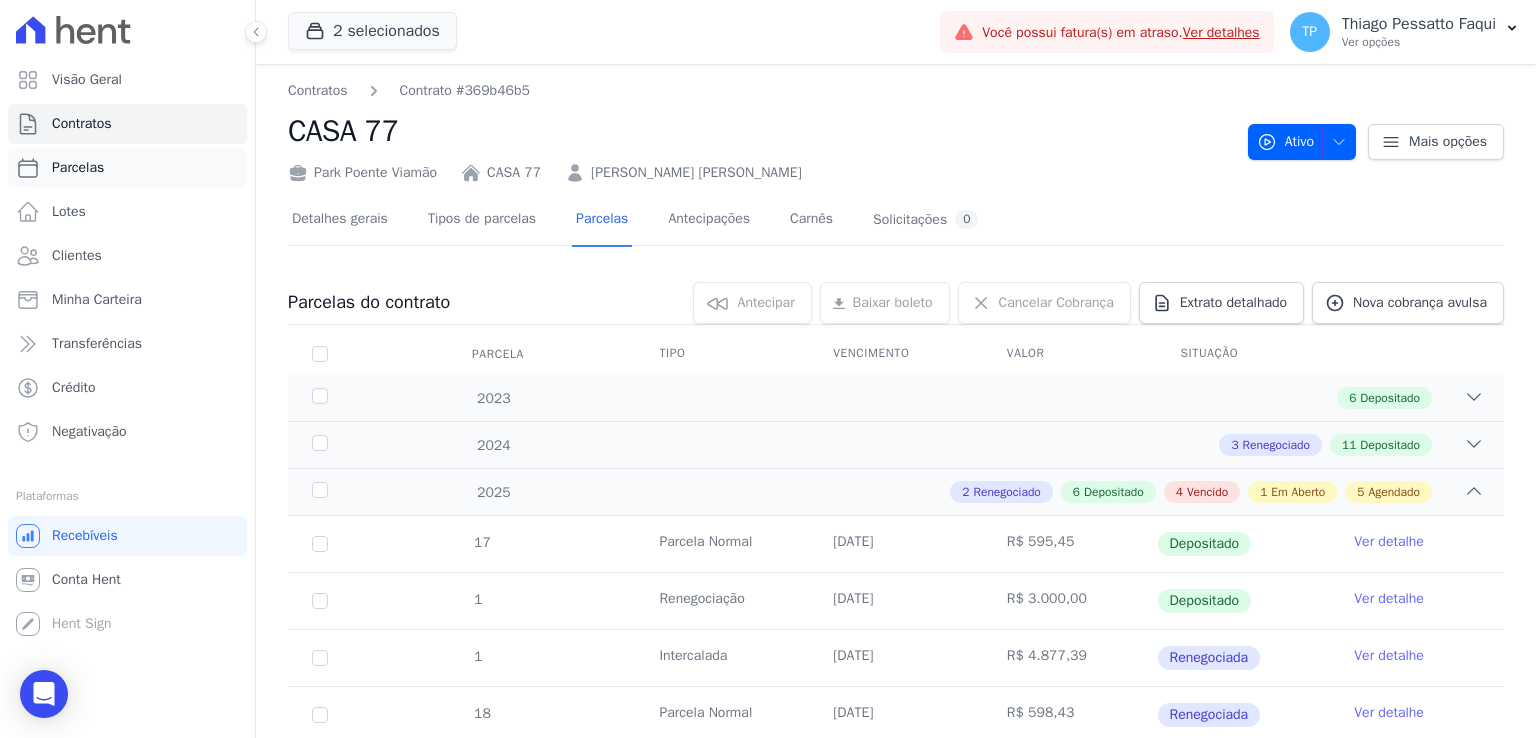 click on "Parcelas" at bounding box center [127, 168] 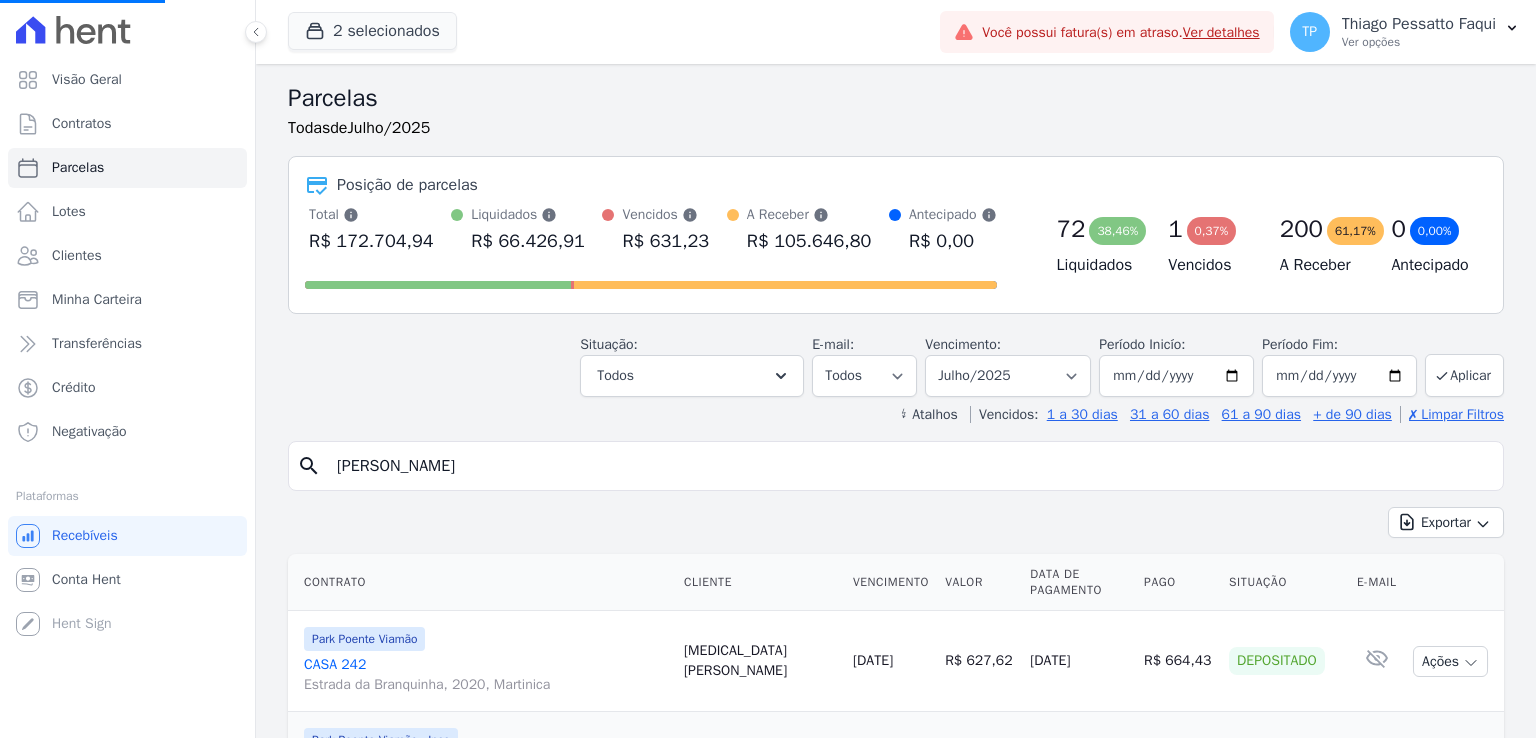 click on "[PERSON_NAME]" at bounding box center [910, 466] 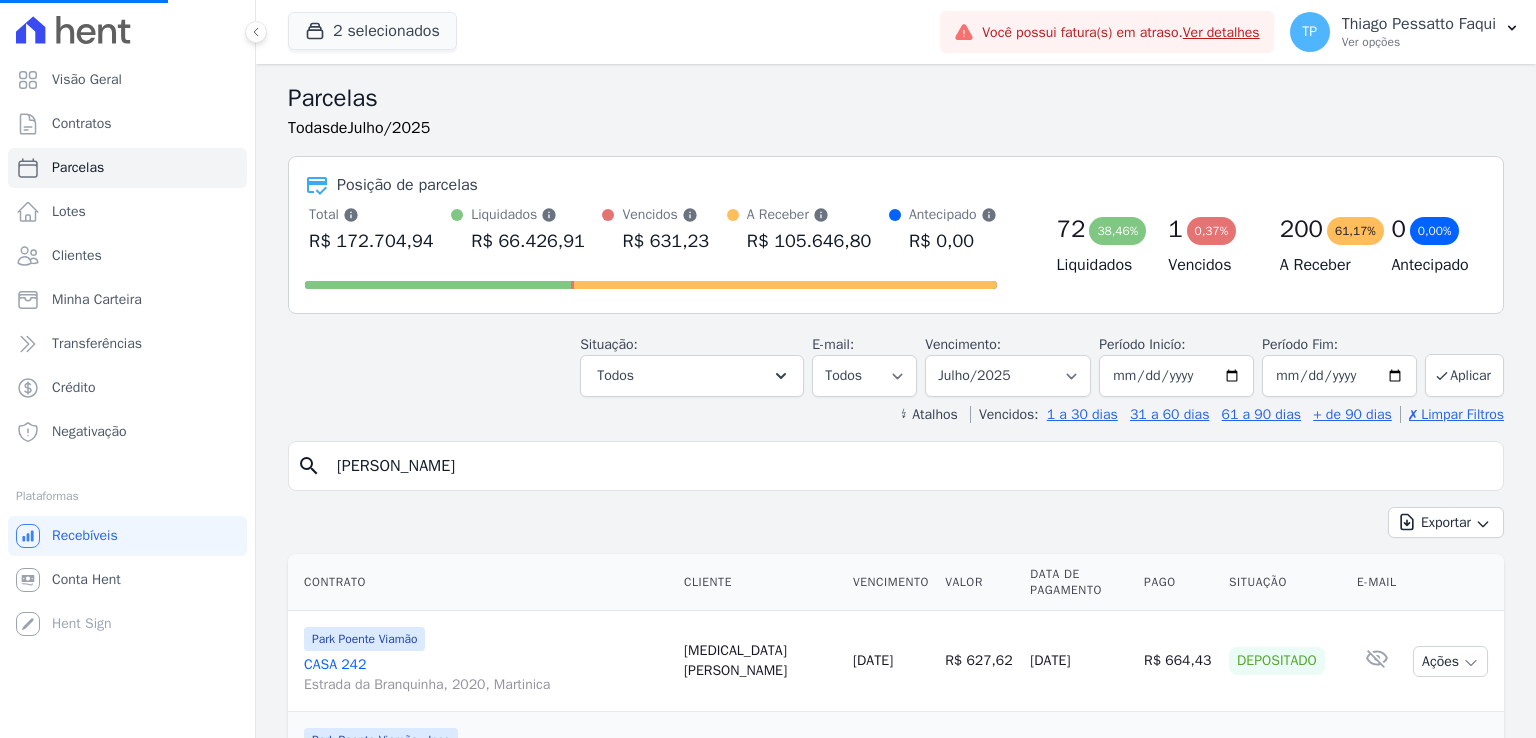 click on "[PERSON_NAME]" at bounding box center [910, 466] 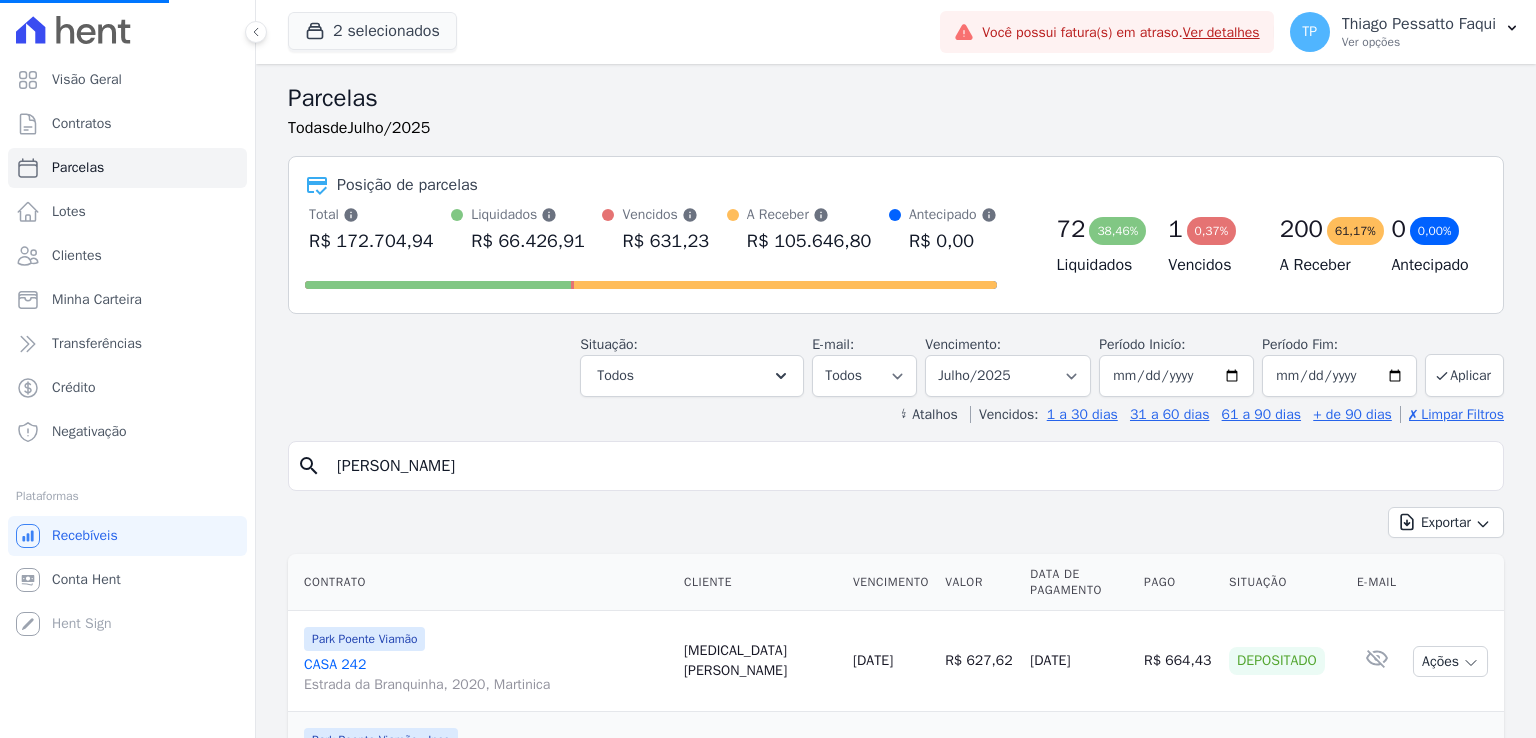 click on "[PERSON_NAME]" at bounding box center [910, 466] 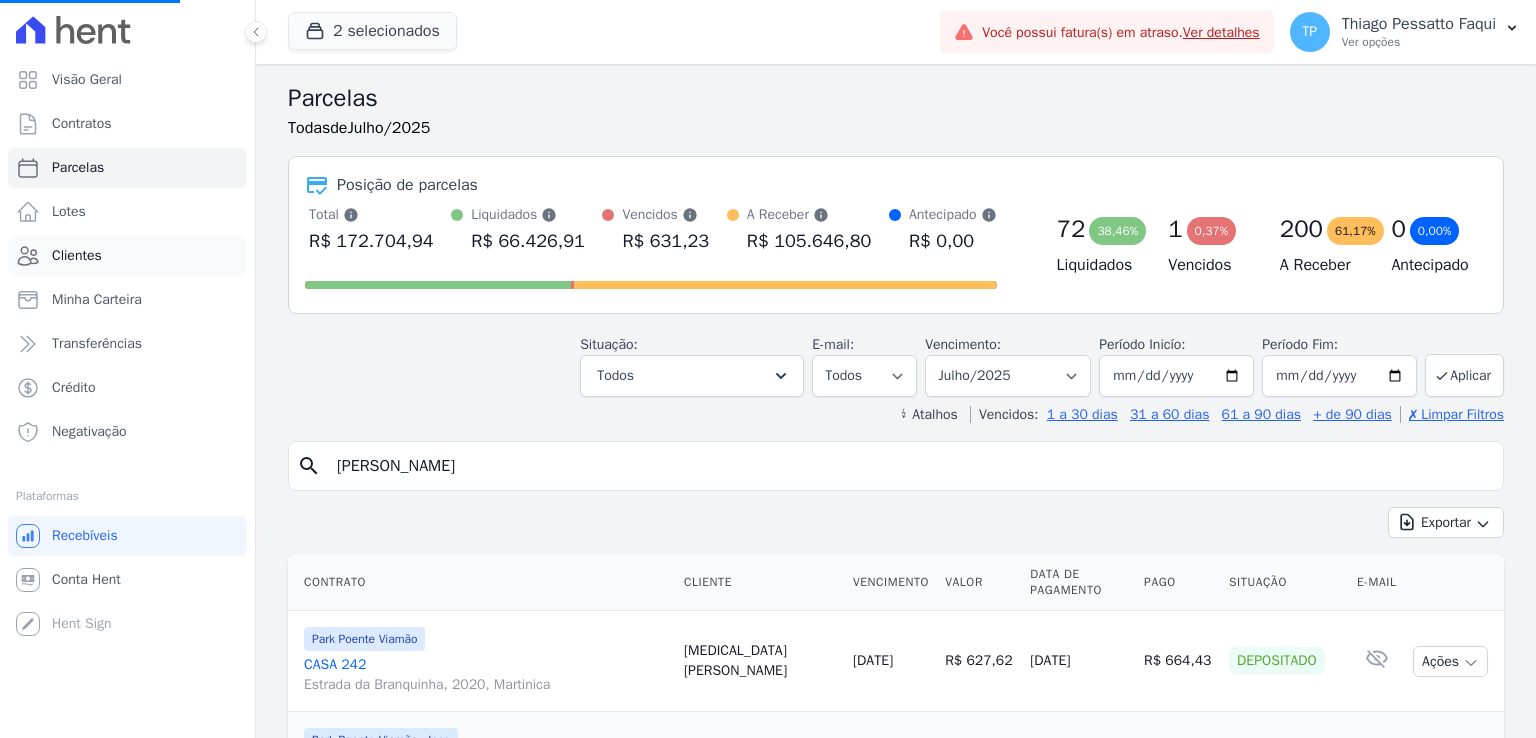 click on "Clientes" at bounding box center [127, 256] 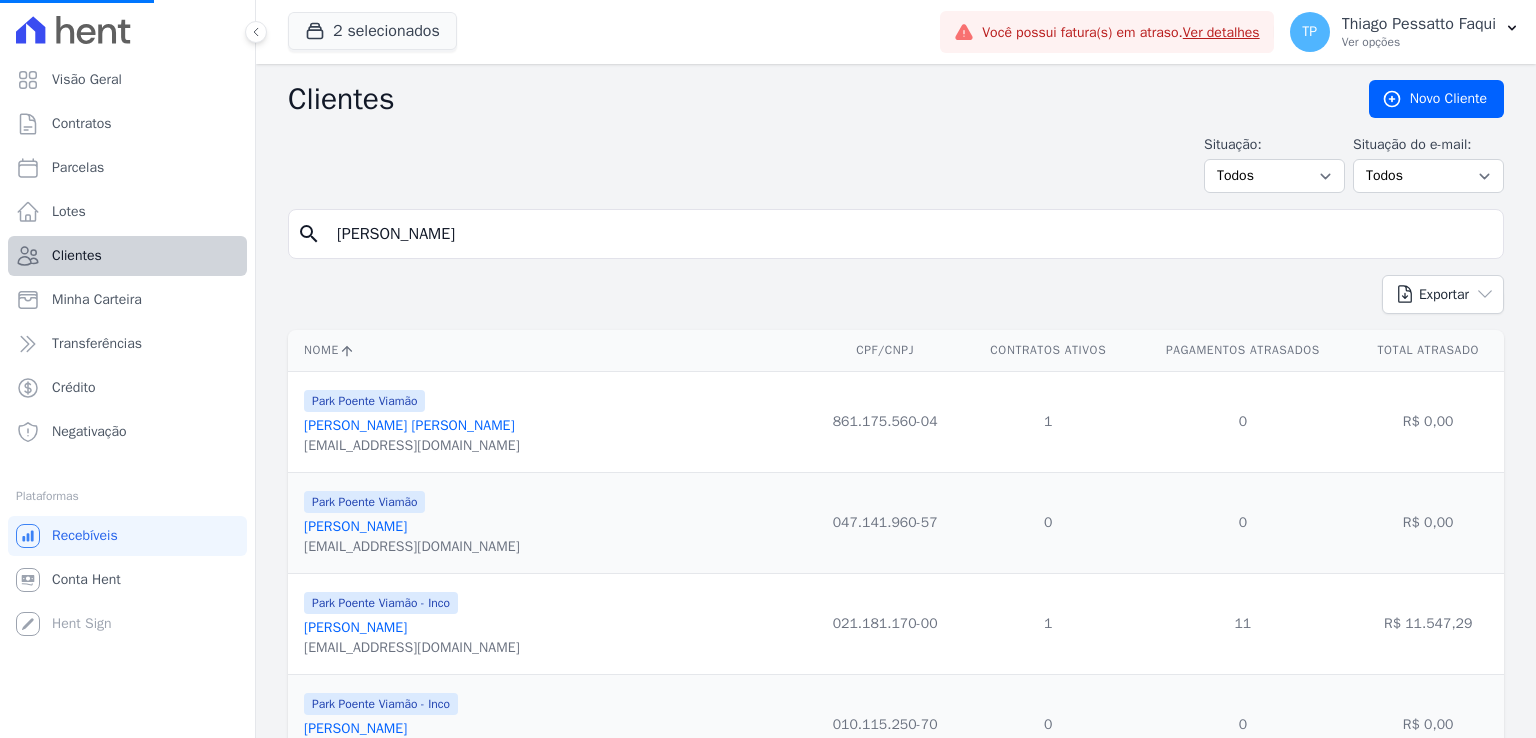 select 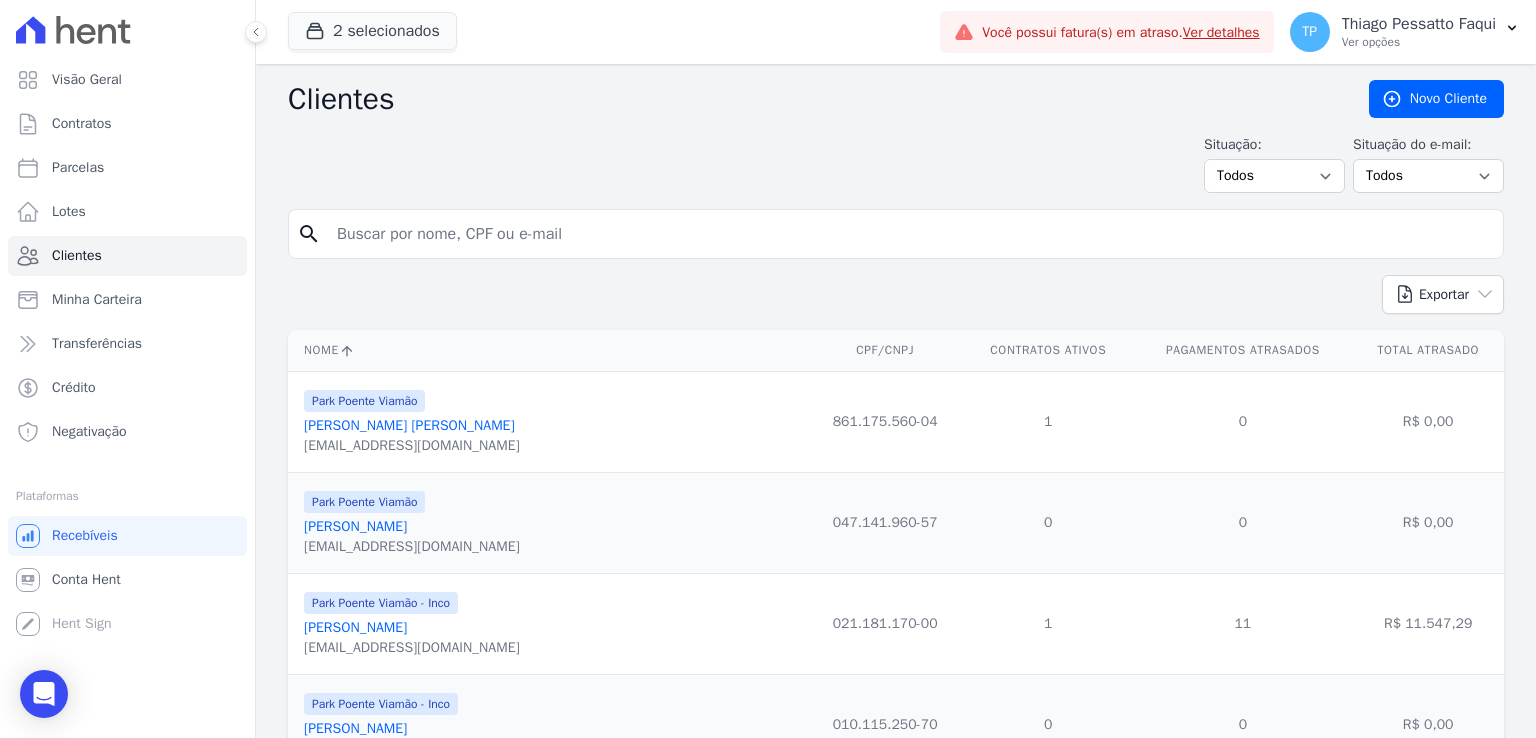 click at bounding box center [910, 234] 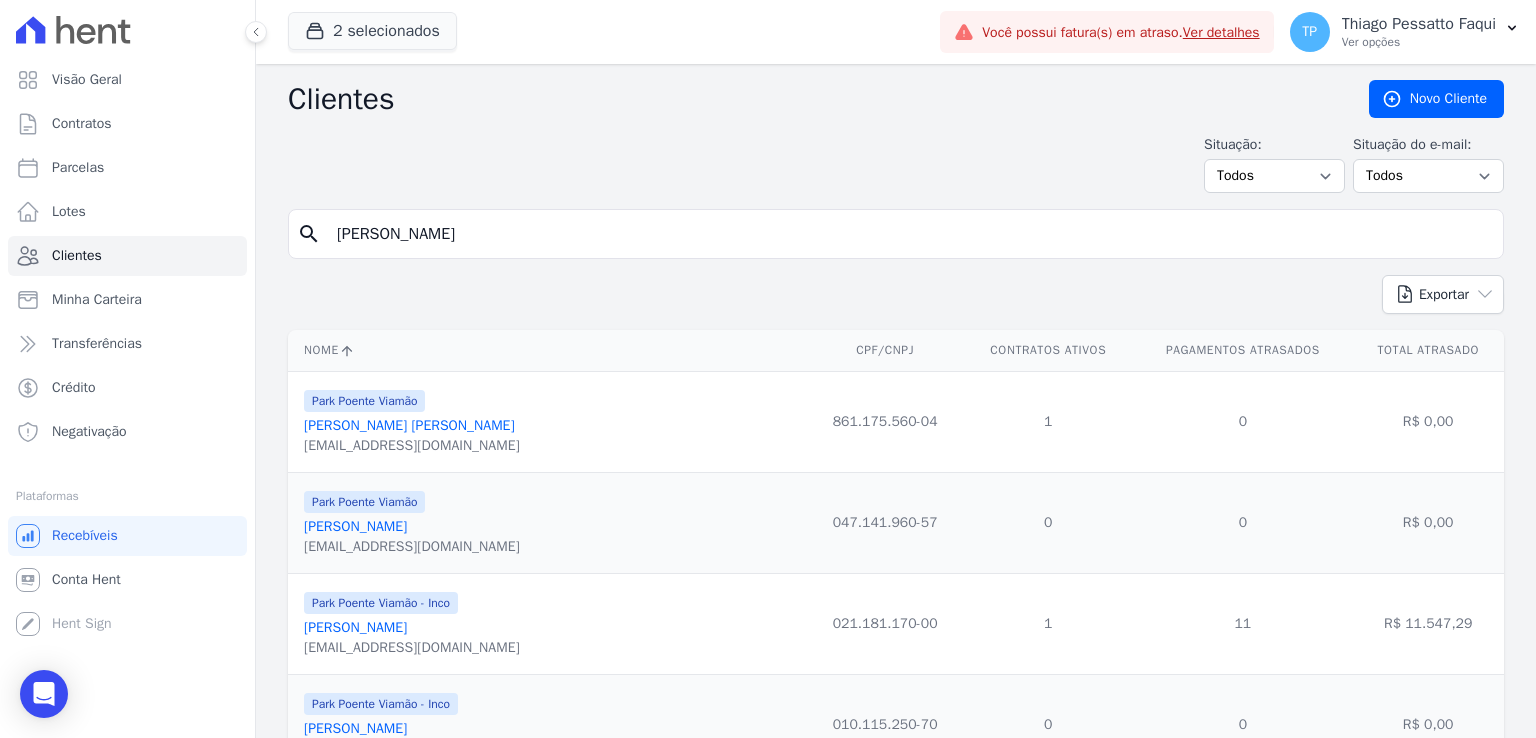type on "[PERSON_NAME]" 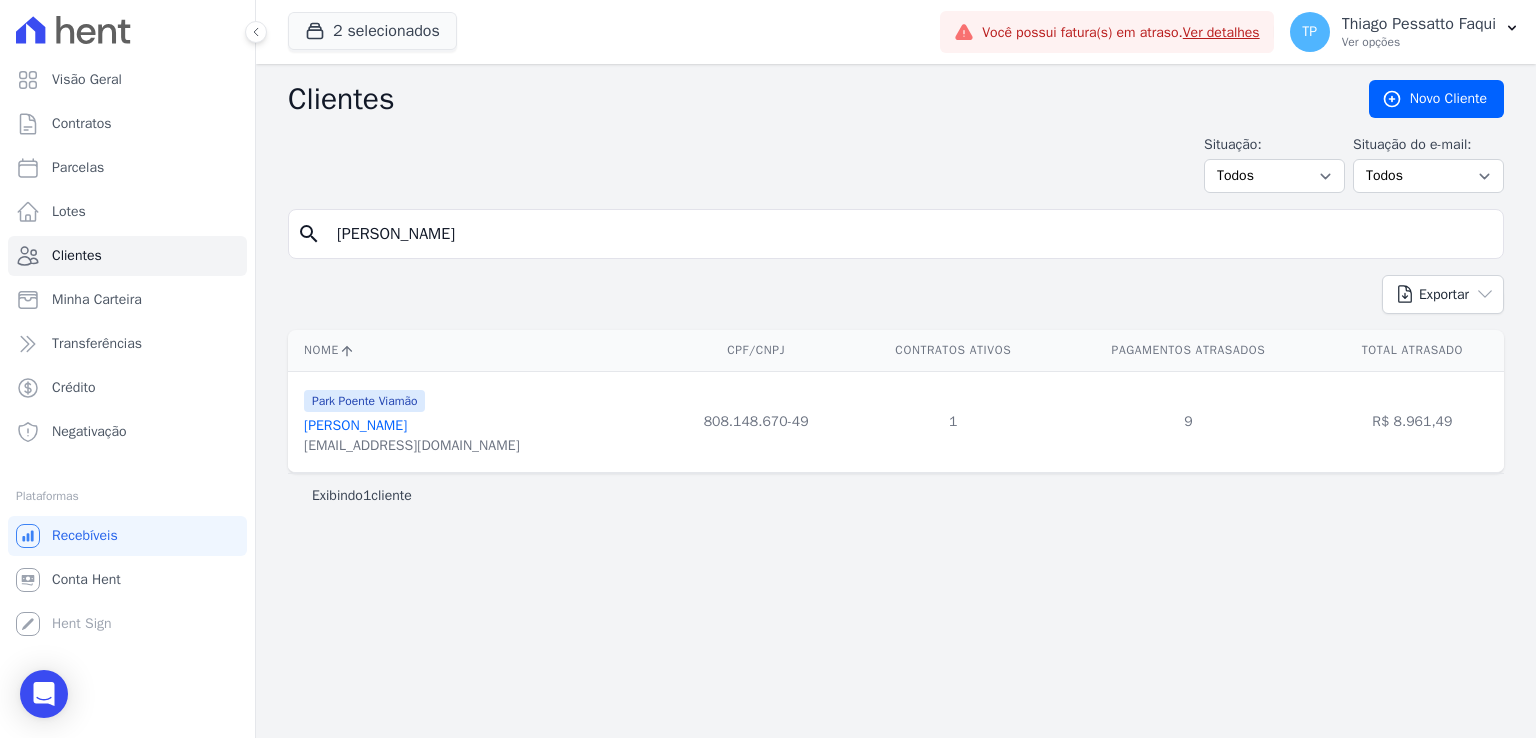 click on "[PERSON_NAME]" at bounding box center (355, 425) 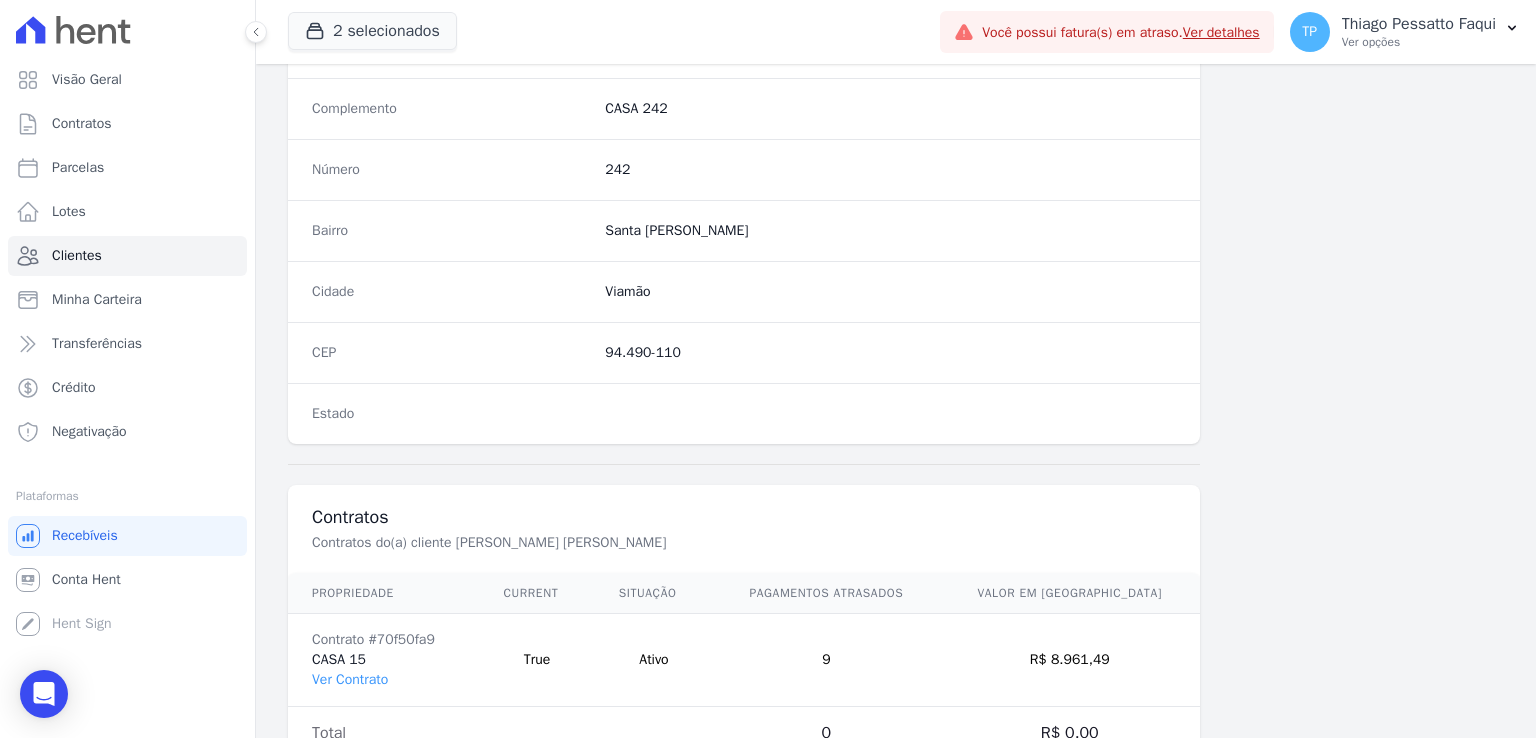 scroll, scrollTop: 1127, scrollLeft: 0, axis: vertical 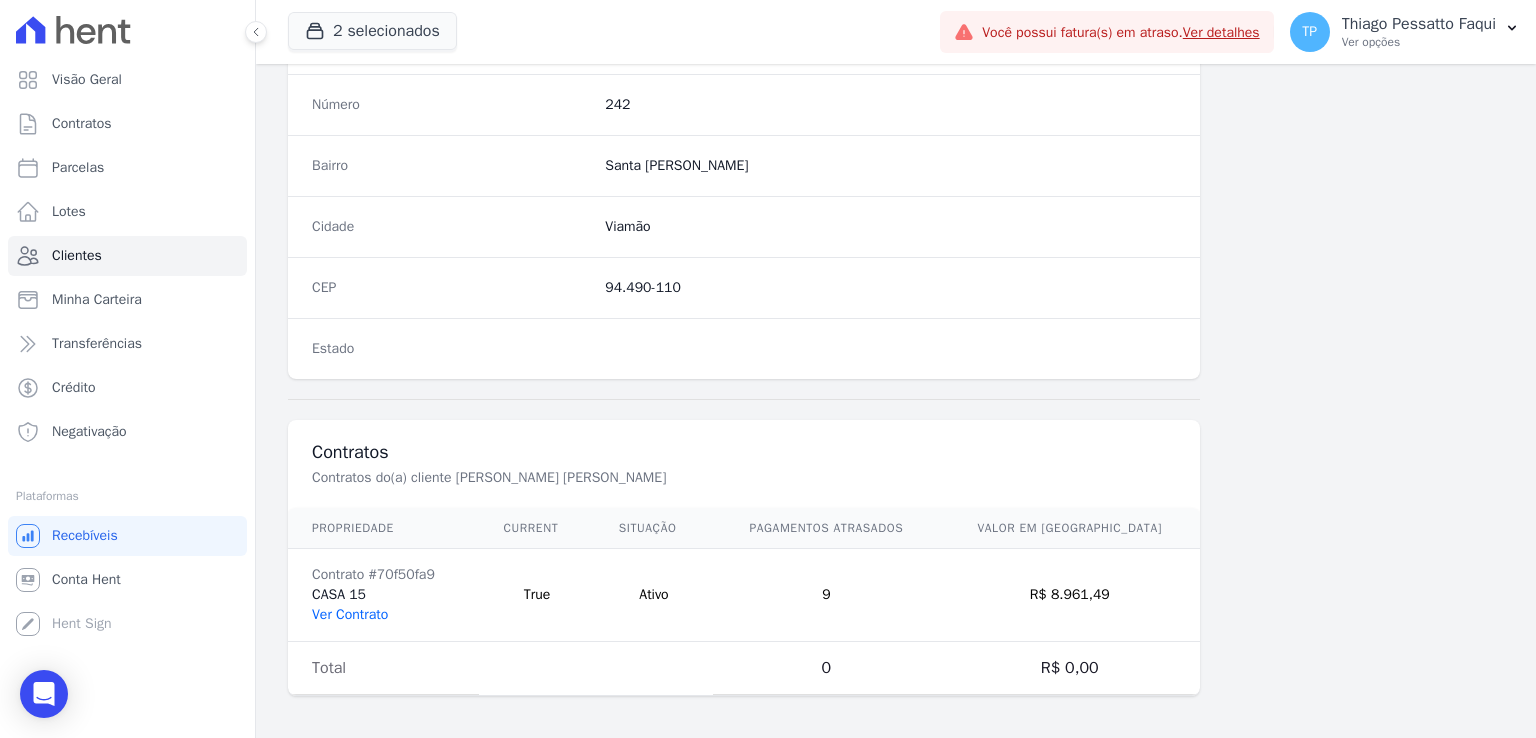 click on "Ver Contrato" at bounding box center [350, 614] 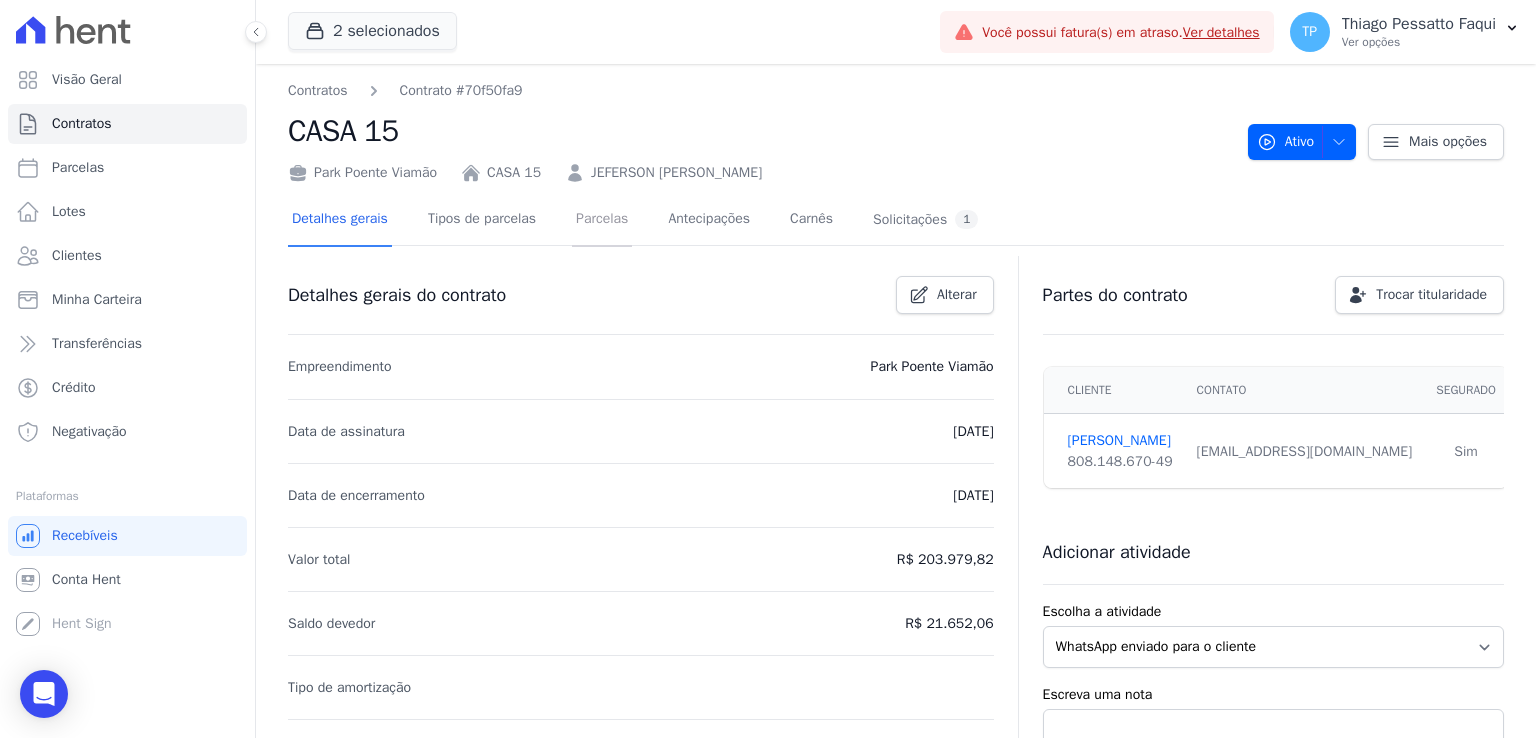 click on "Parcelas" at bounding box center (602, 220) 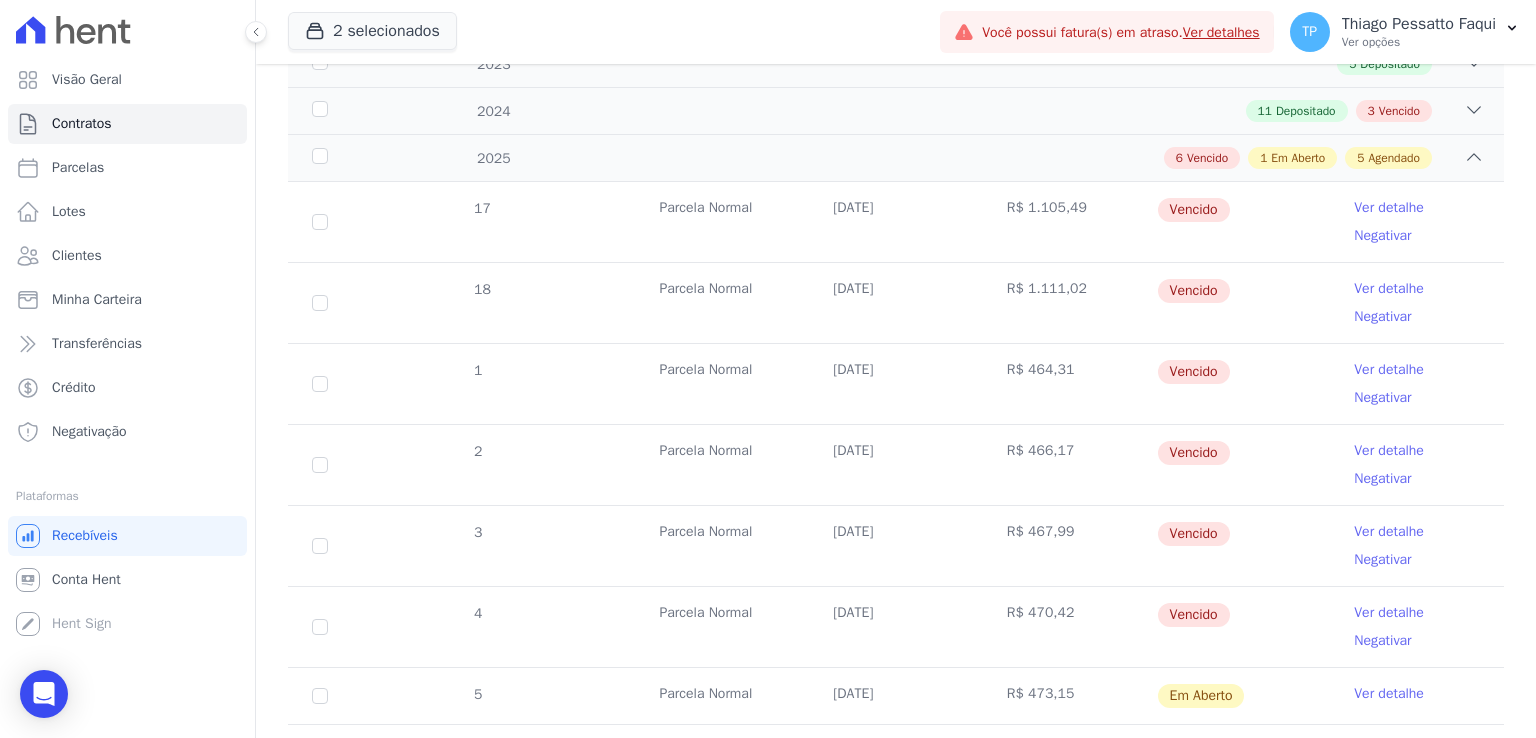 scroll, scrollTop: 300, scrollLeft: 0, axis: vertical 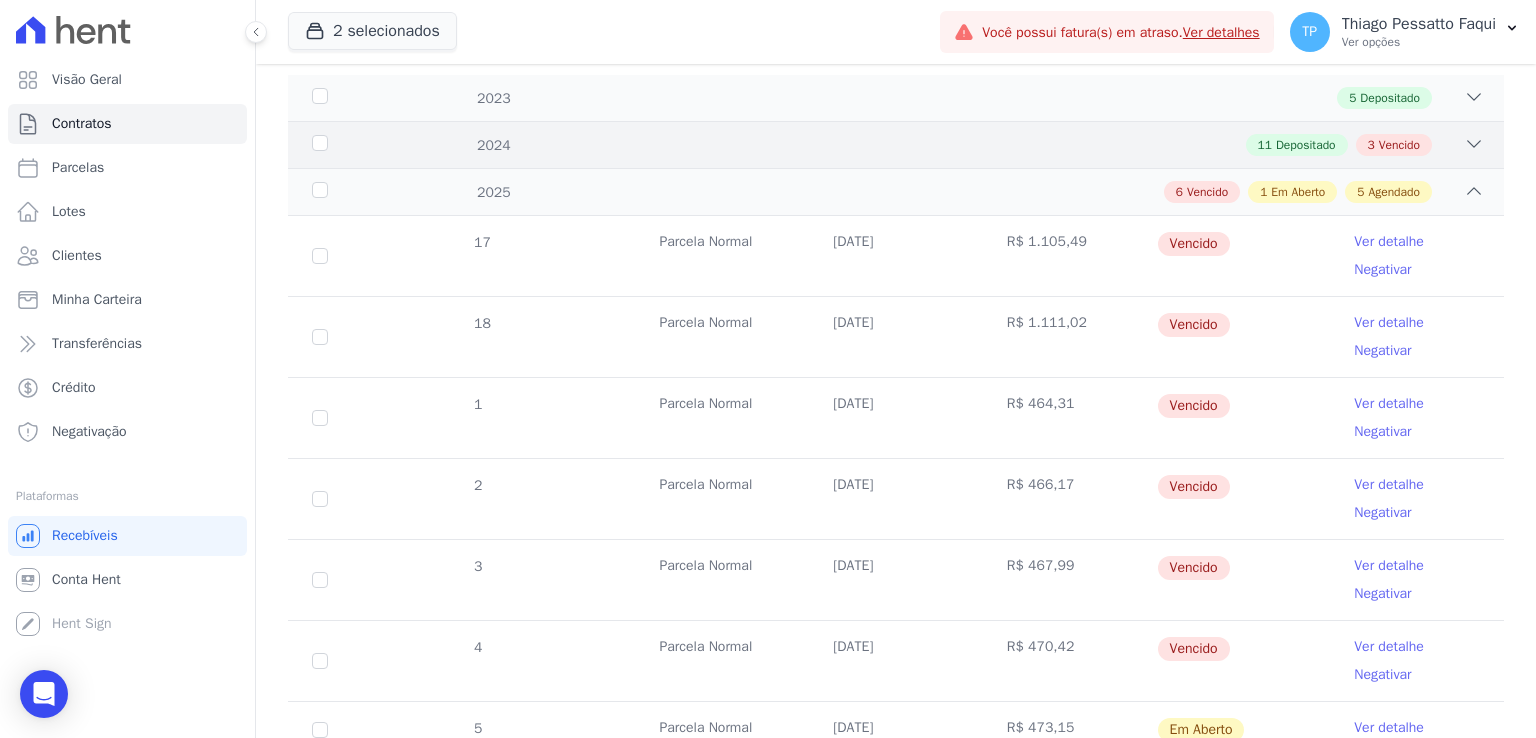 click on "2024
11
Depositado
3
Vencido" at bounding box center [896, 144] 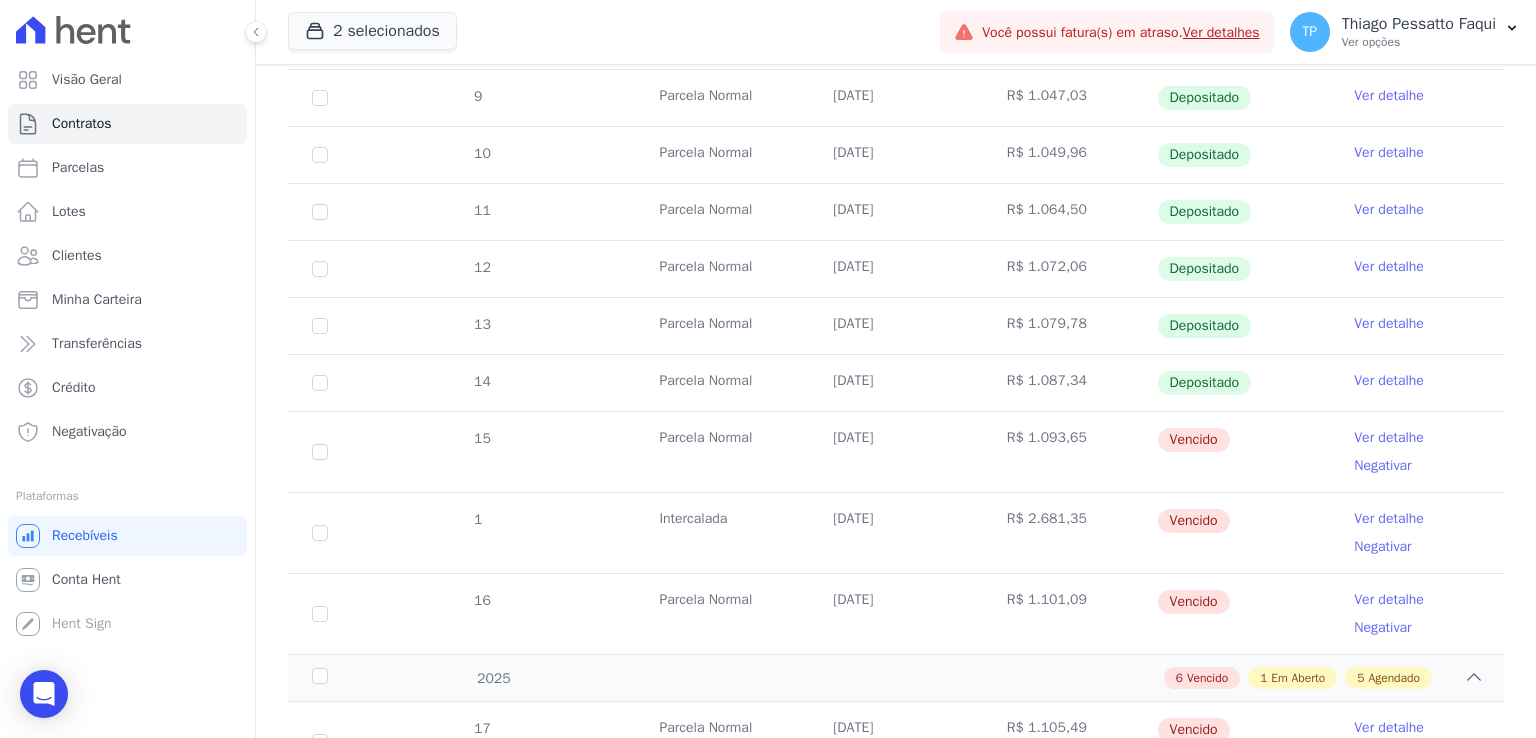 scroll, scrollTop: 800, scrollLeft: 0, axis: vertical 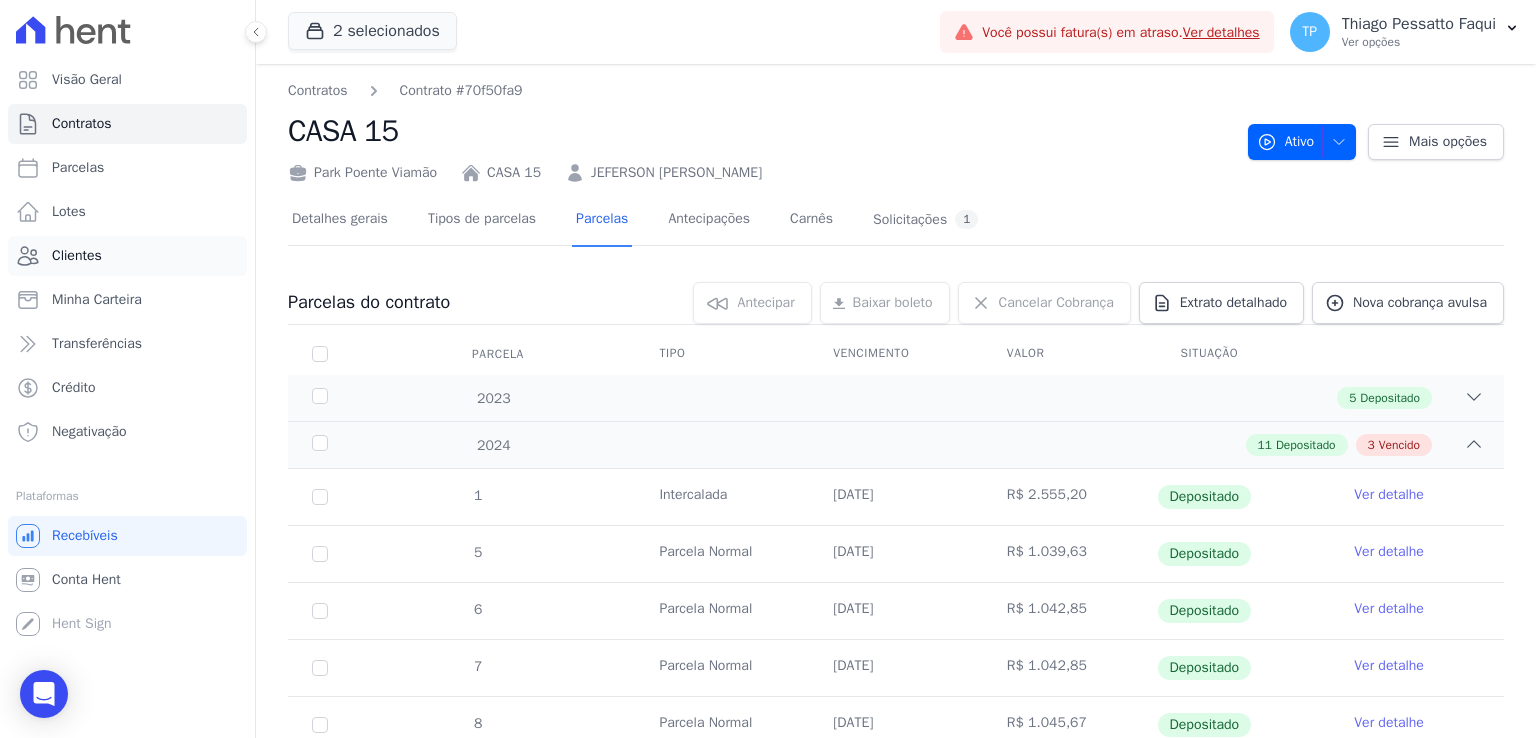 click on "Clientes" at bounding box center [77, 256] 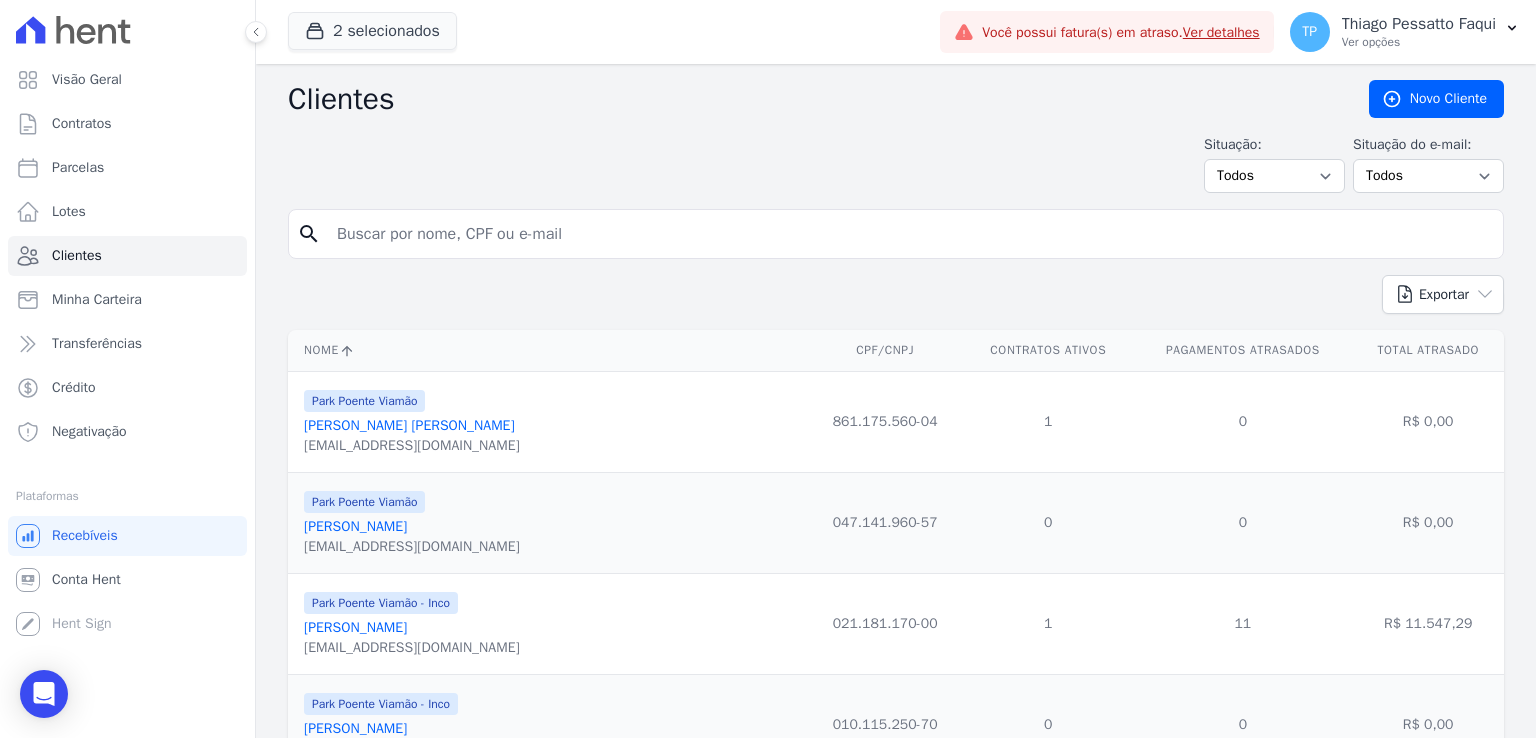 click at bounding box center (910, 234) 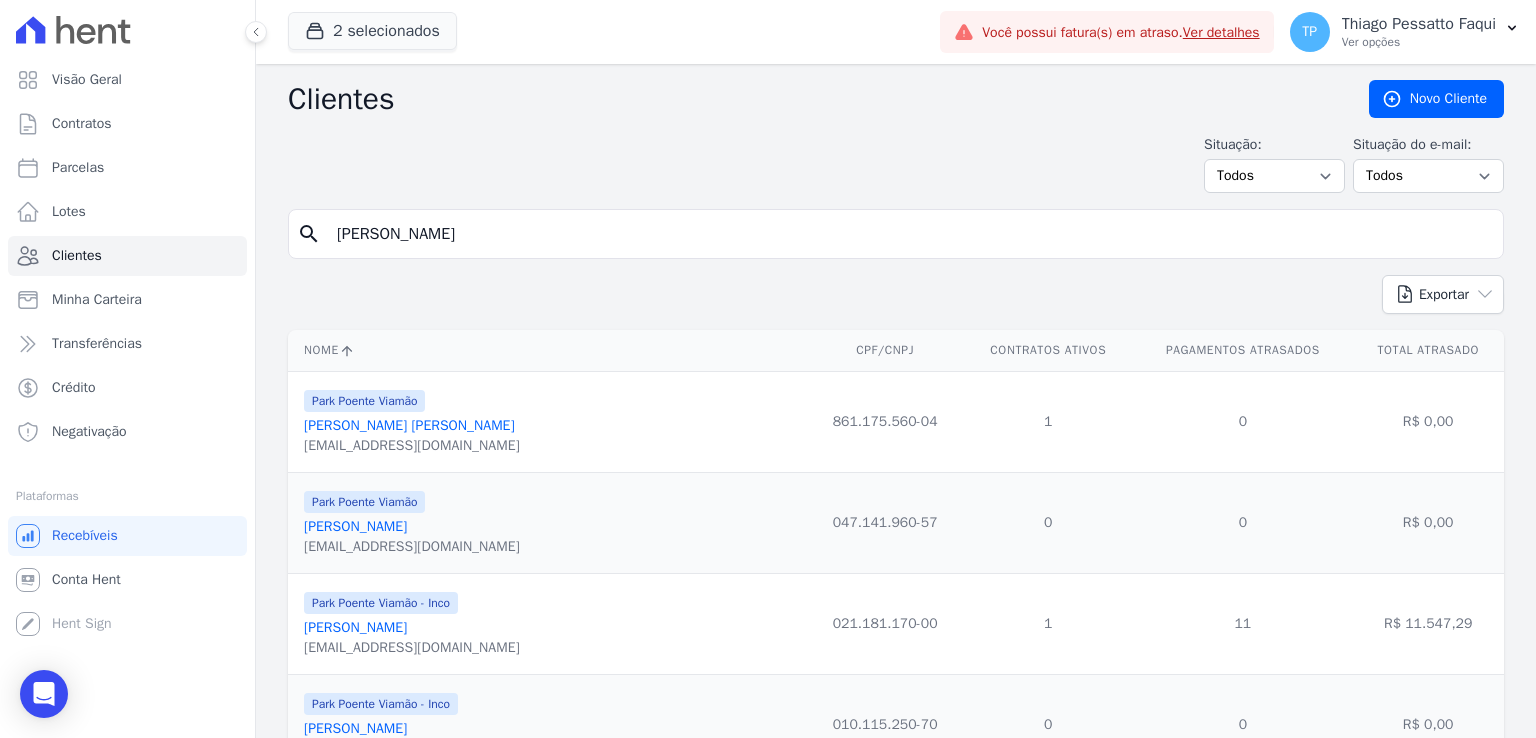 type on "[PERSON_NAME]" 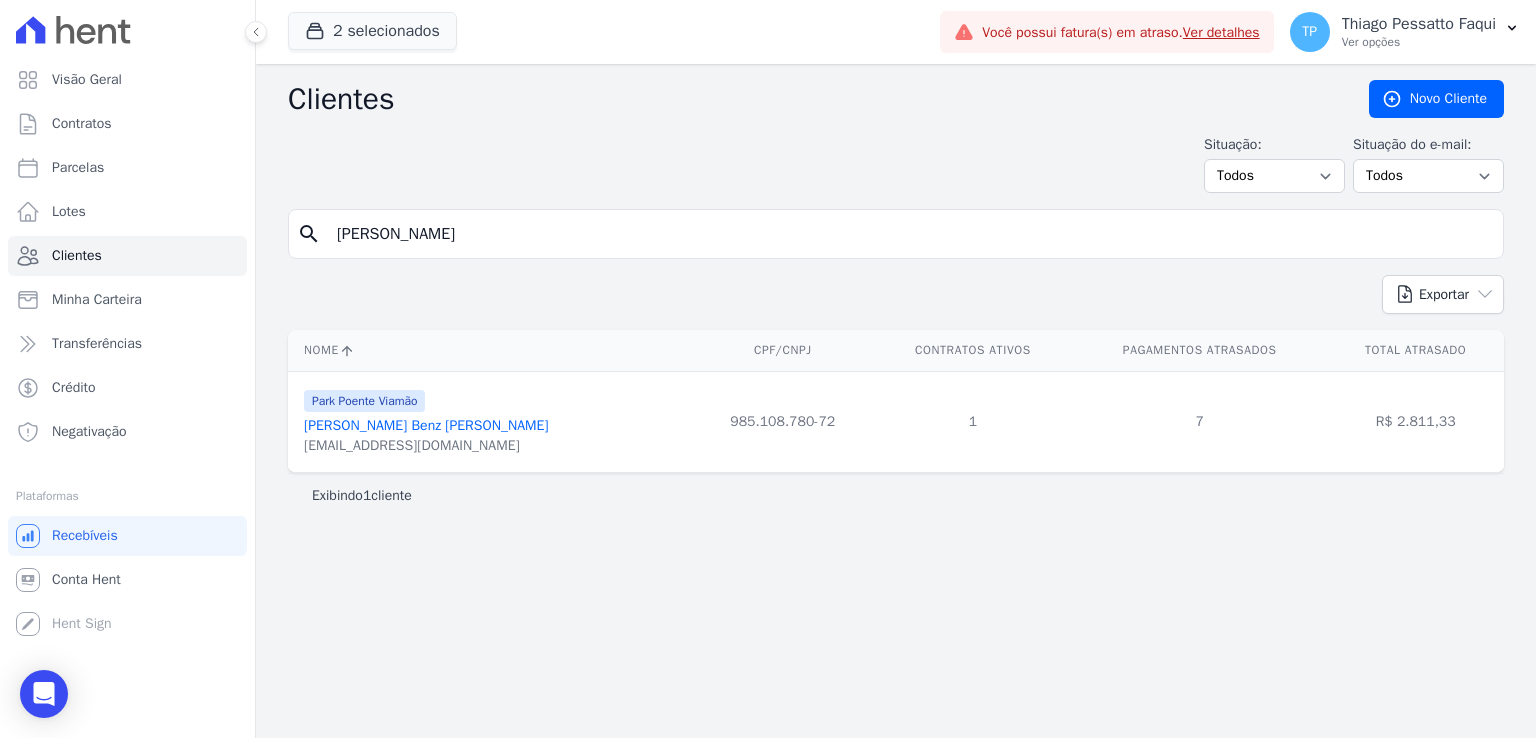click on "[PERSON_NAME] Benz [PERSON_NAME]" at bounding box center [426, 425] 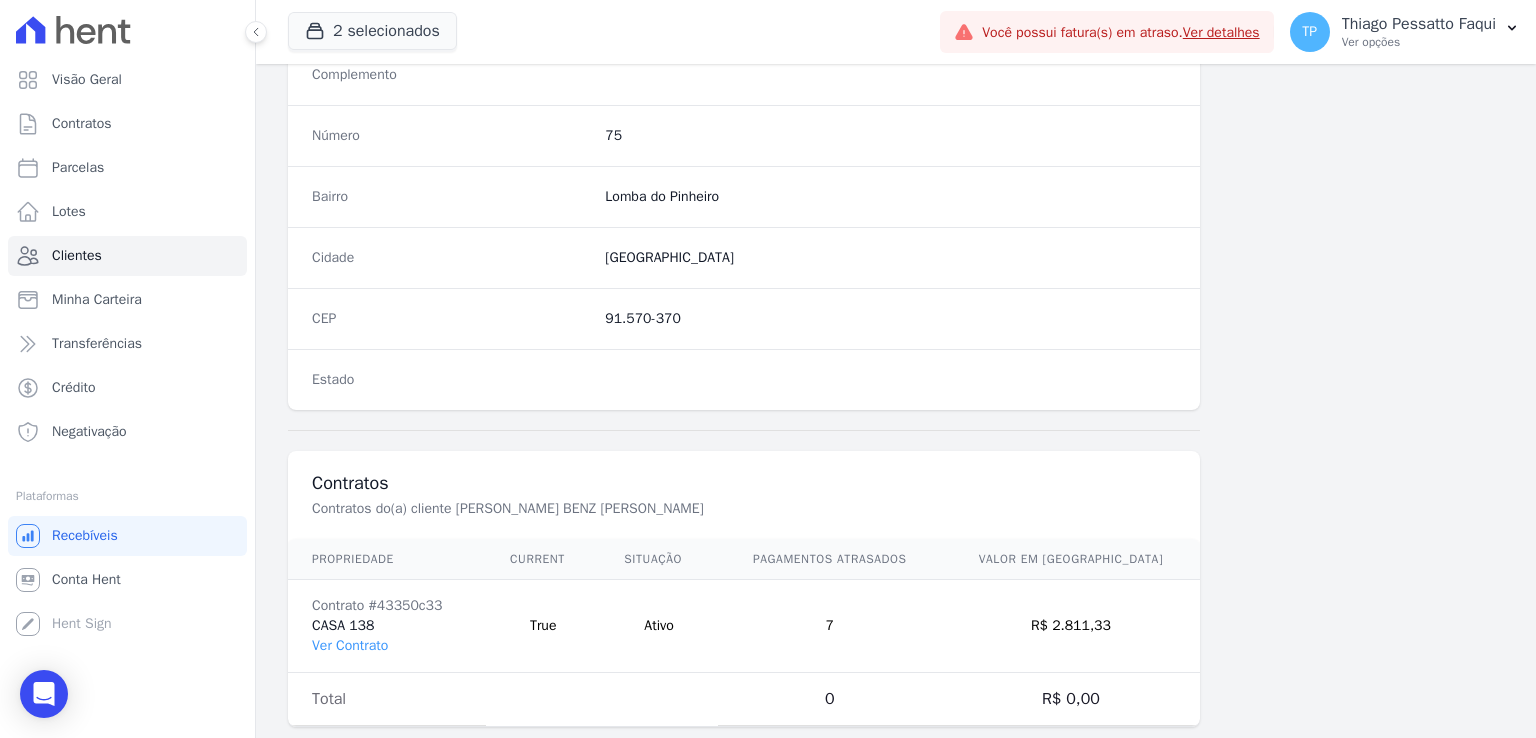 scroll, scrollTop: 1127, scrollLeft: 0, axis: vertical 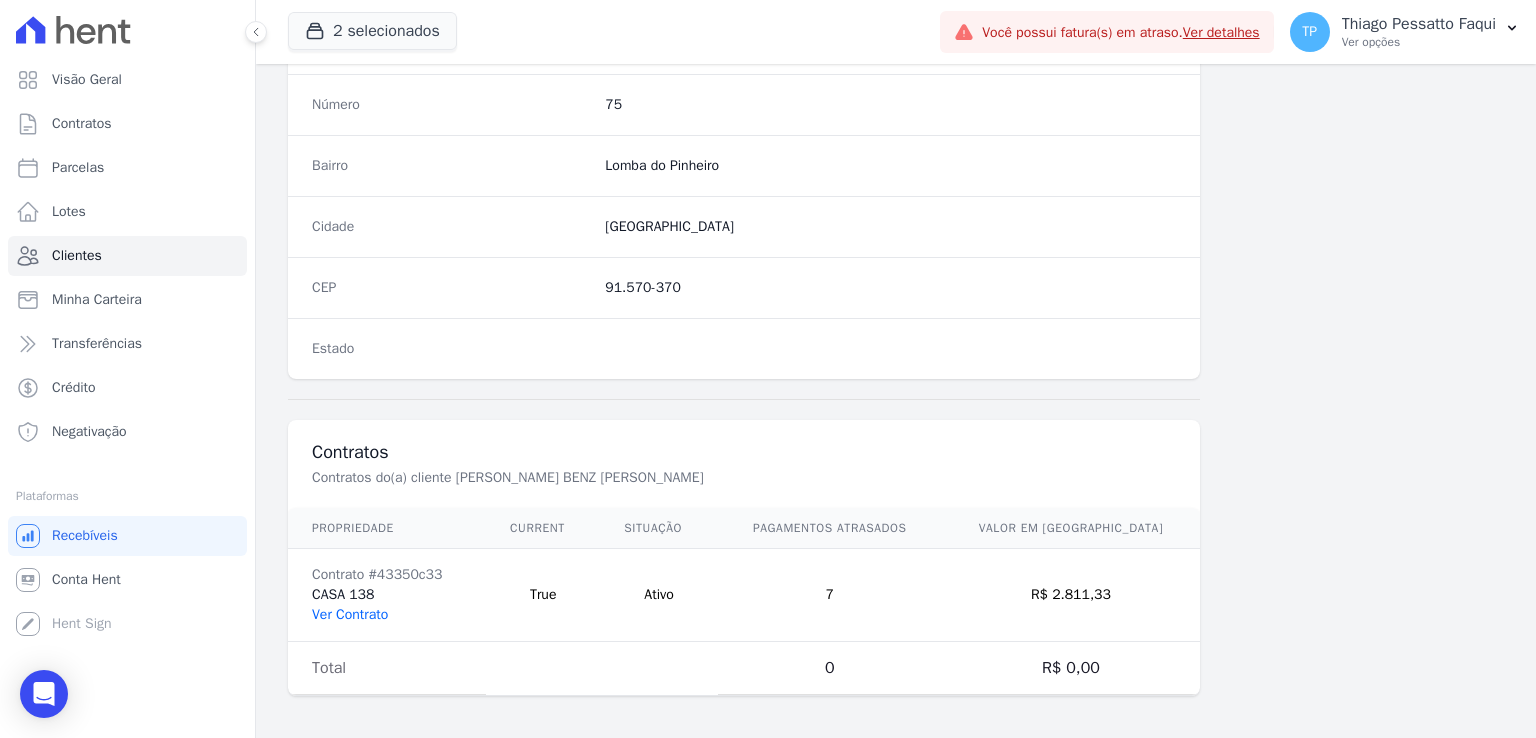 click on "Ver Contrato" at bounding box center (350, 614) 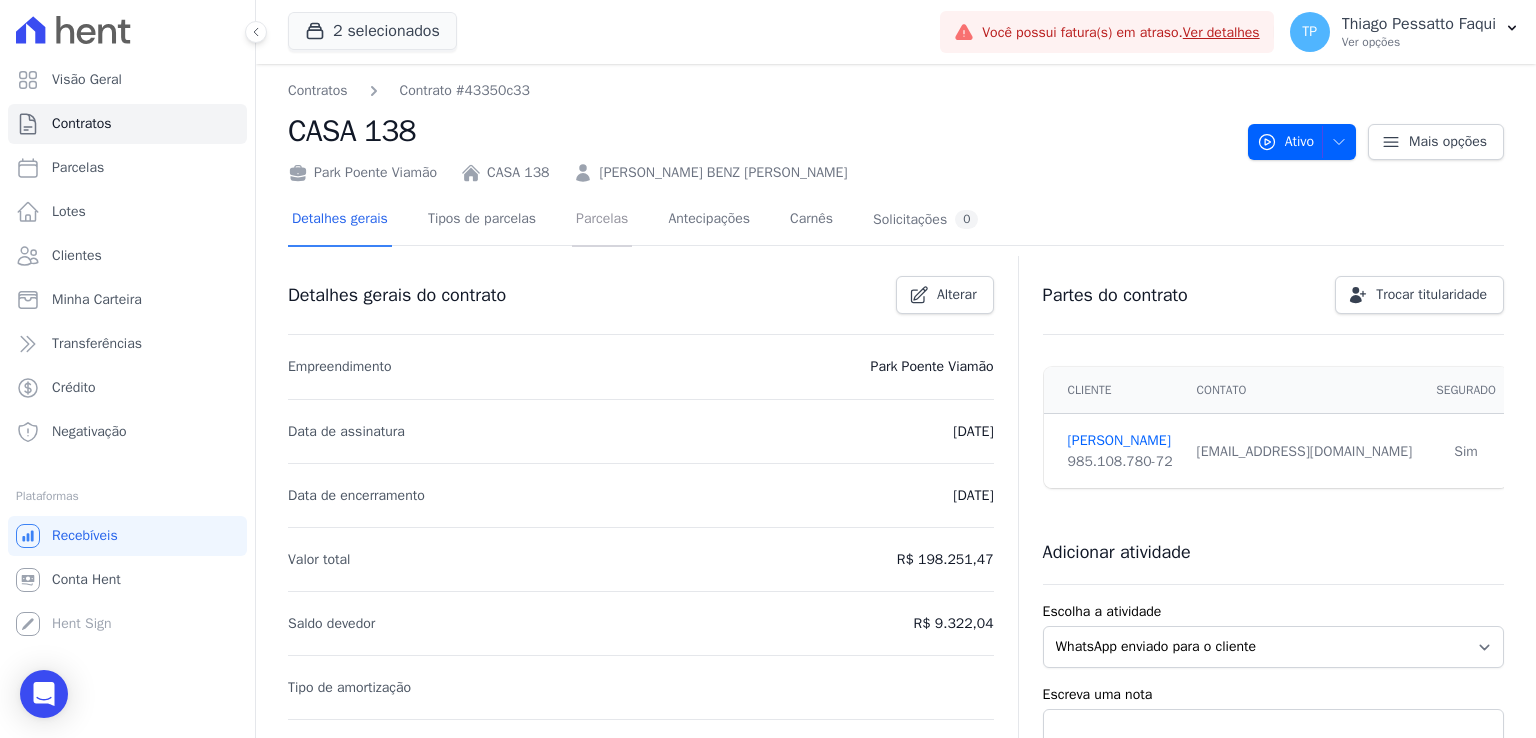 click on "Parcelas" at bounding box center [602, 220] 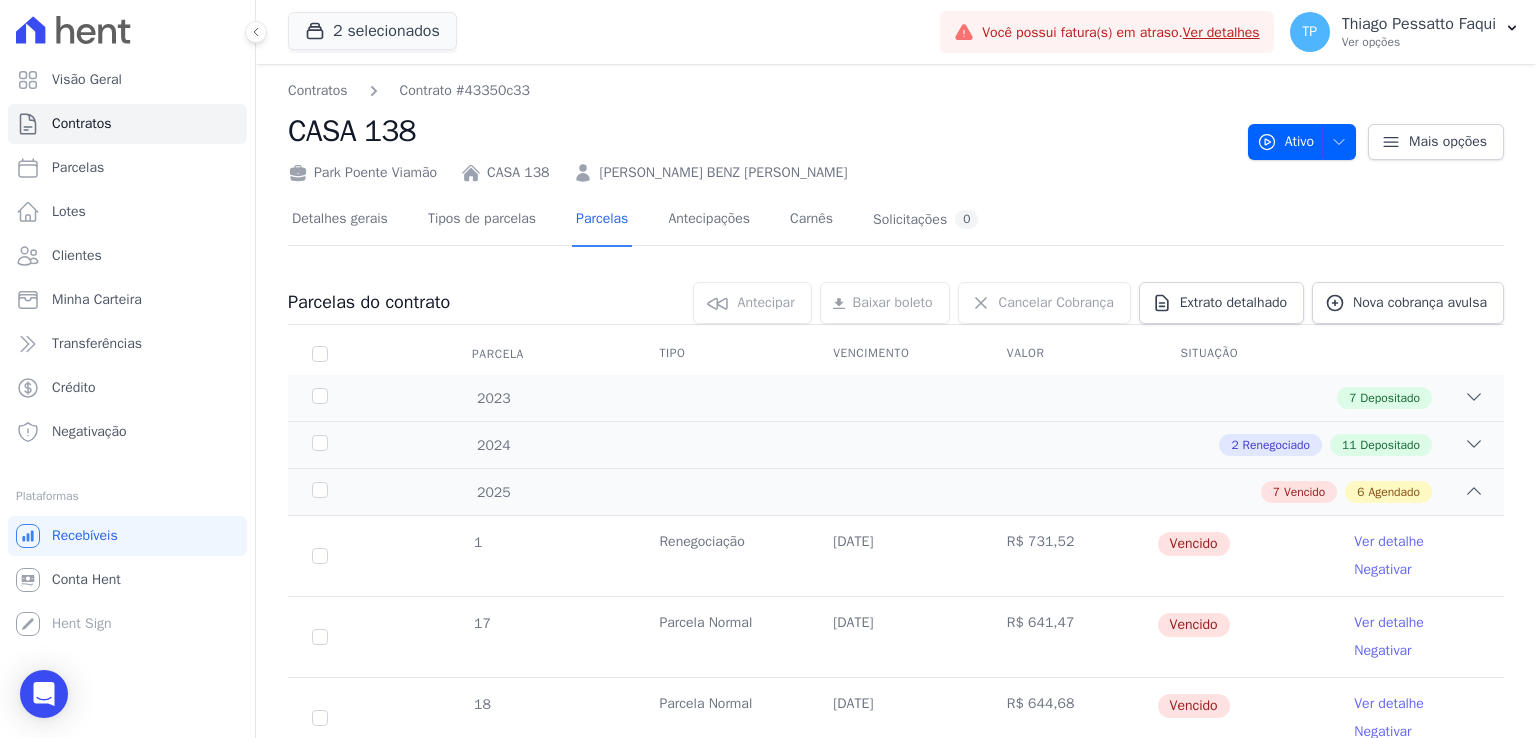 drag, startPoint x: 680, startPoint y: 102, endPoint x: 683, endPoint y: 90, distance: 12.369317 